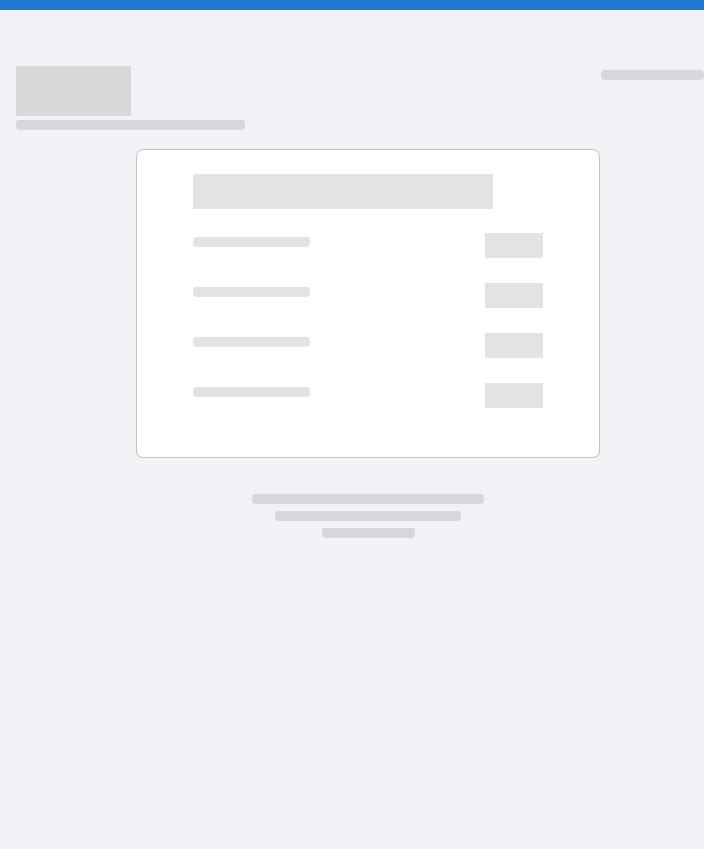 scroll, scrollTop: 0, scrollLeft: 0, axis: both 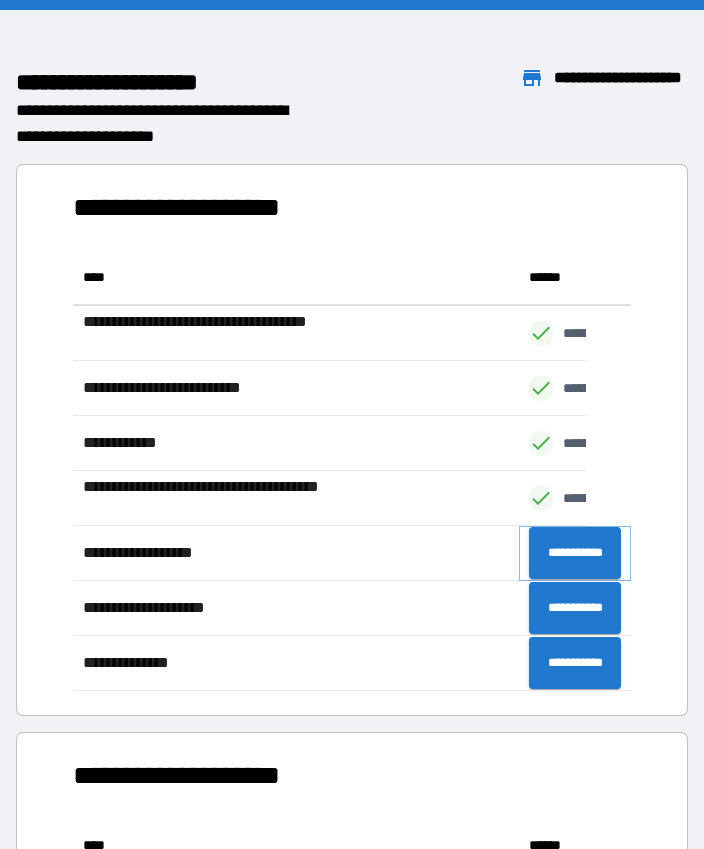 click on "**********" at bounding box center (575, 553) 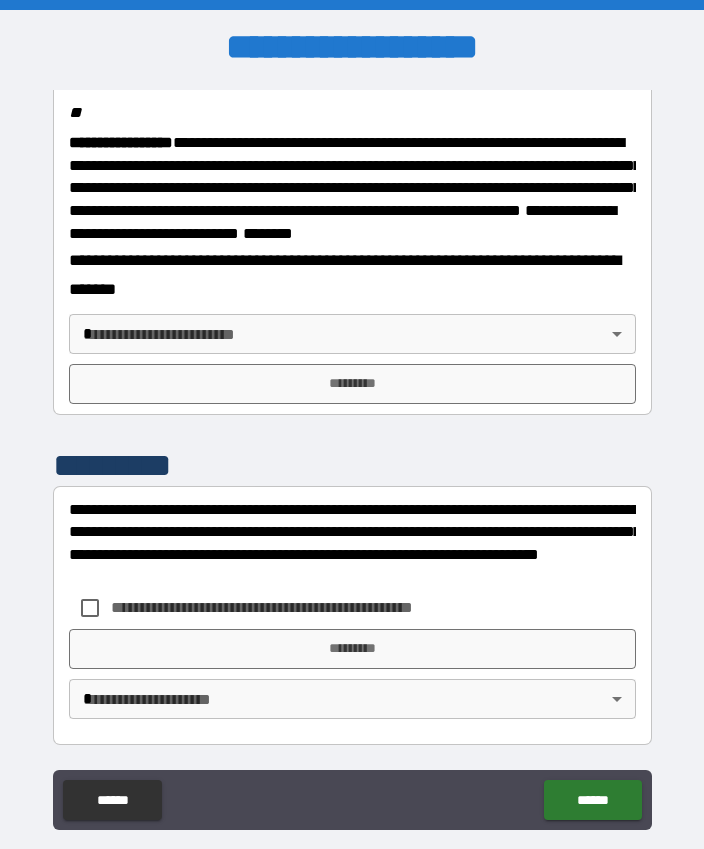 scroll, scrollTop: 2566, scrollLeft: 0, axis: vertical 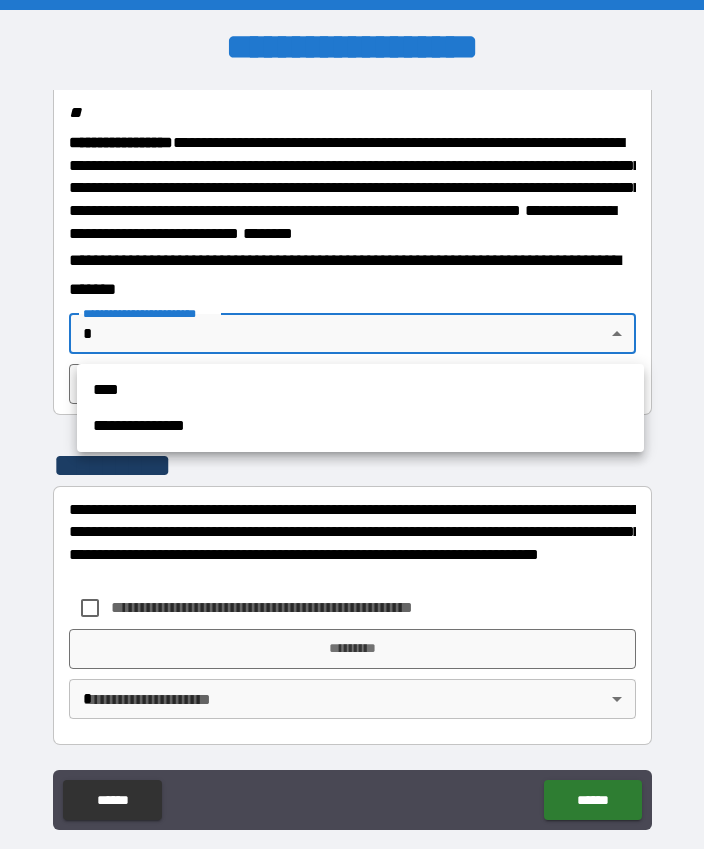 click on "****" at bounding box center (360, 390) 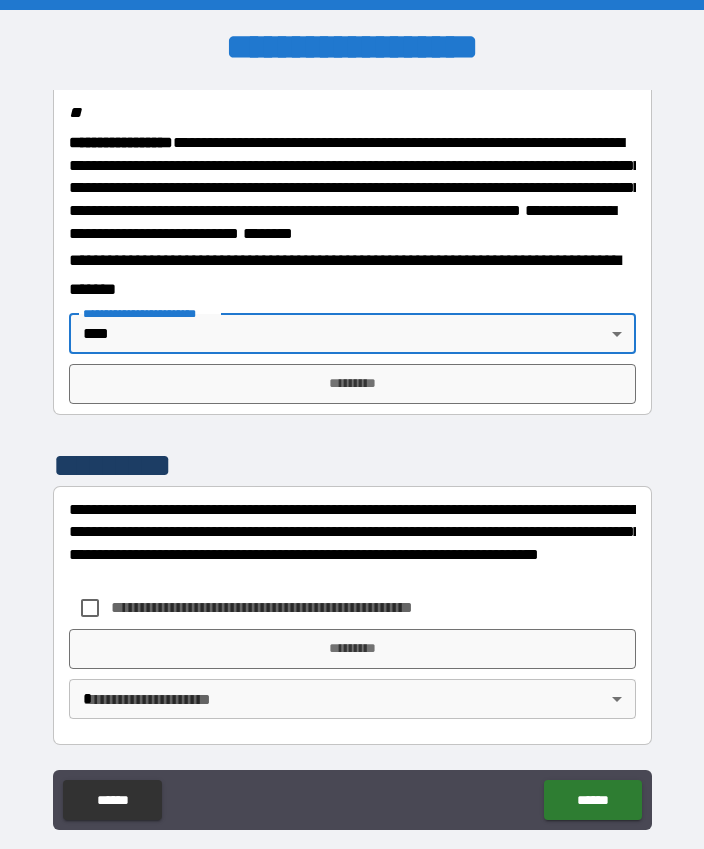 type on "****" 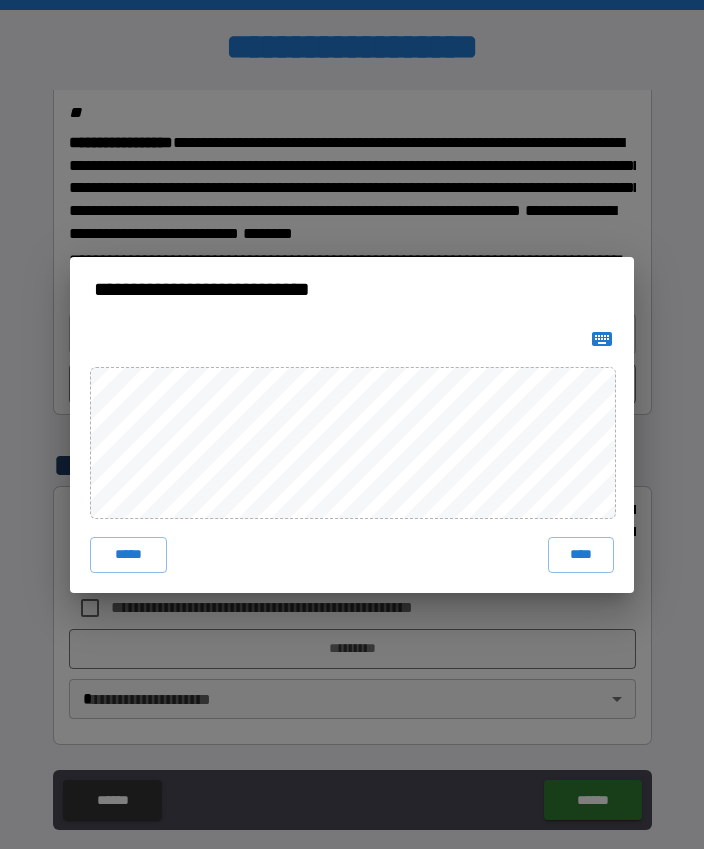 click on "****" at bounding box center [581, 555] 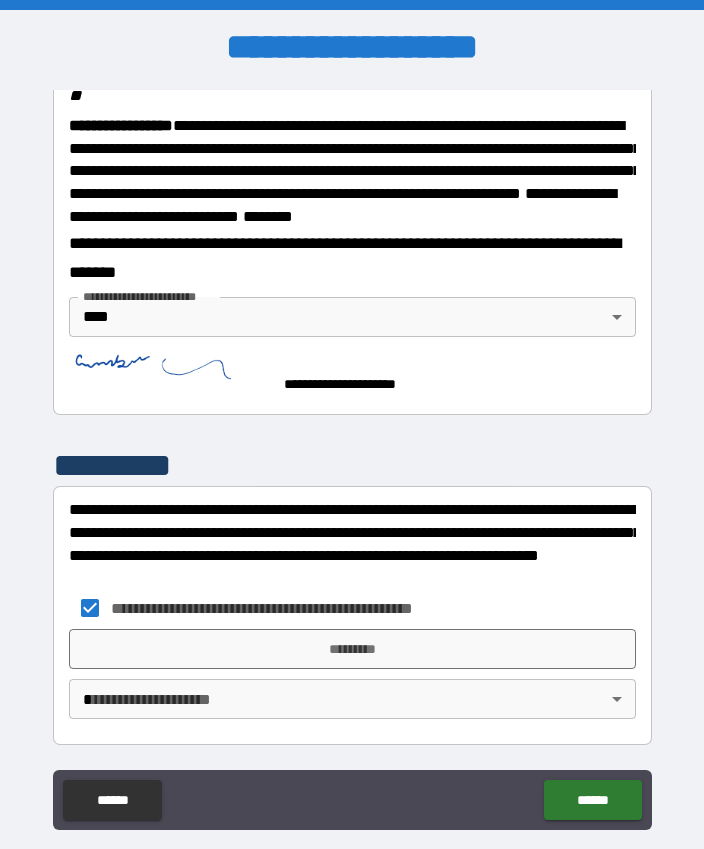 scroll, scrollTop: 2584, scrollLeft: 0, axis: vertical 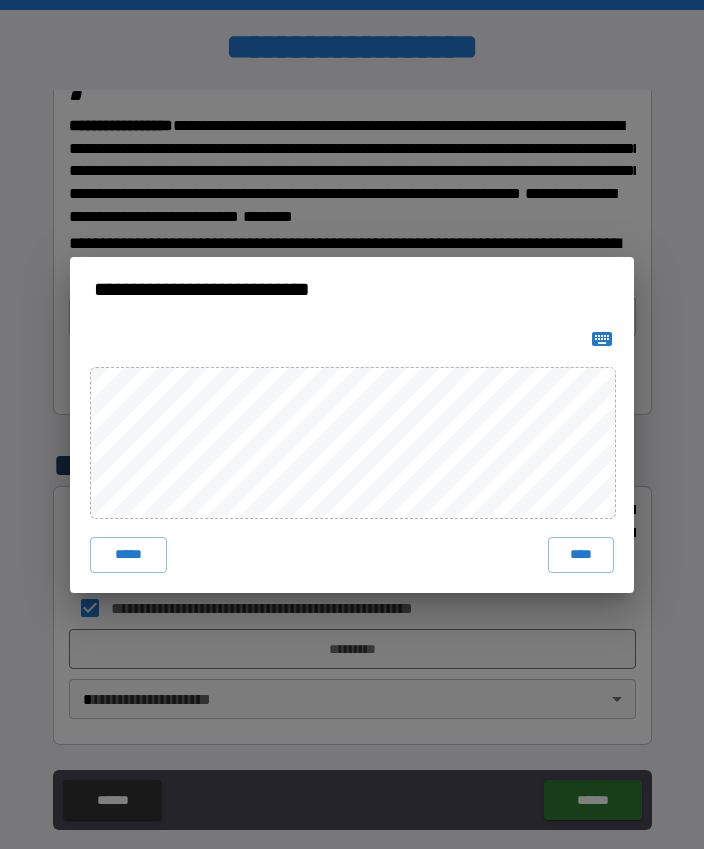 click on "****" at bounding box center (581, 555) 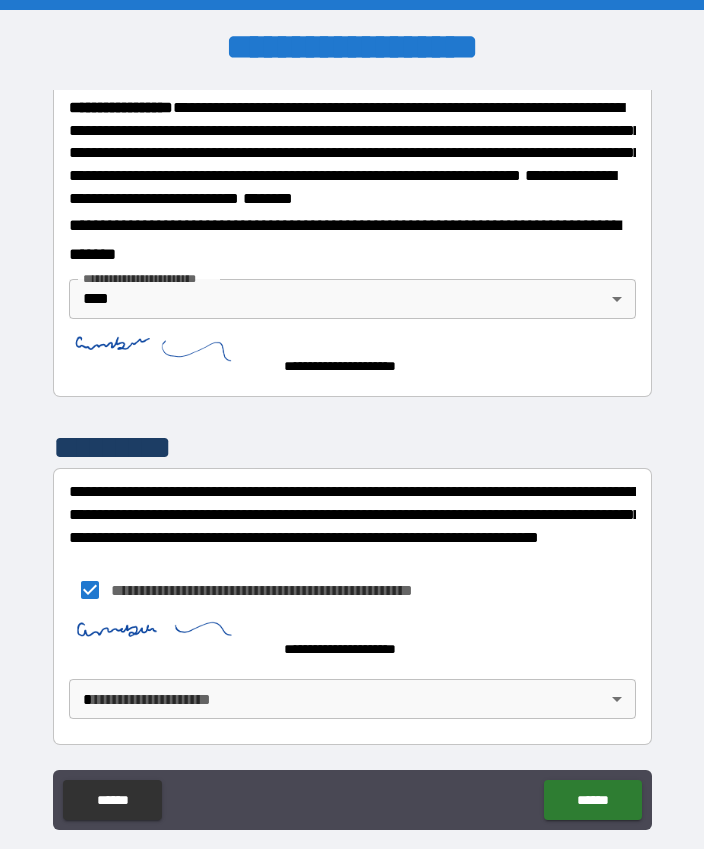 scroll, scrollTop: 2602, scrollLeft: 0, axis: vertical 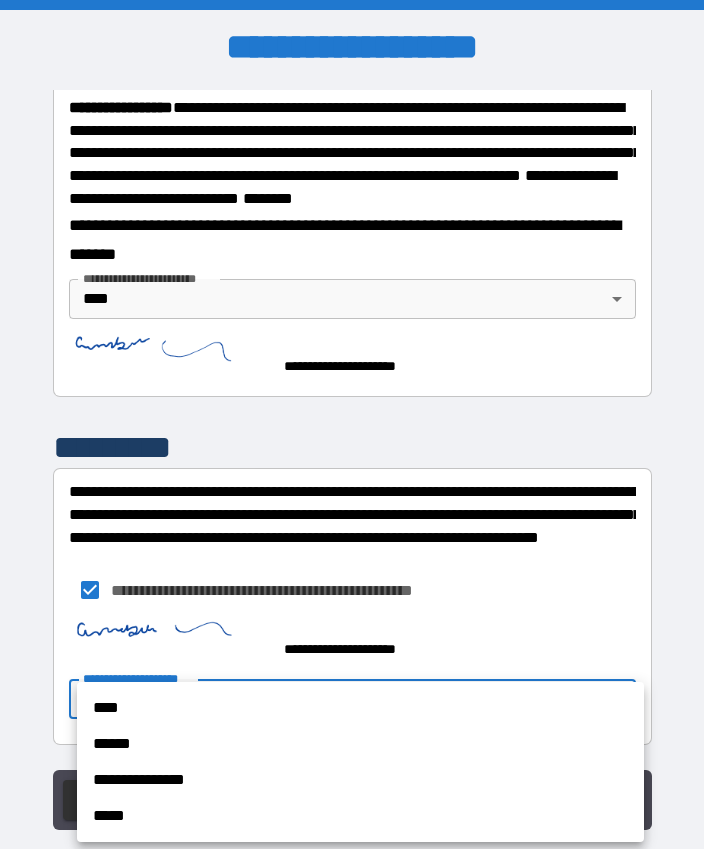 click on "****" at bounding box center (360, 708) 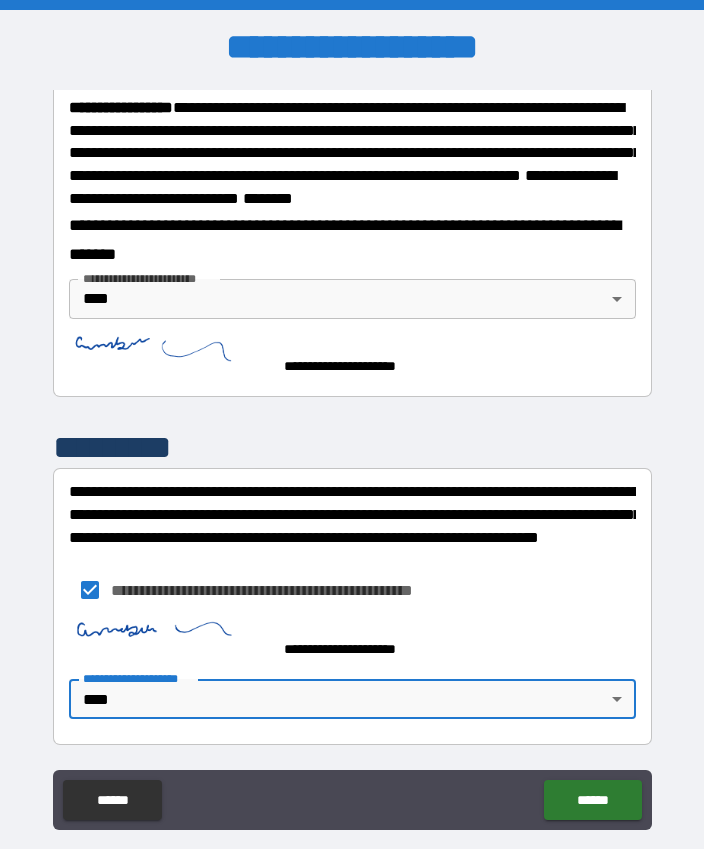 type on "****" 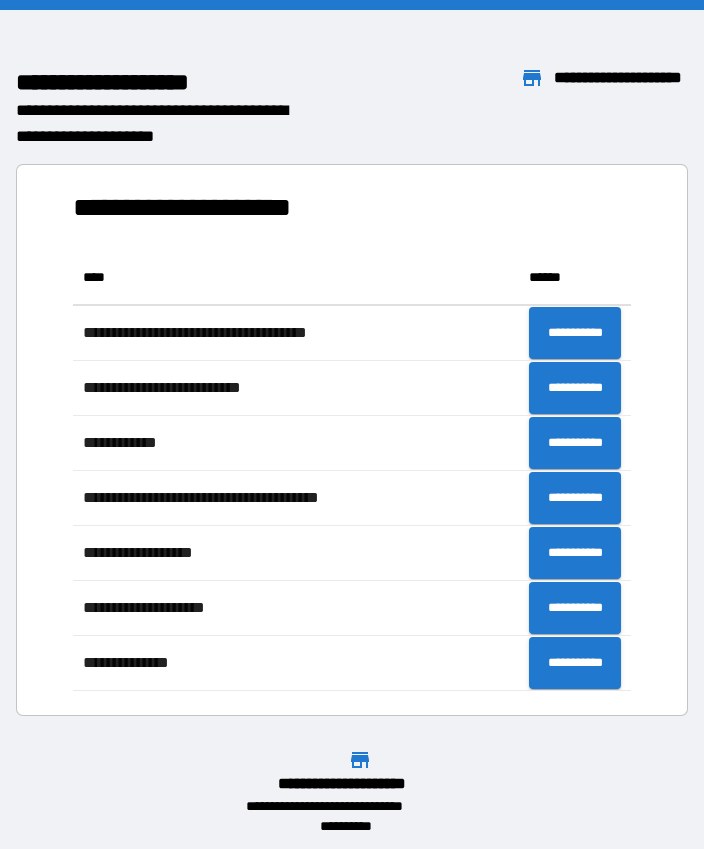 scroll, scrollTop: 441, scrollLeft: 559, axis: both 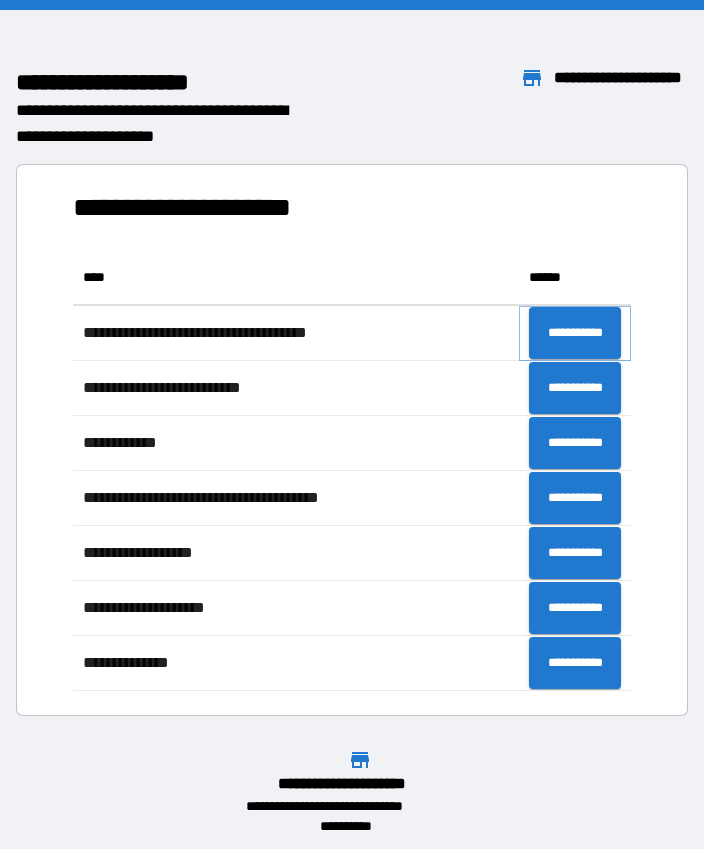 click on "**********" at bounding box center [575, 333] 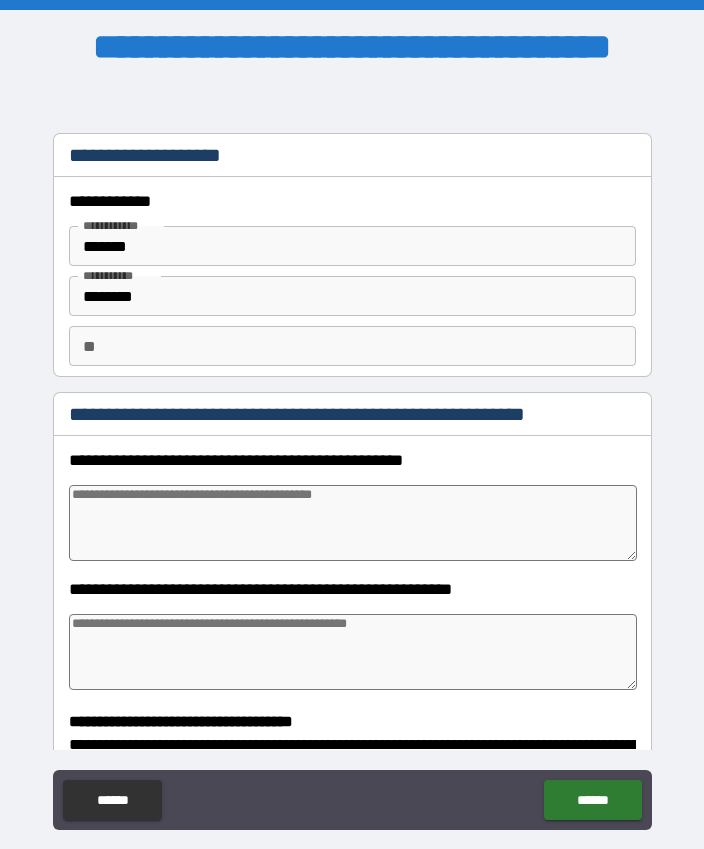 type on "*" 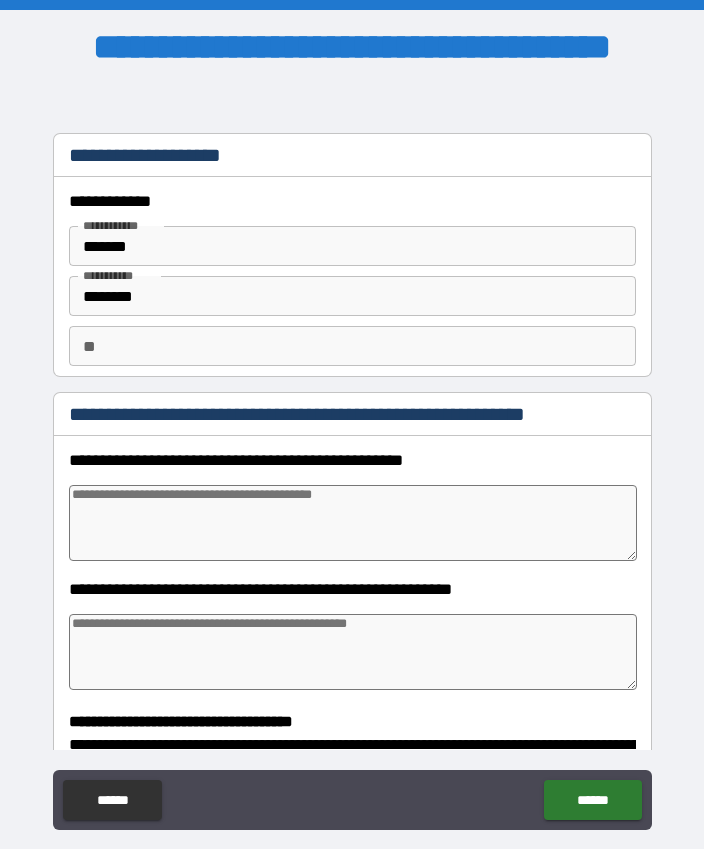 type on "*" 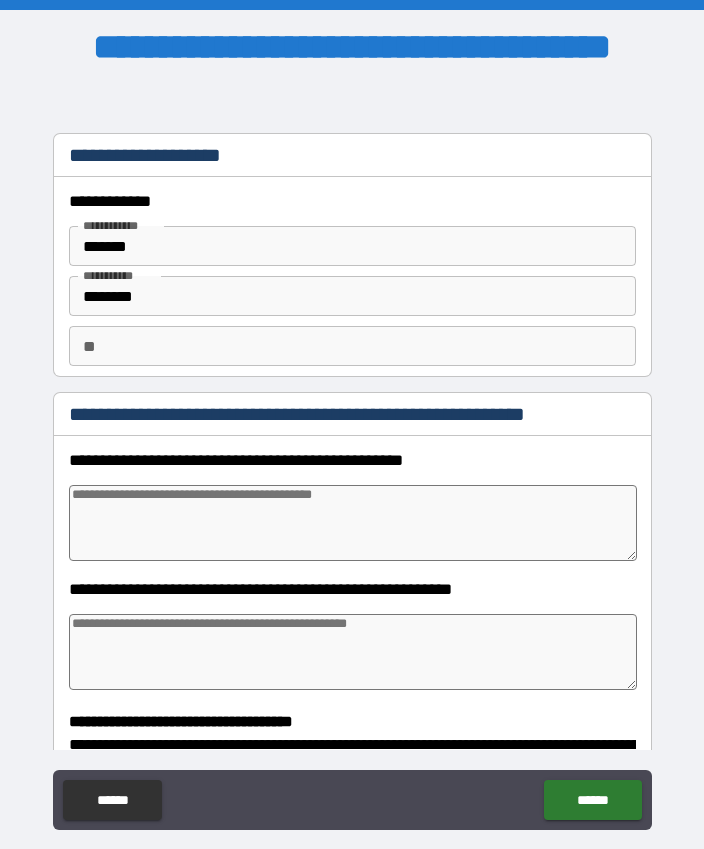 type on "*" 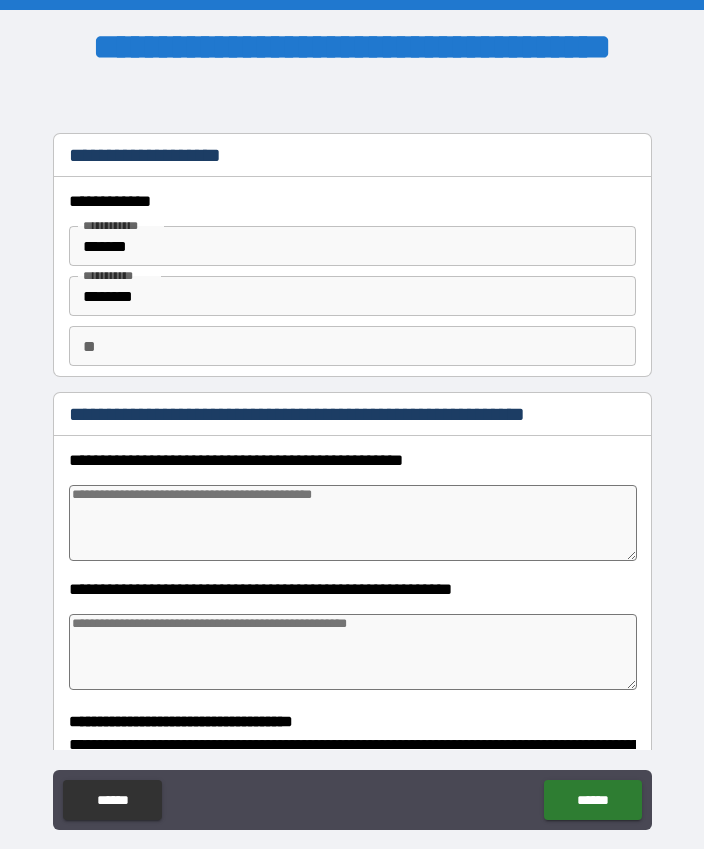 type on "*" 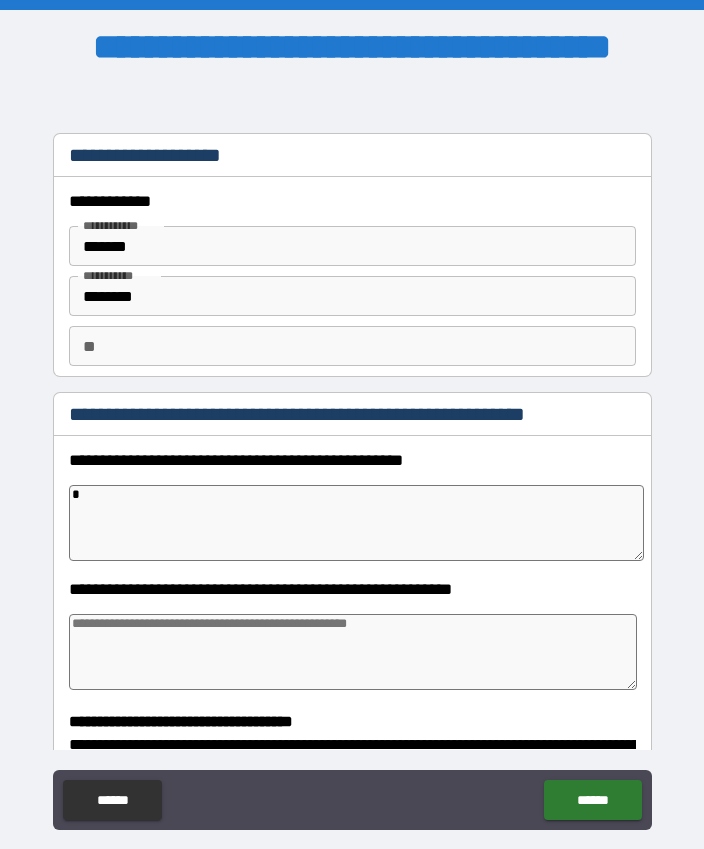 type on "*" 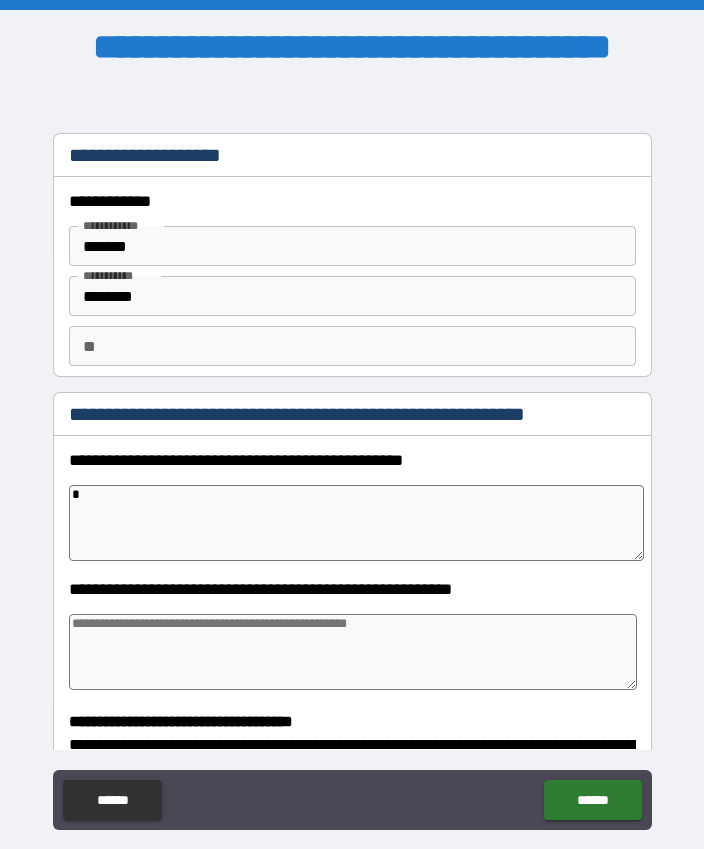 type on "*" 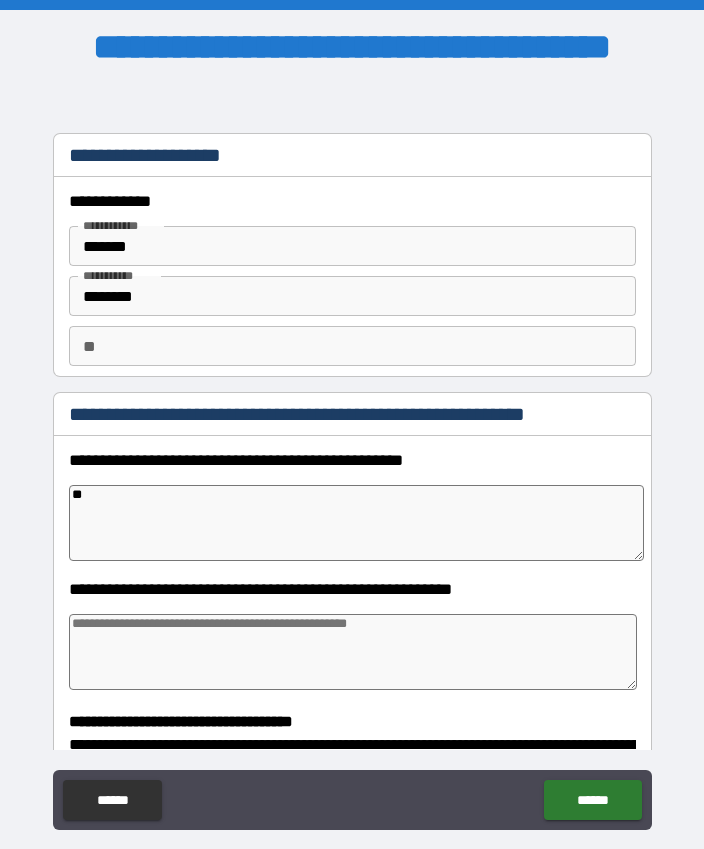 type on "*" 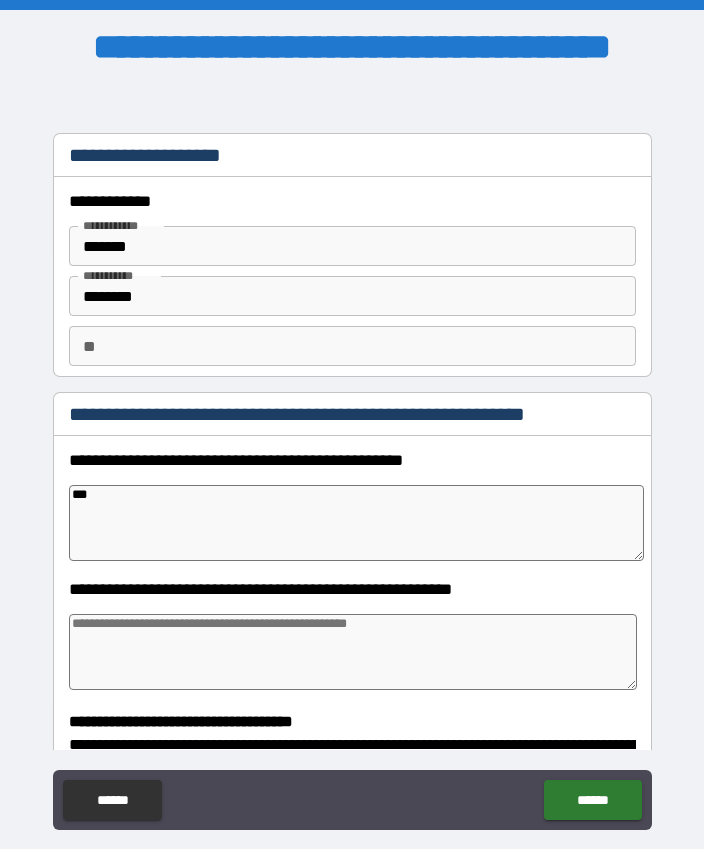type on "*" 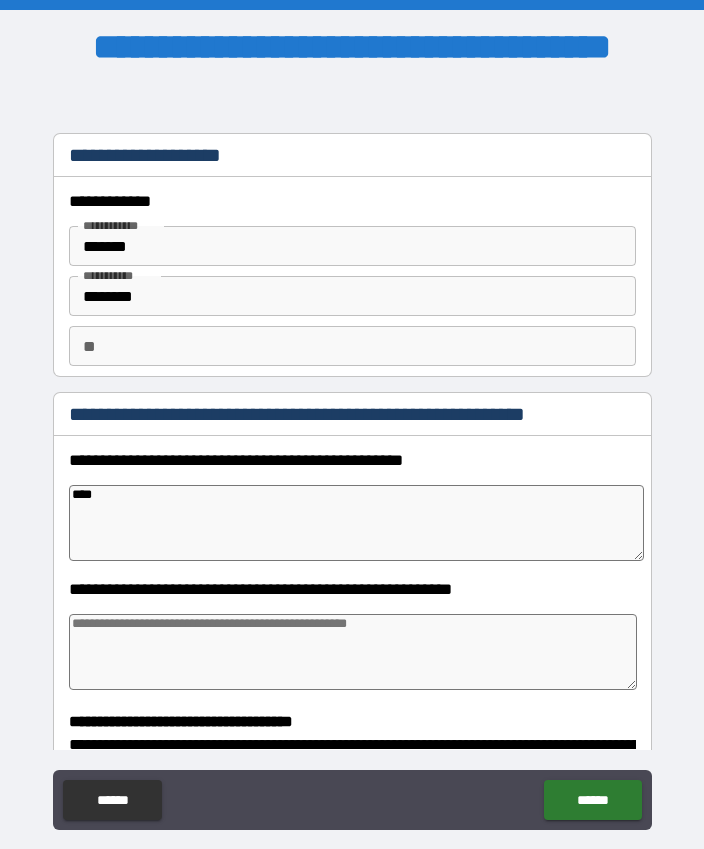 type on "*" 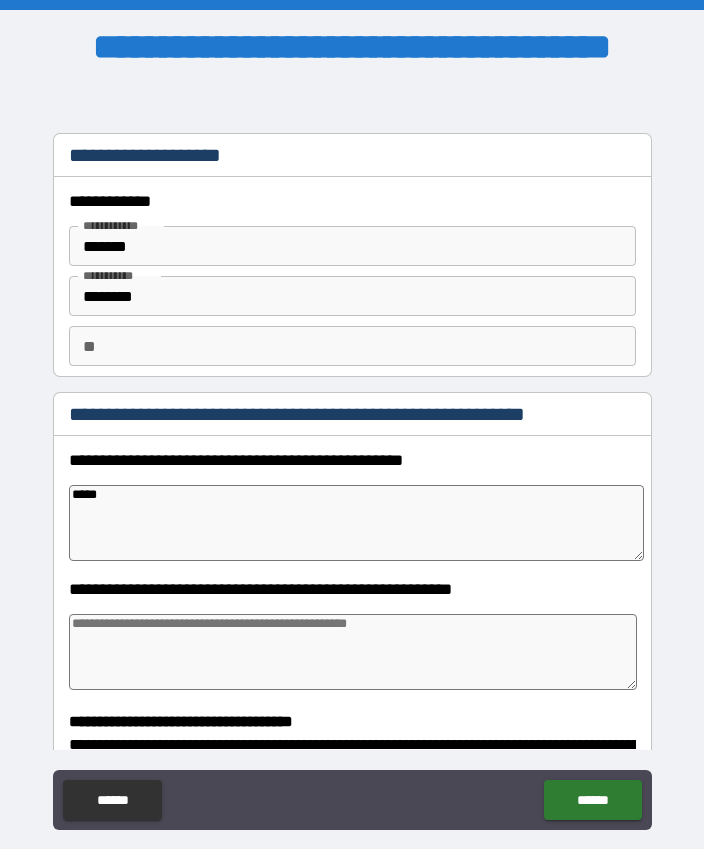 type on "*" 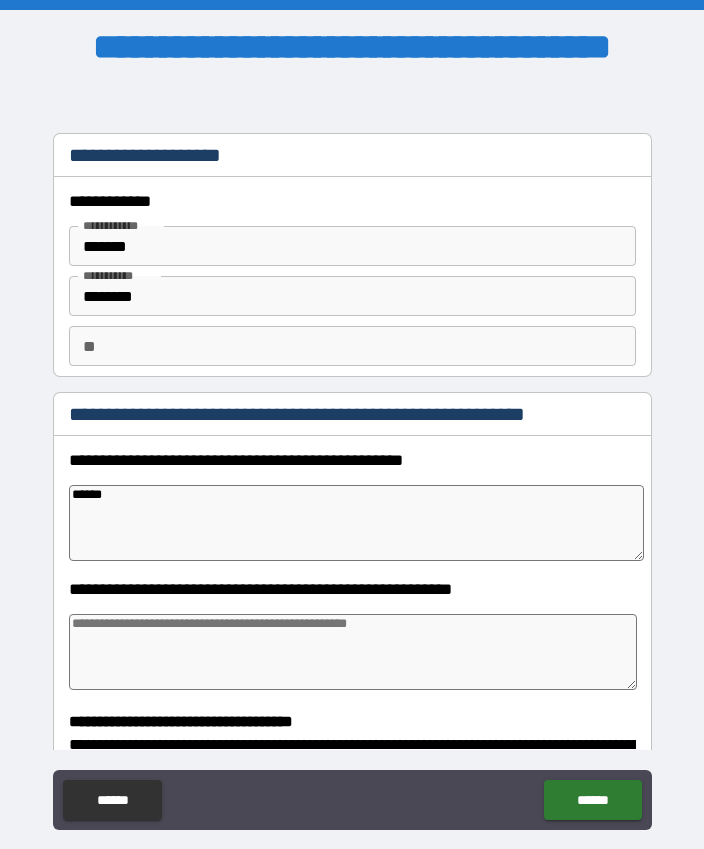 type on "*" 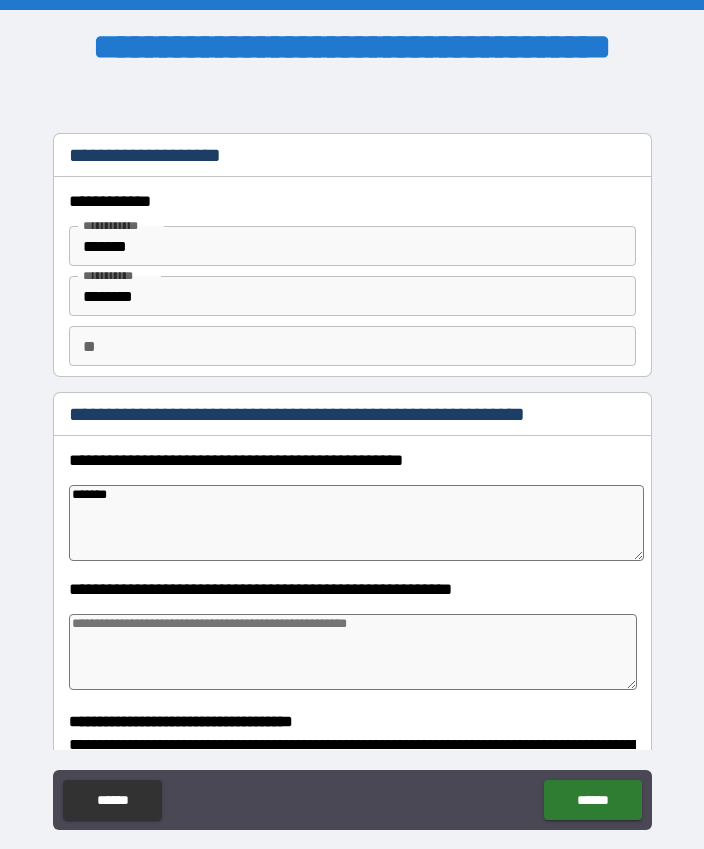 type on "*" 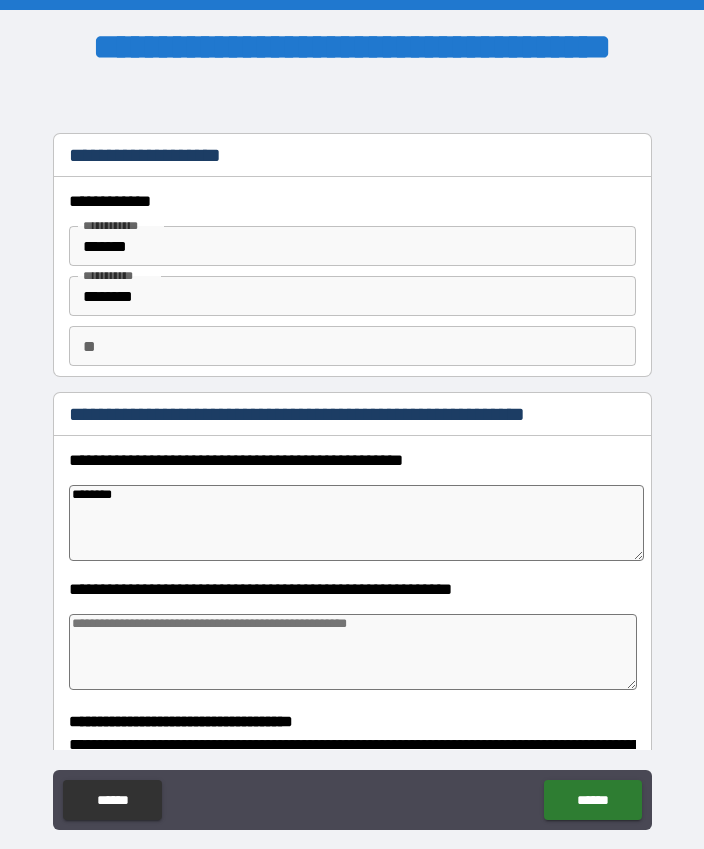 type on "*" 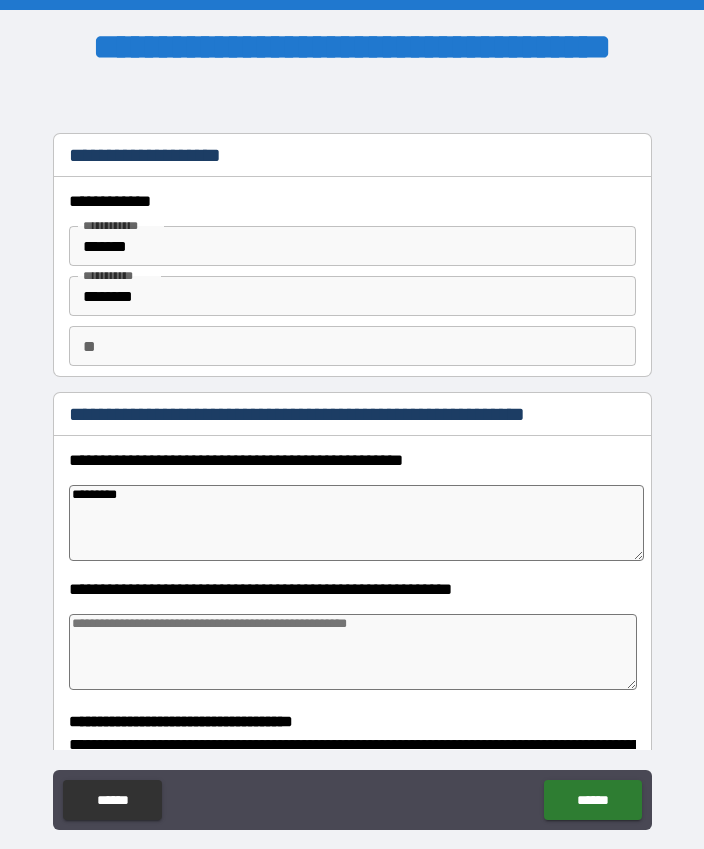 type on "*" 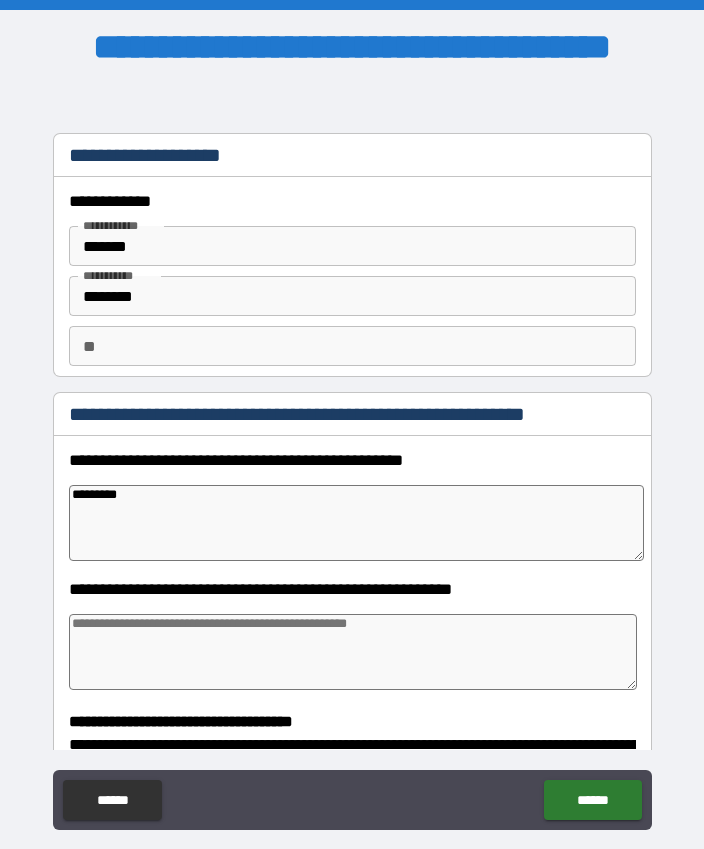 type on "**********" 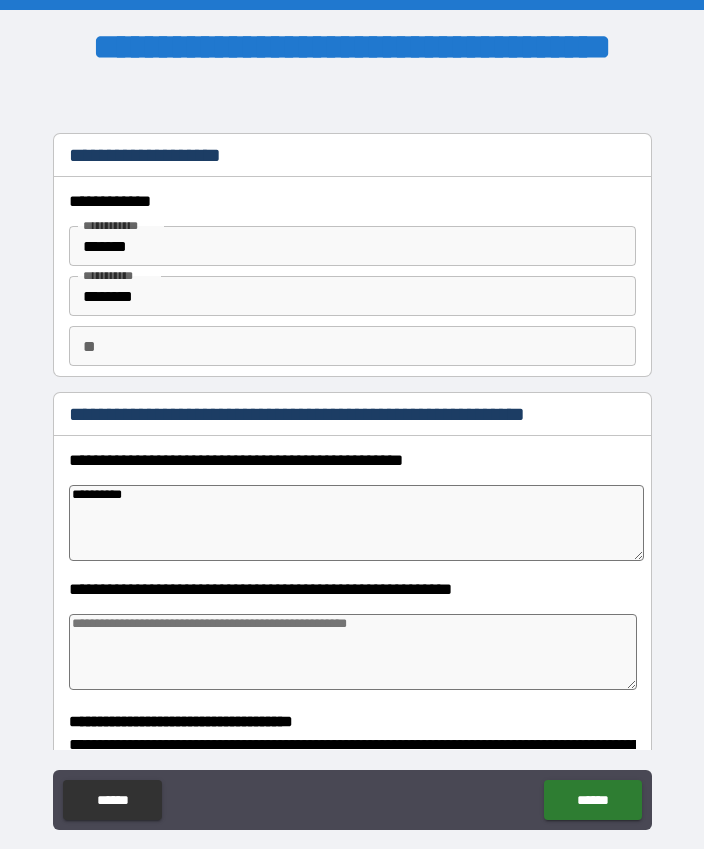 type on "*" 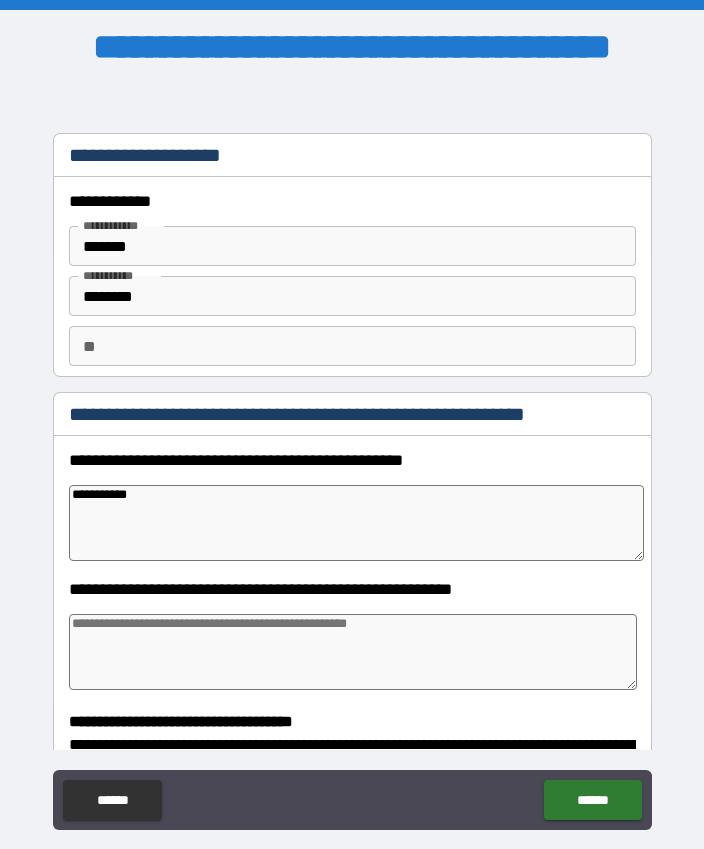 type on "*" 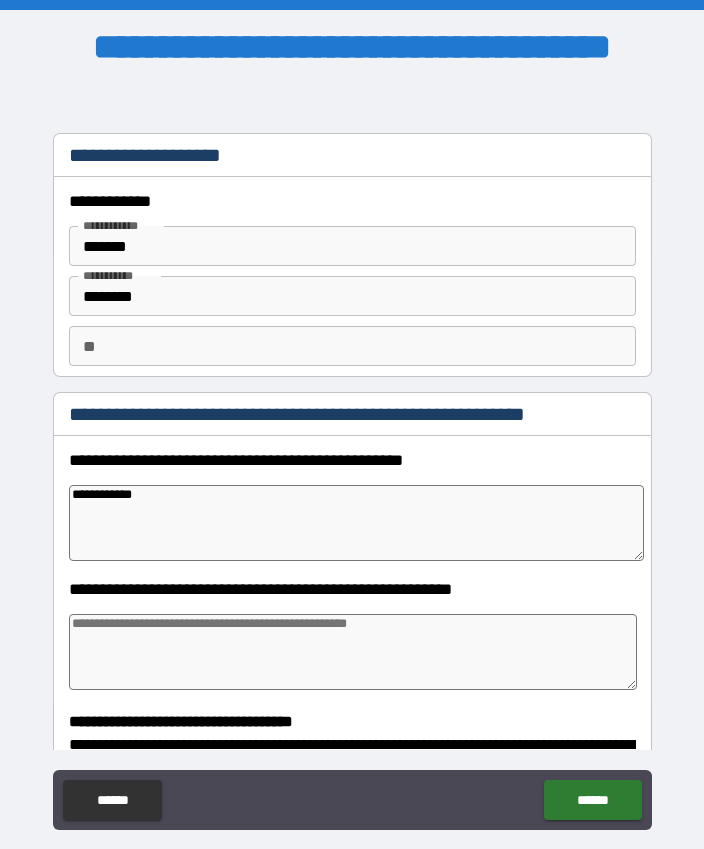 type on "*" 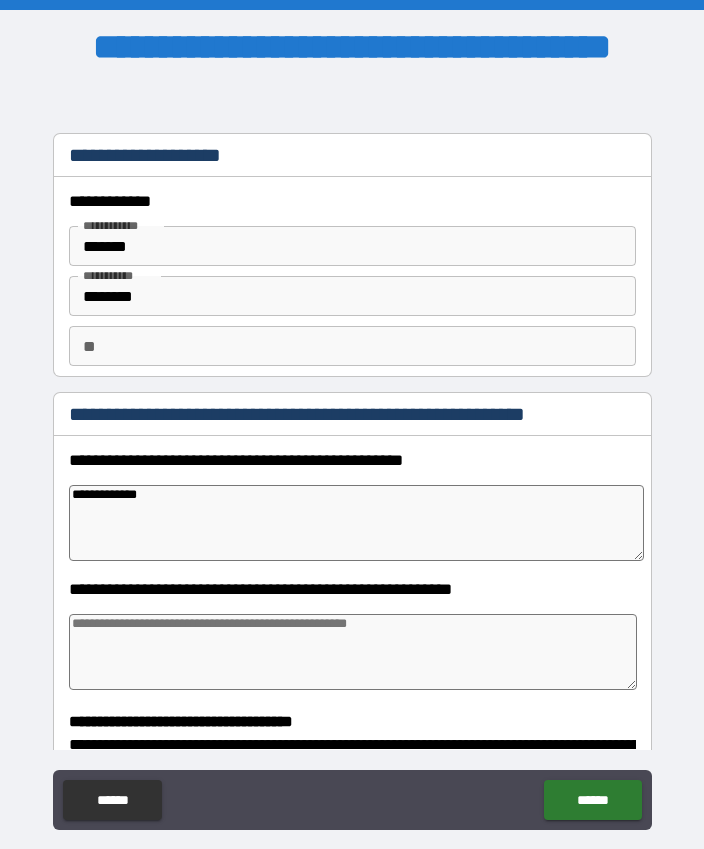 type on "*" 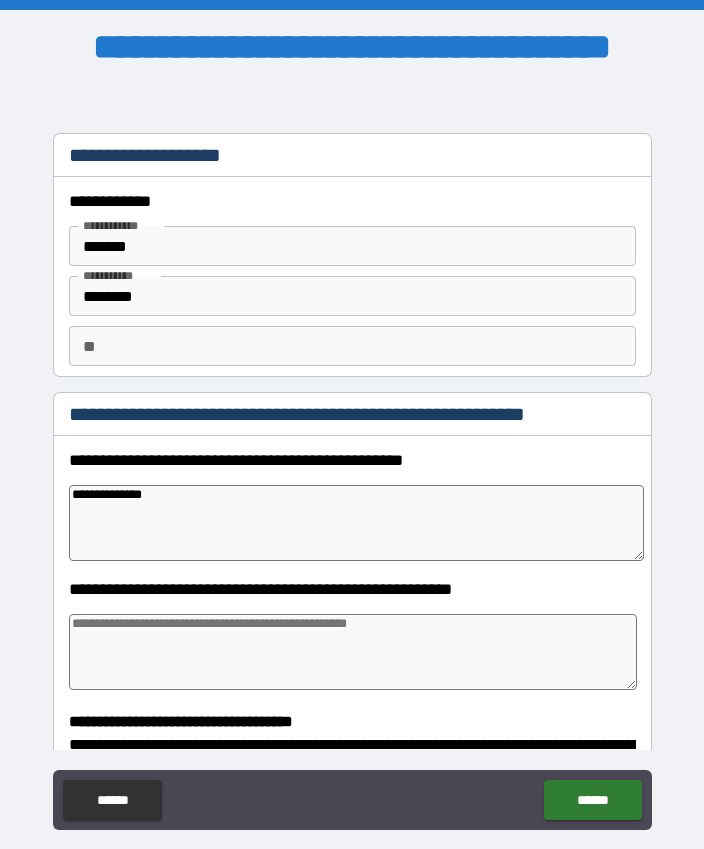 type on "*" 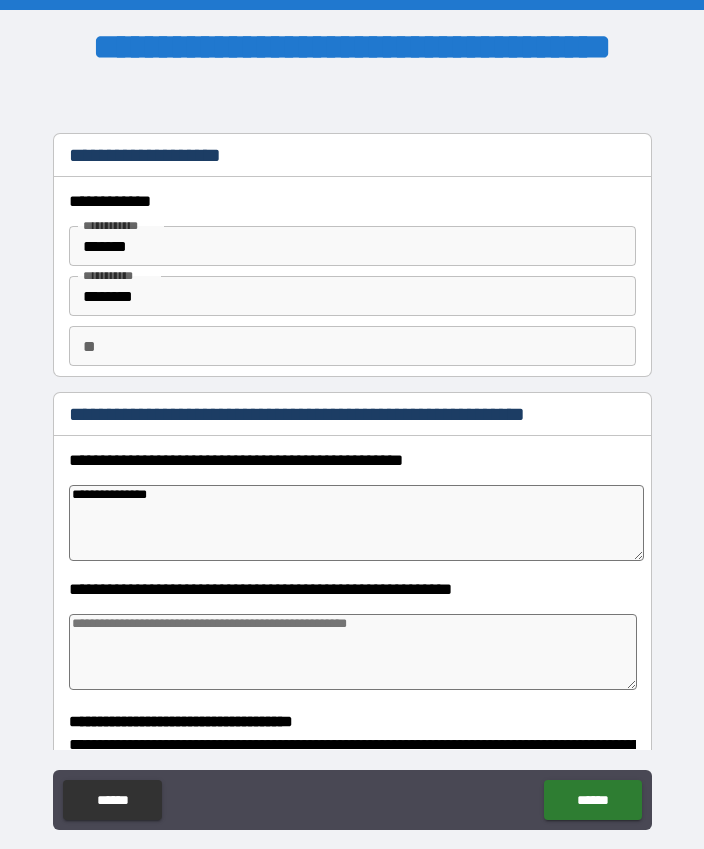type on "*" 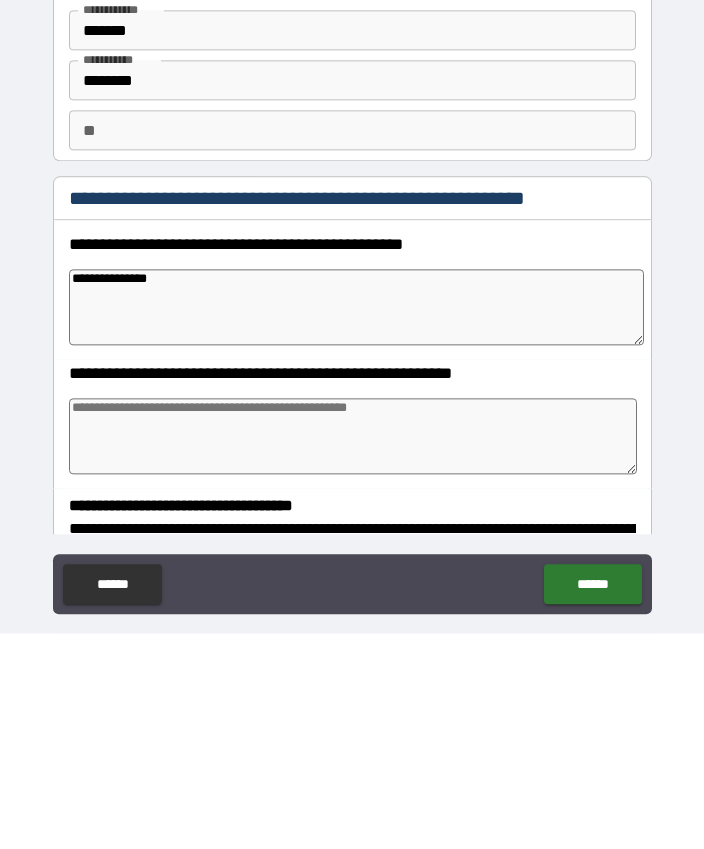 type on "**********" 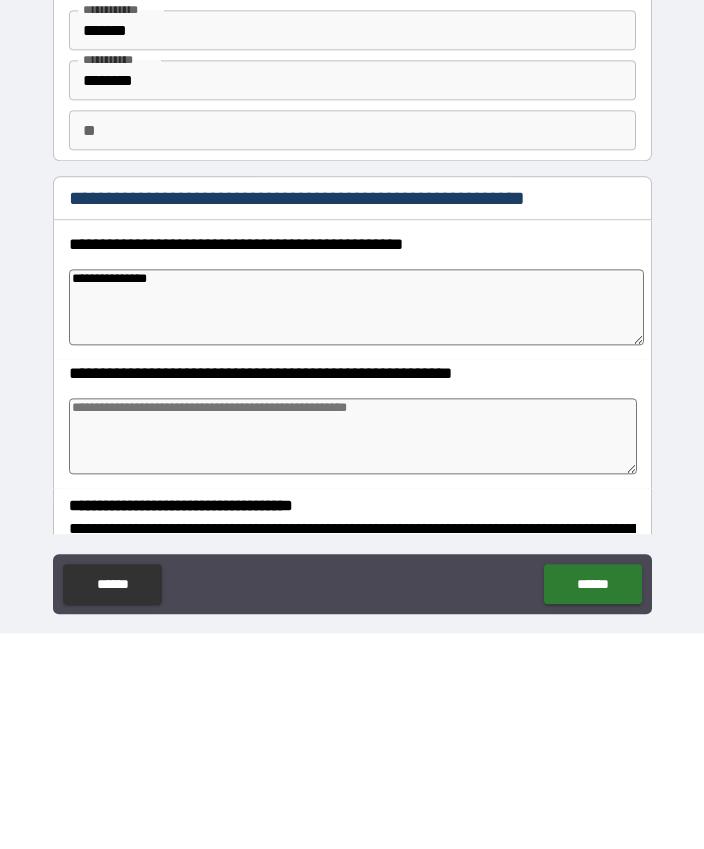 type on "*" 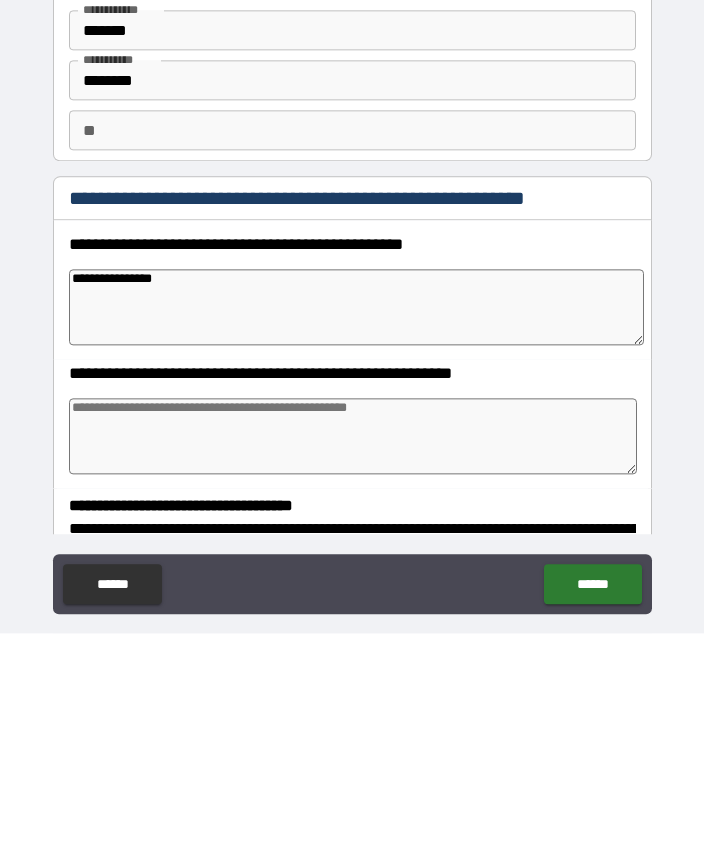 type on "*" 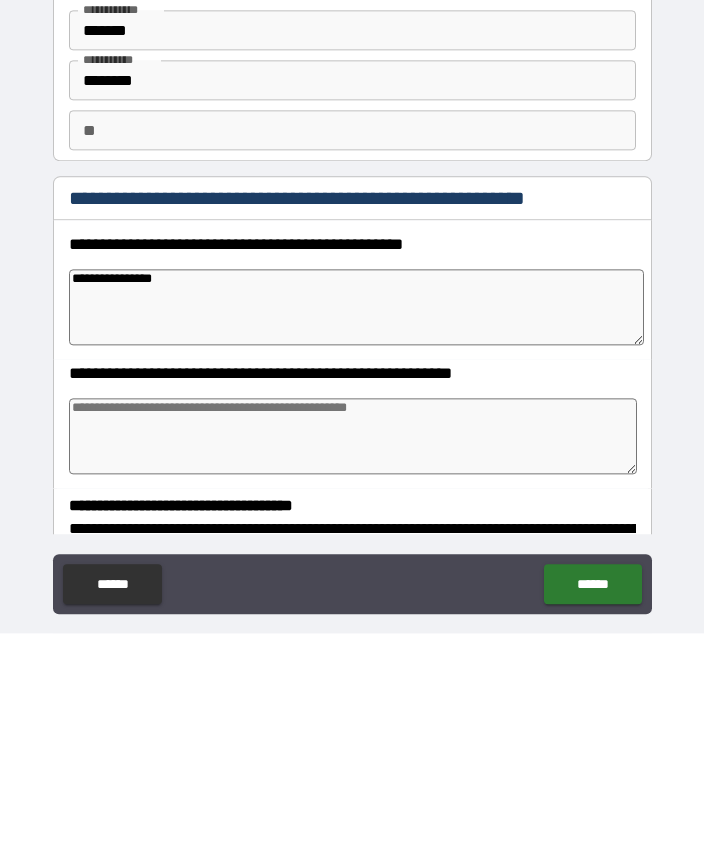 type on "**********" 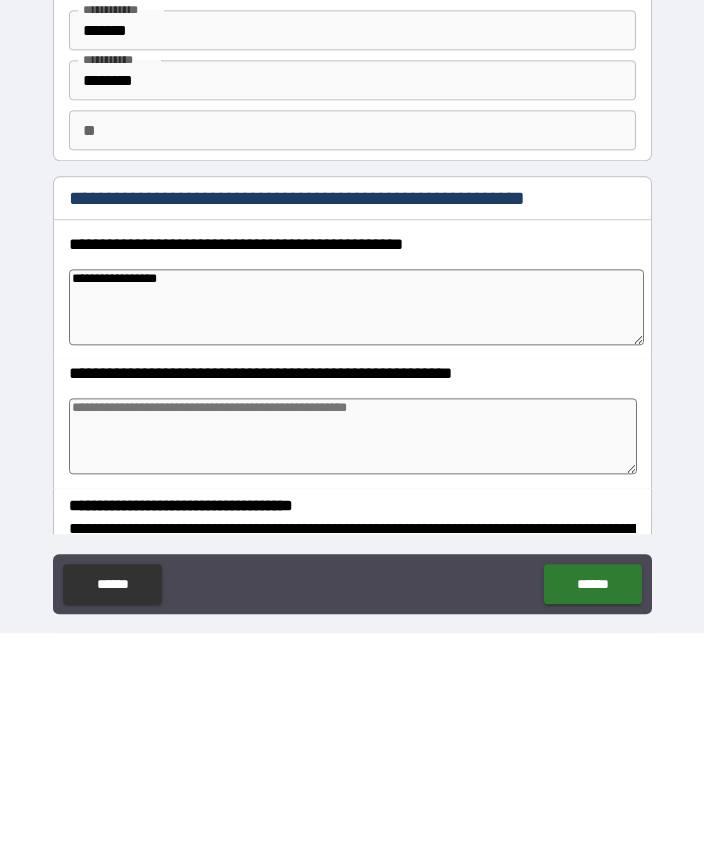 type on "*" 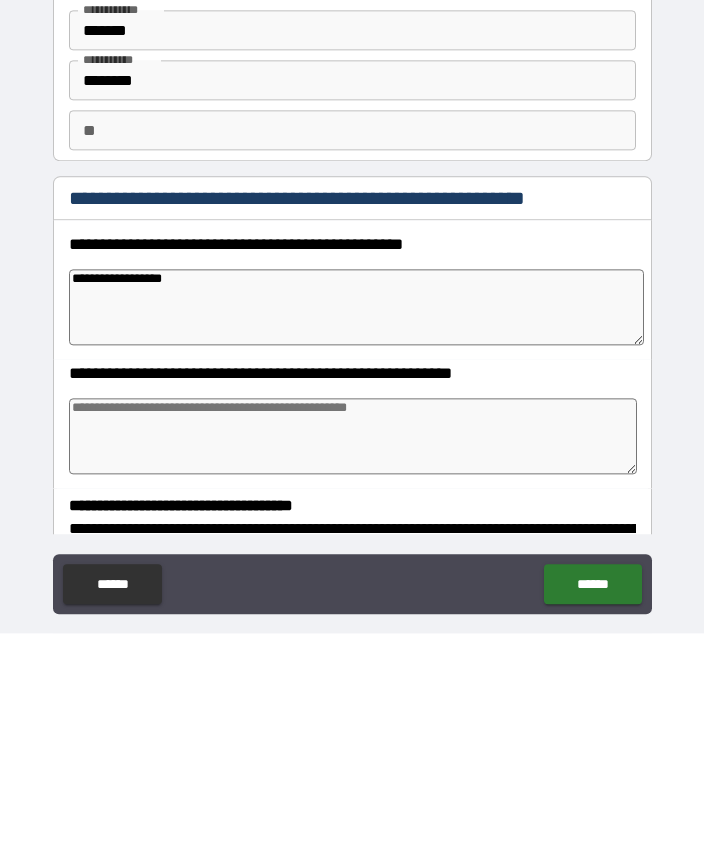 type on "*" 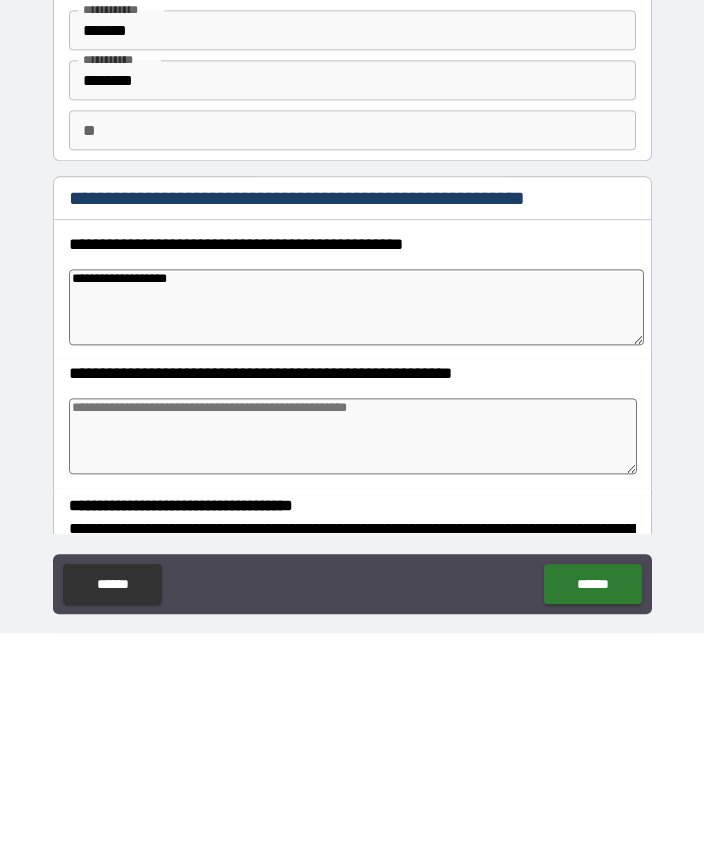 type on "*" 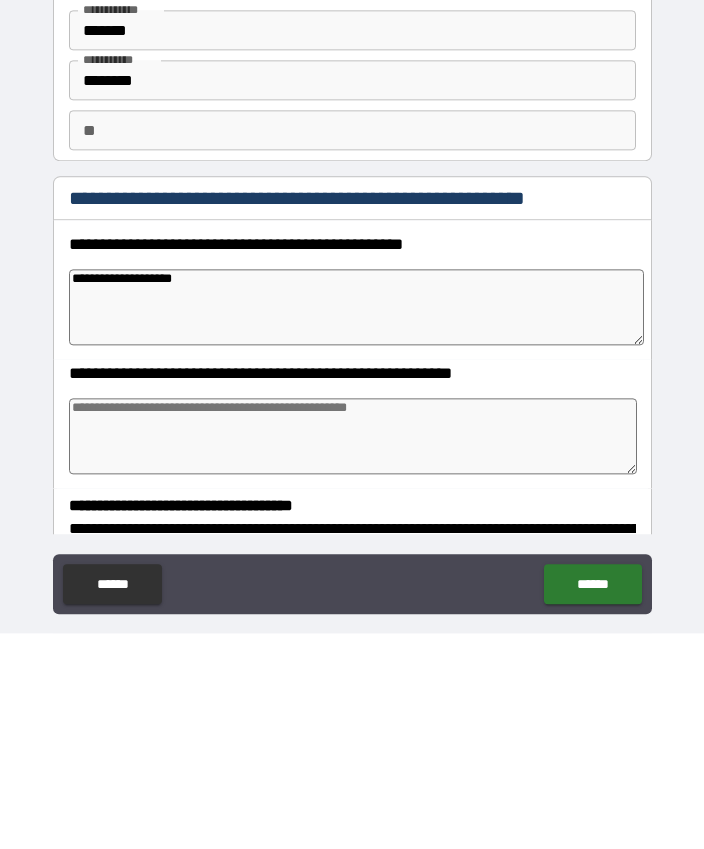 type on "*" 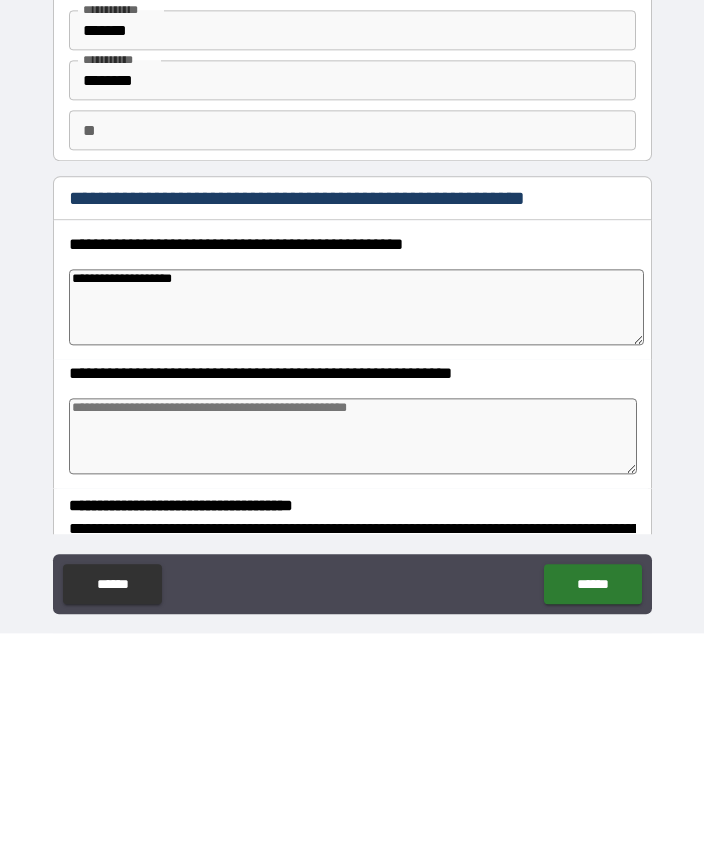 type on "**********" 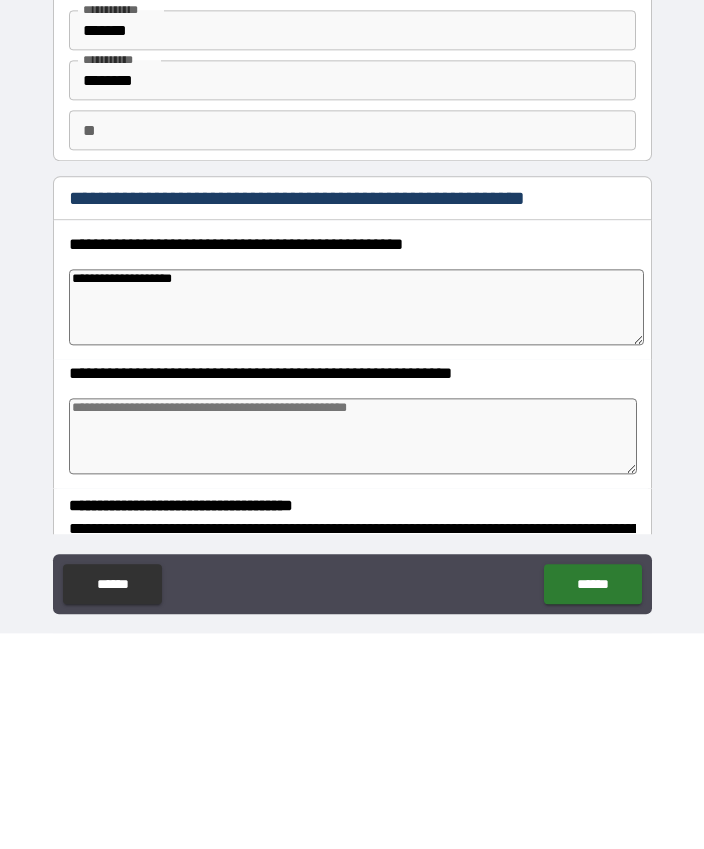 type on "*" 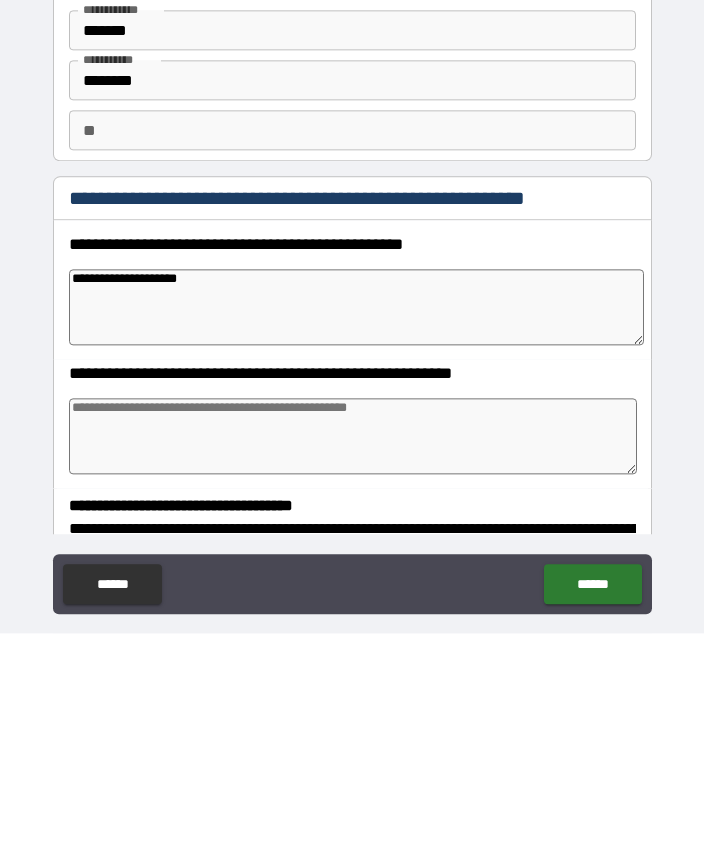 type on "*" 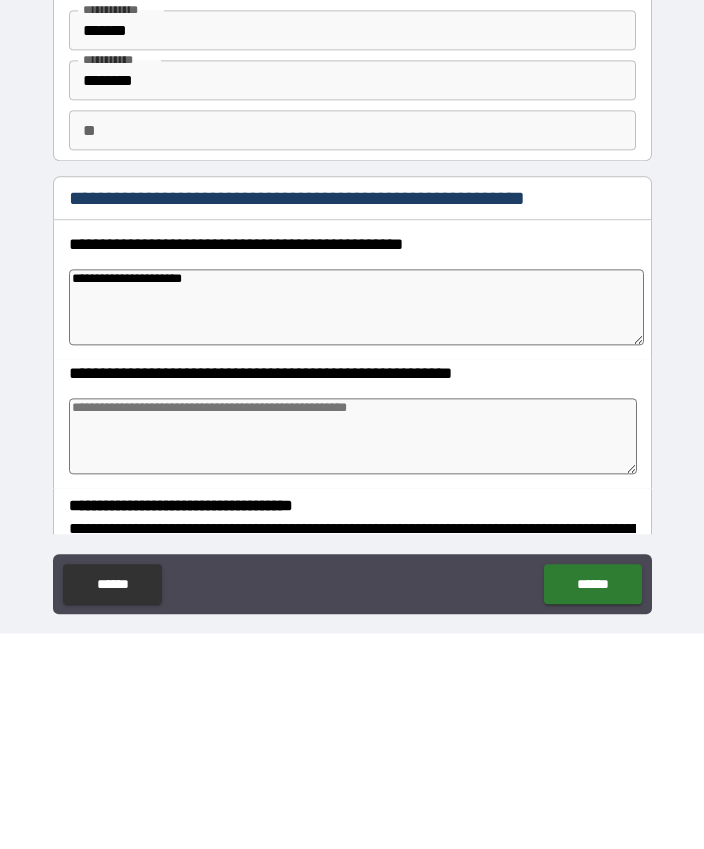type on "*" 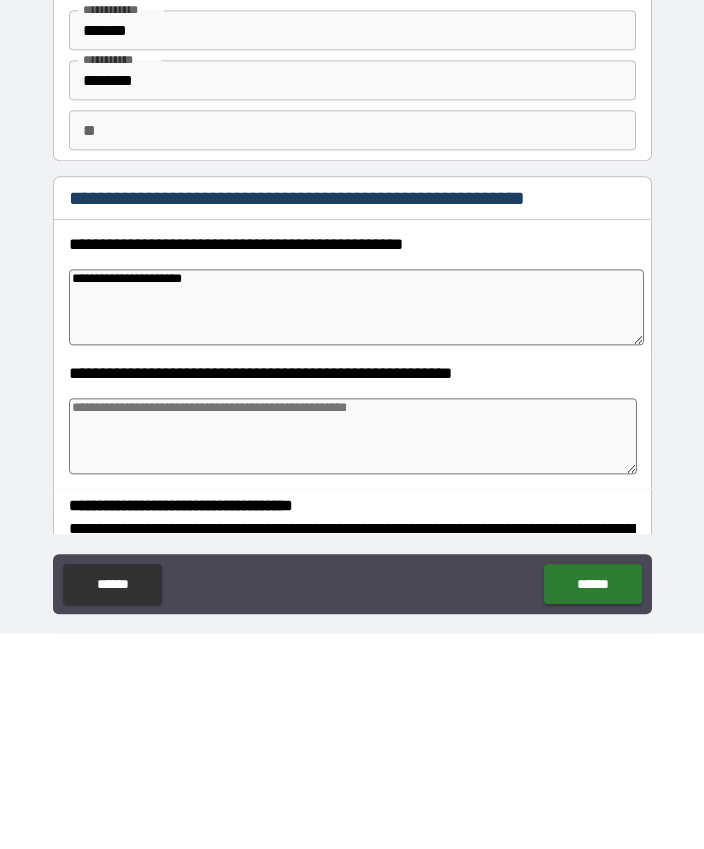 type on "**********" 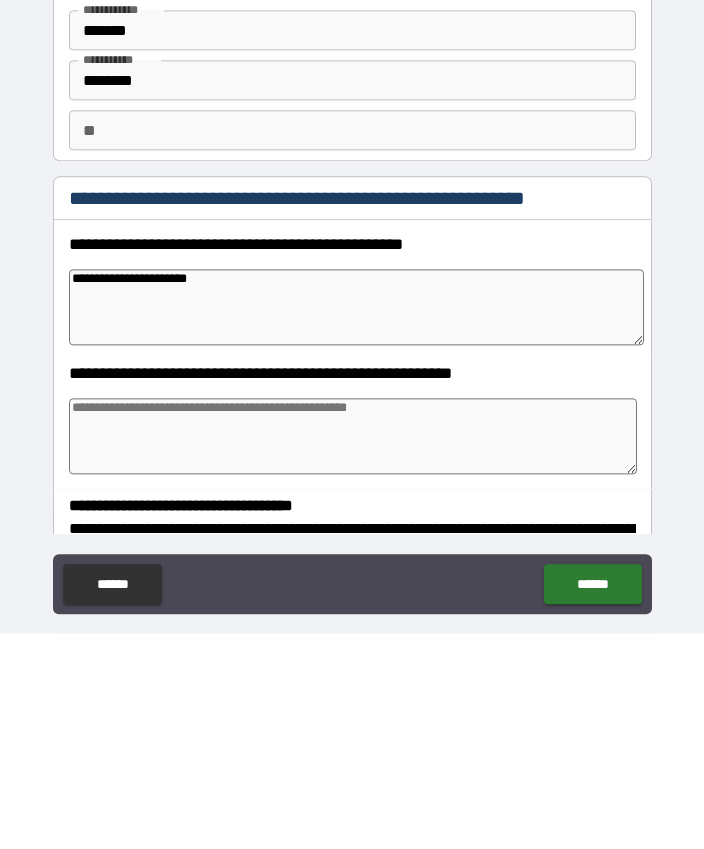 type on "*" 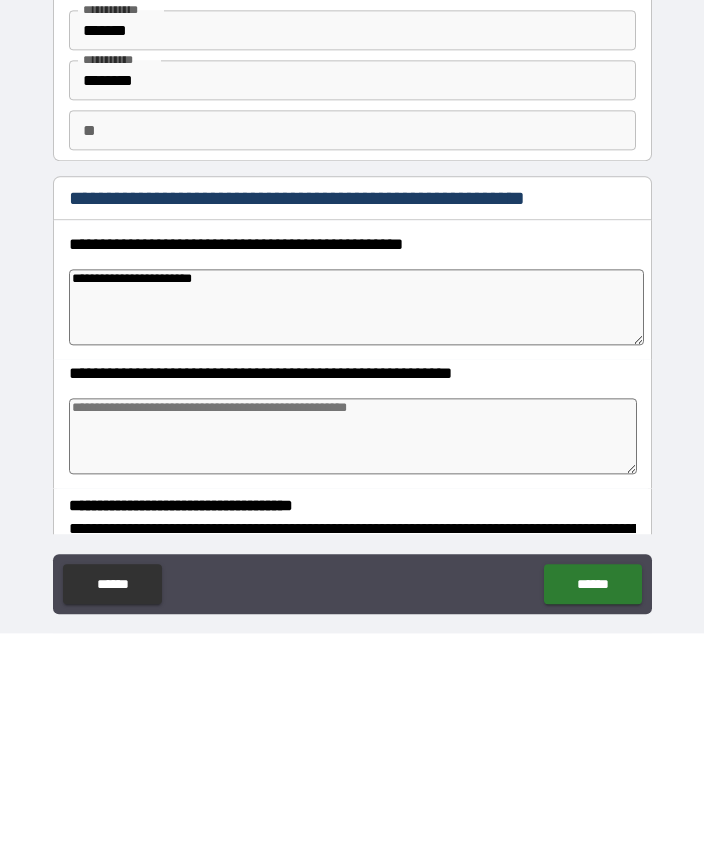 type on "*" 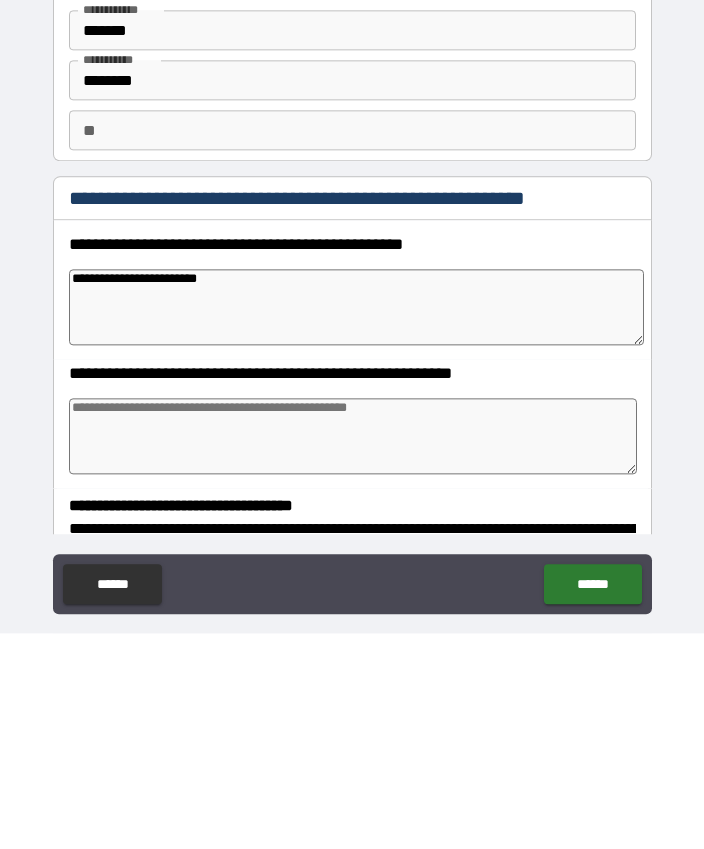 type on "*" 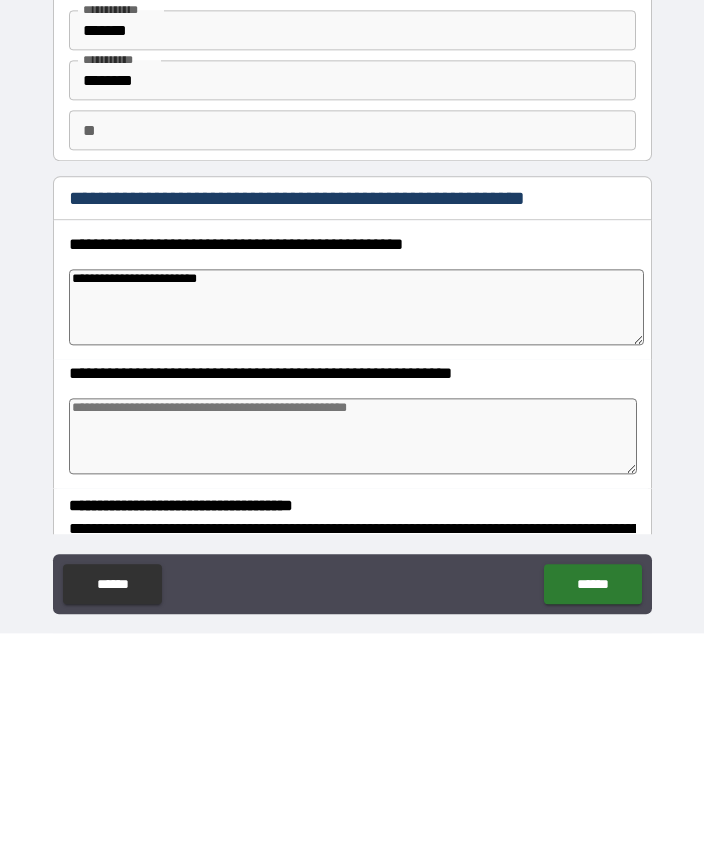 type on "**********" 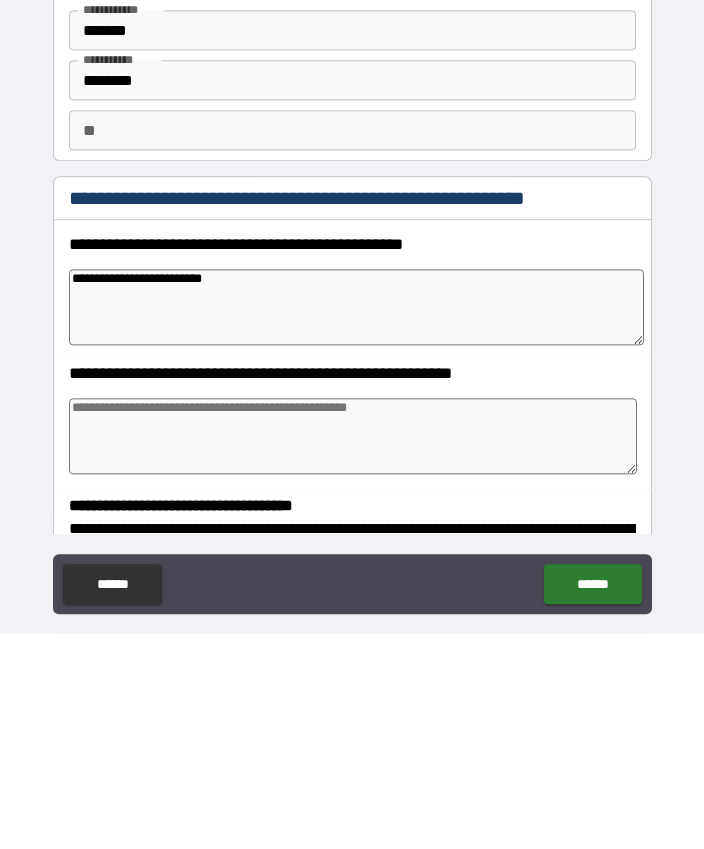 type on "*" 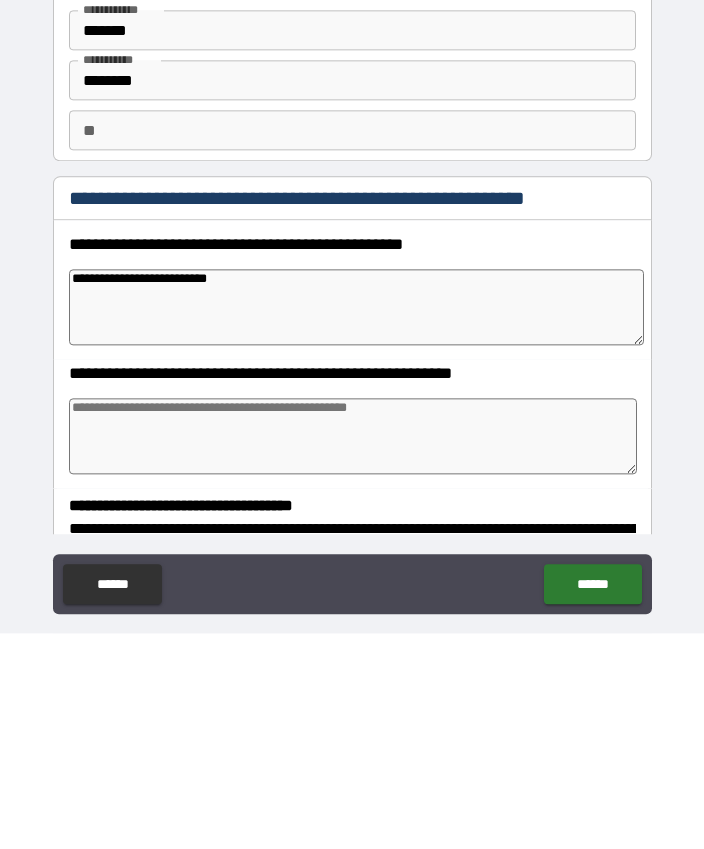 type on "*" 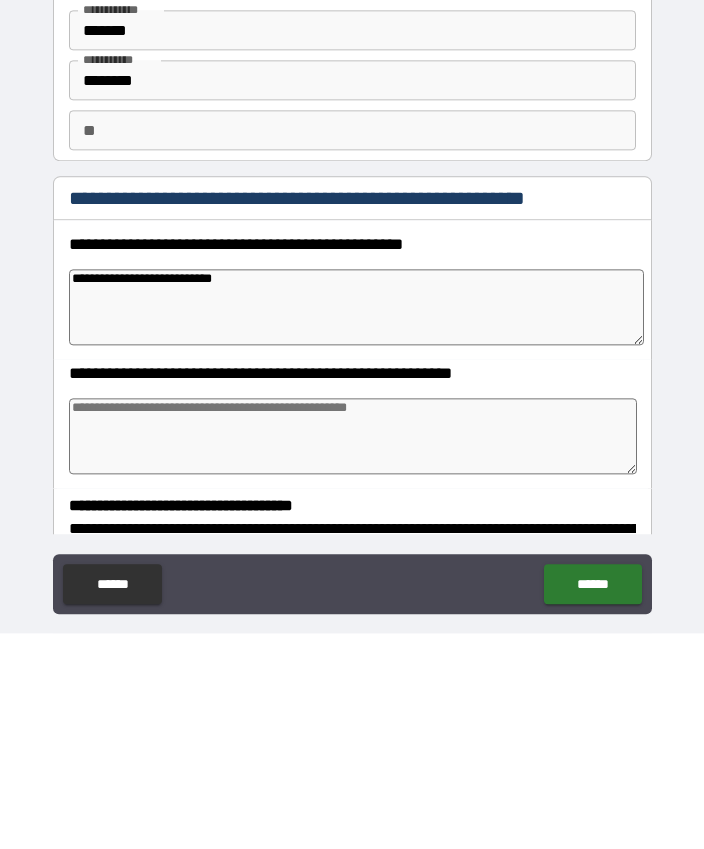 type on "*" 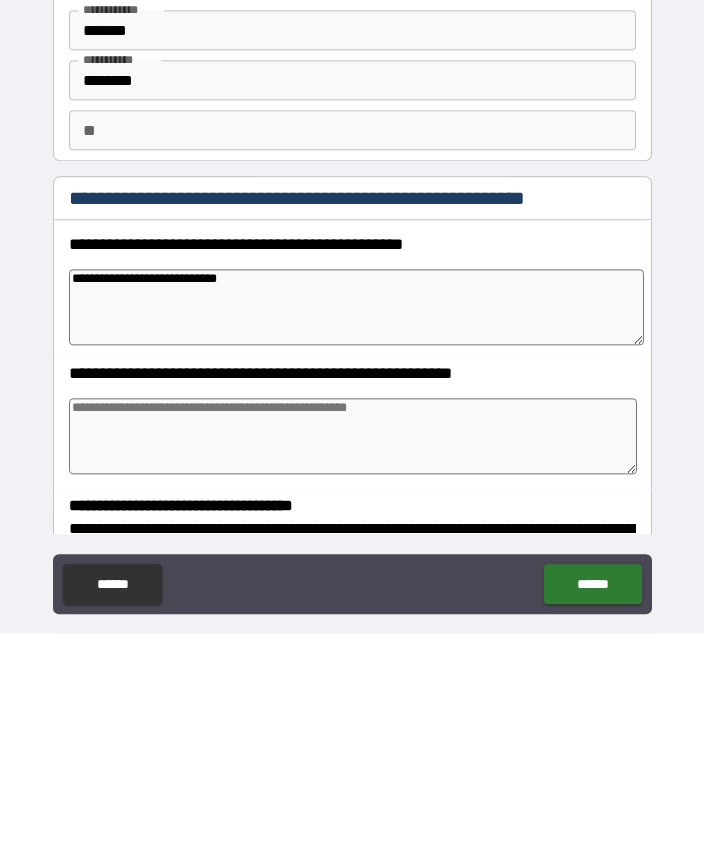 type on "*" 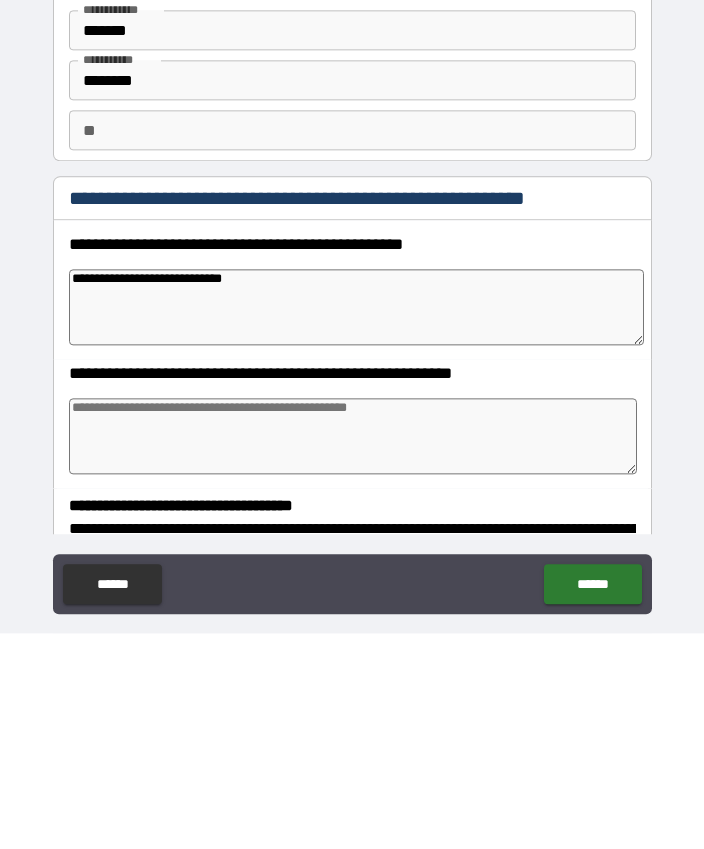 type on "*" 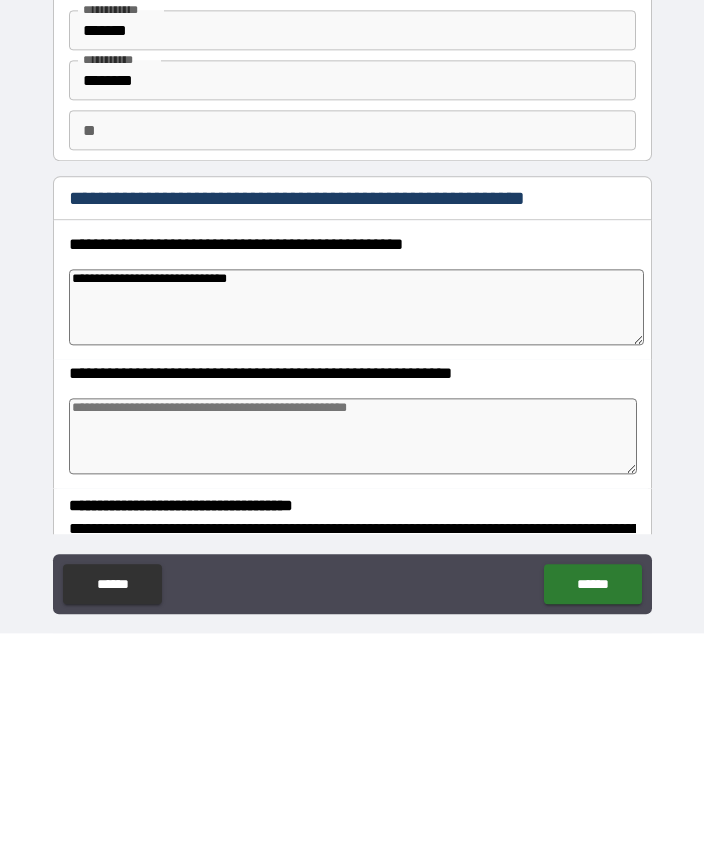 type on "*" 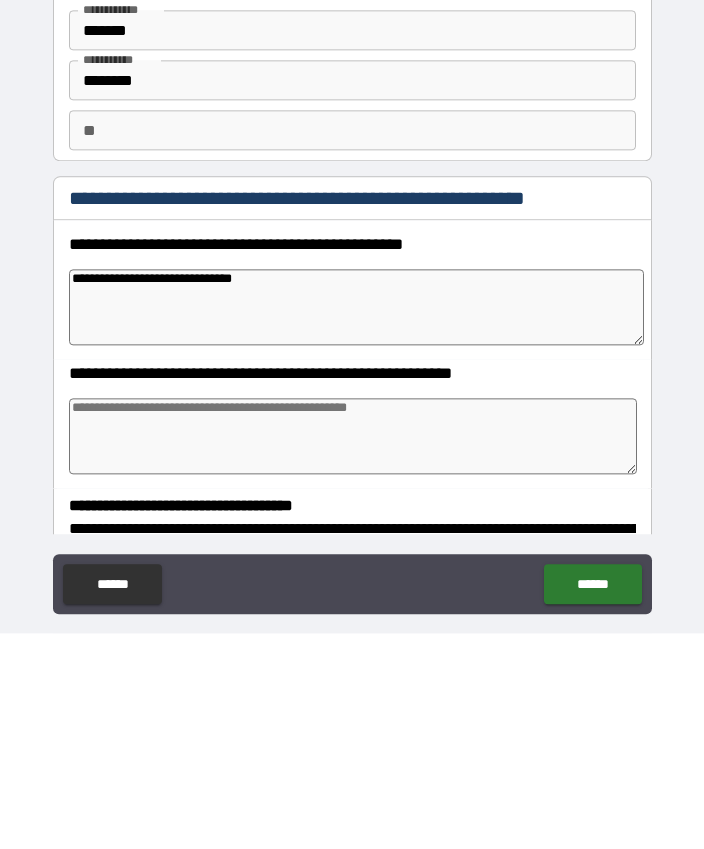 type on "*" 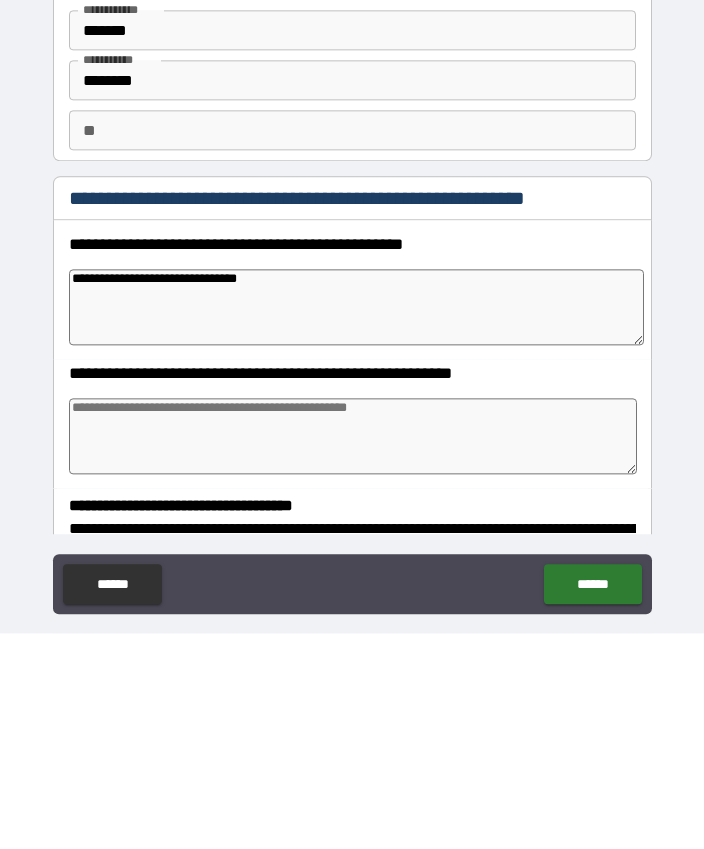 type on "*" 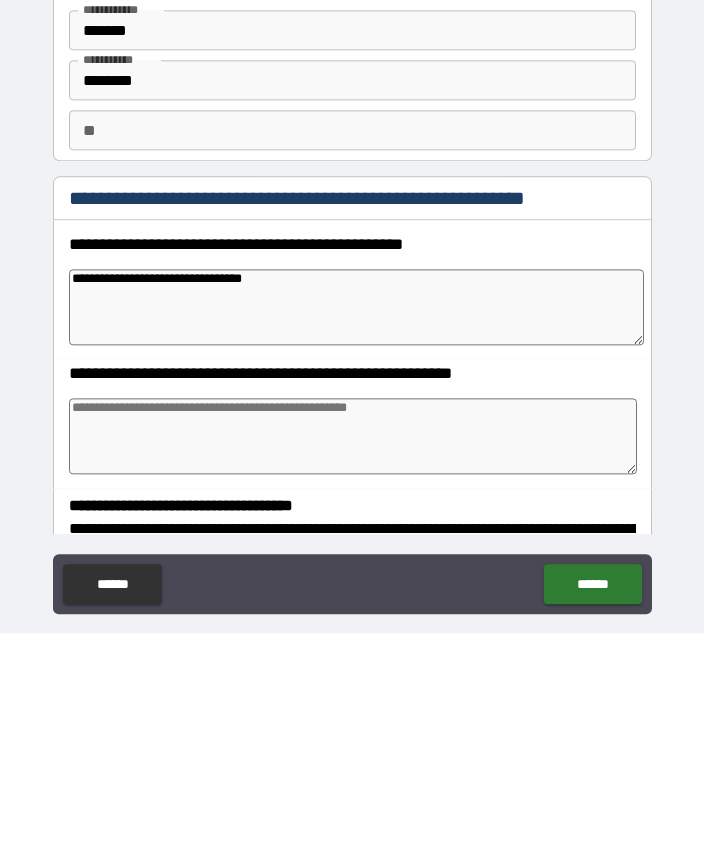 type on "*" 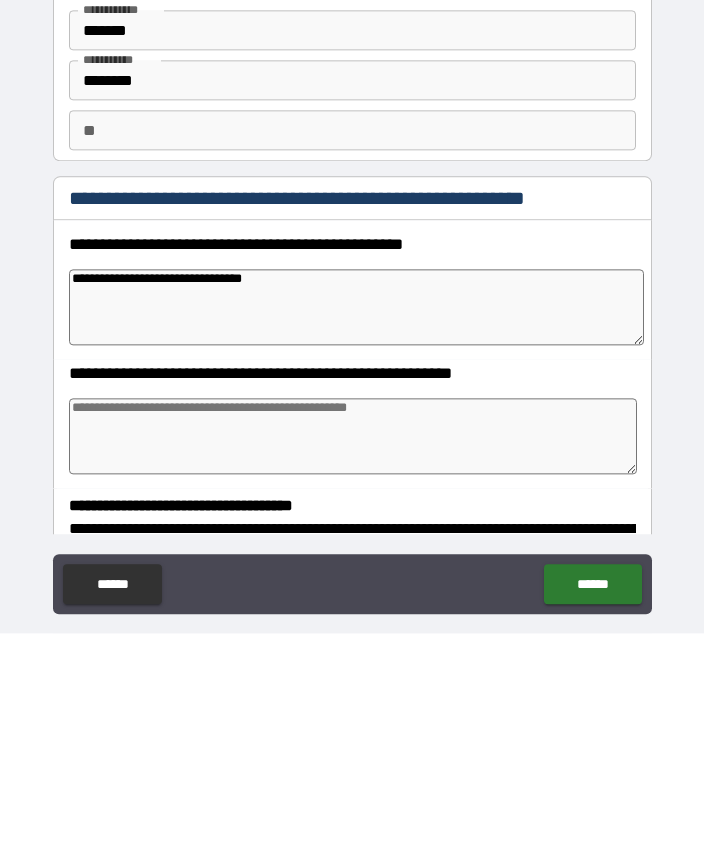 type on "*" 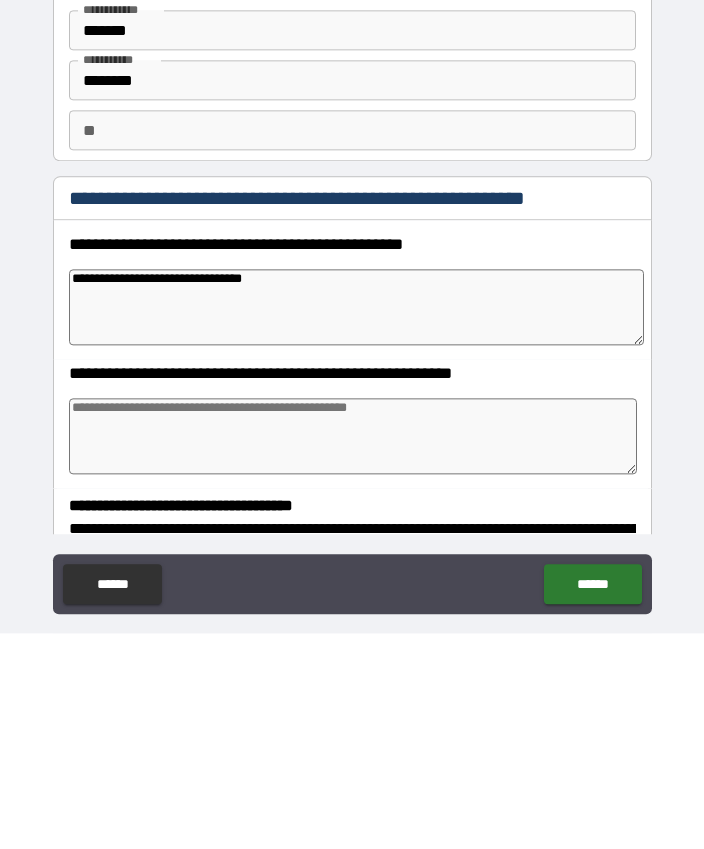 type on "*" 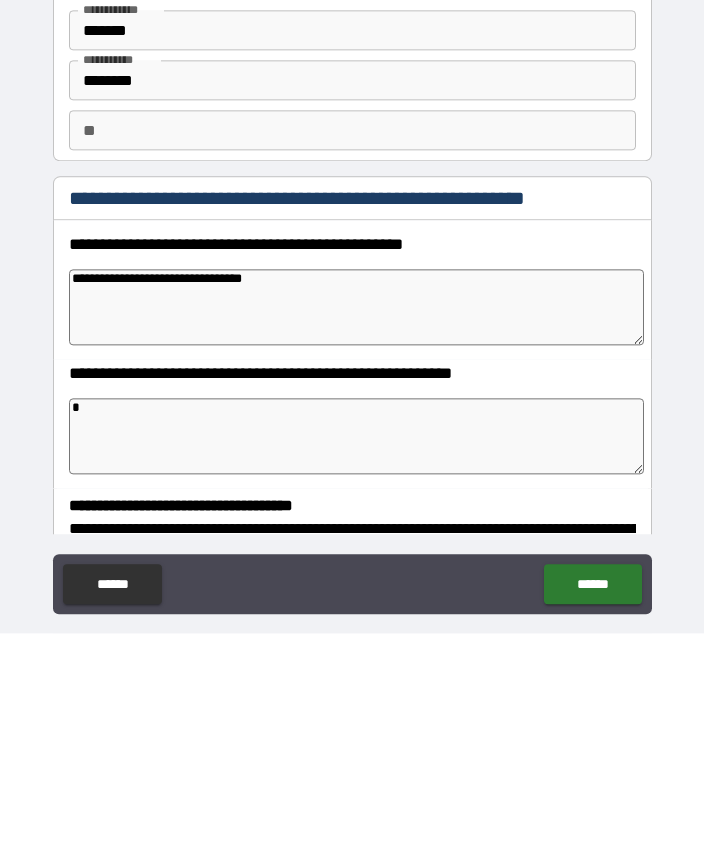 type on "*" 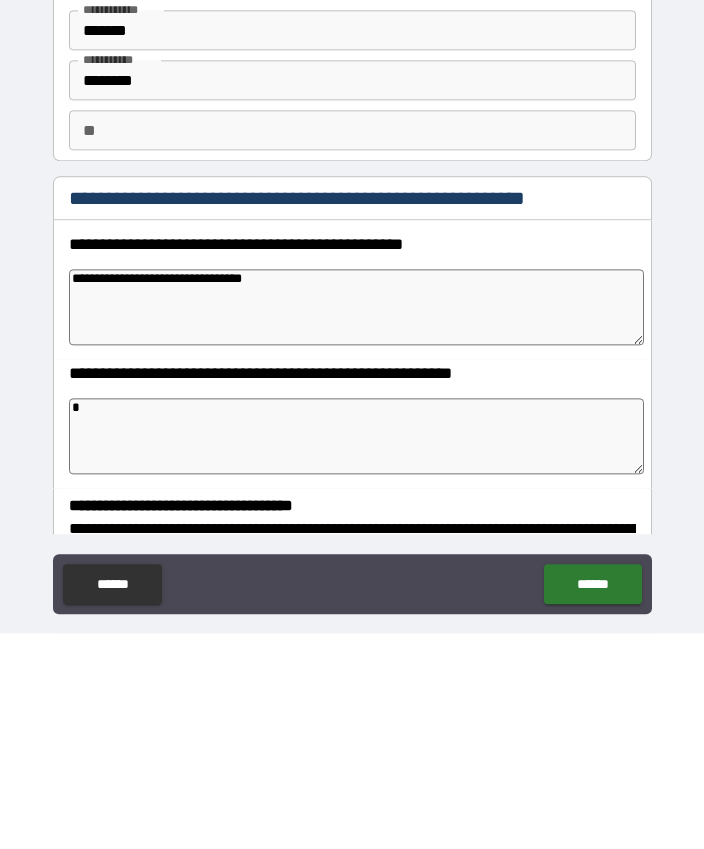 type on "**" 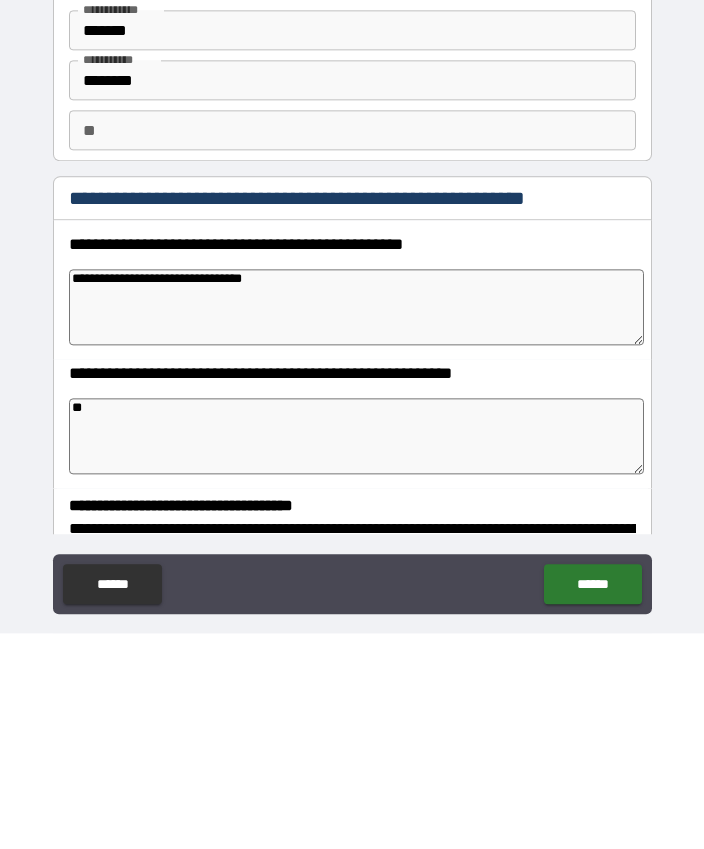 type on "*" 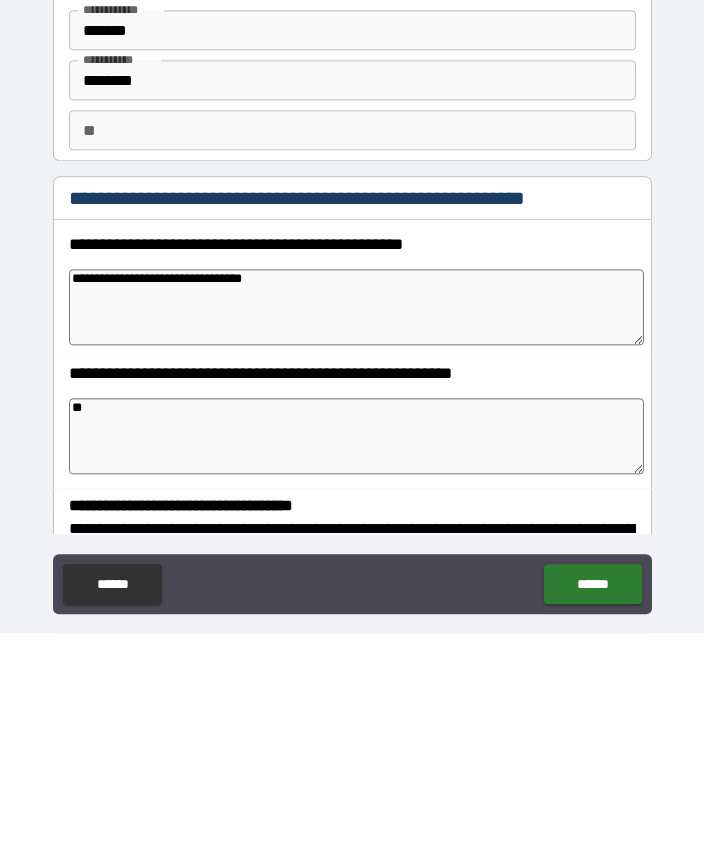 type on "*" 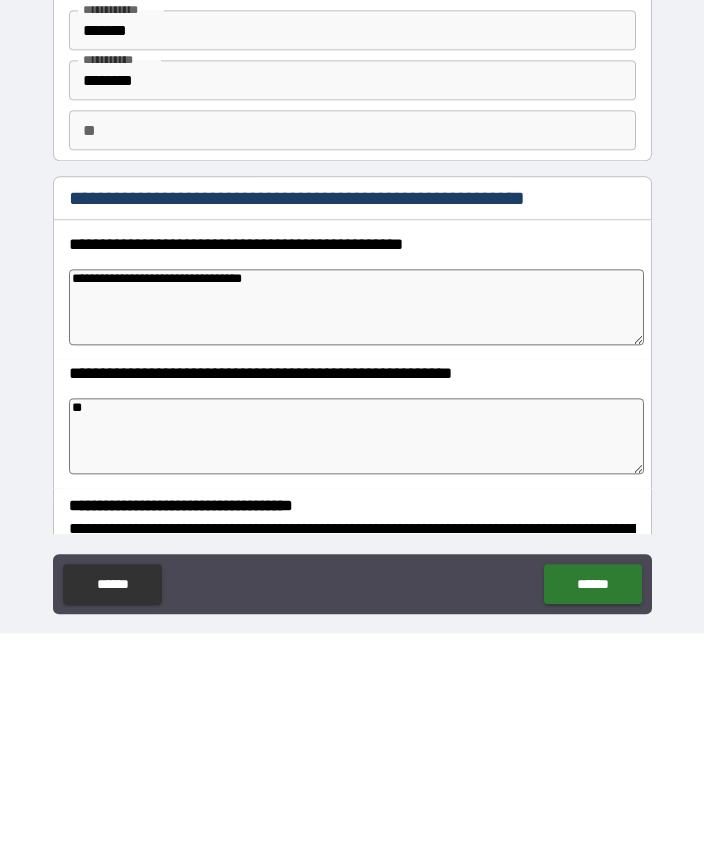 type on "***" 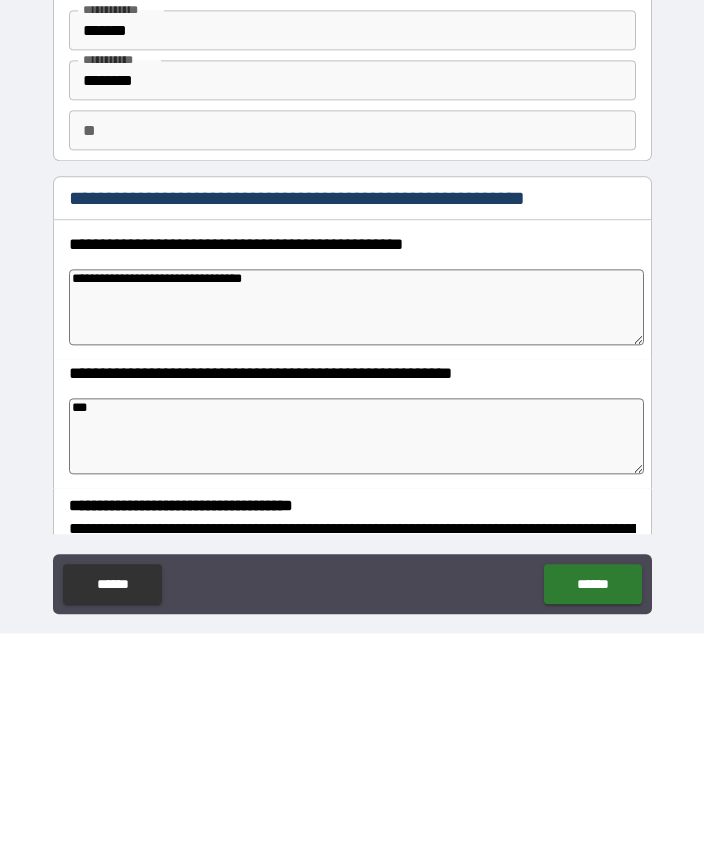 type on "*" 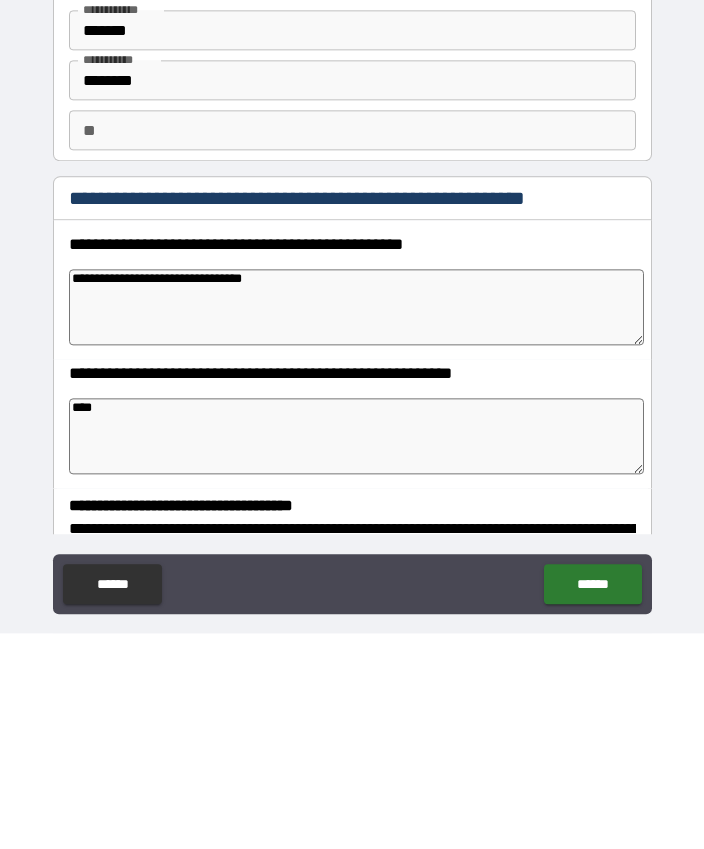 type on "*" 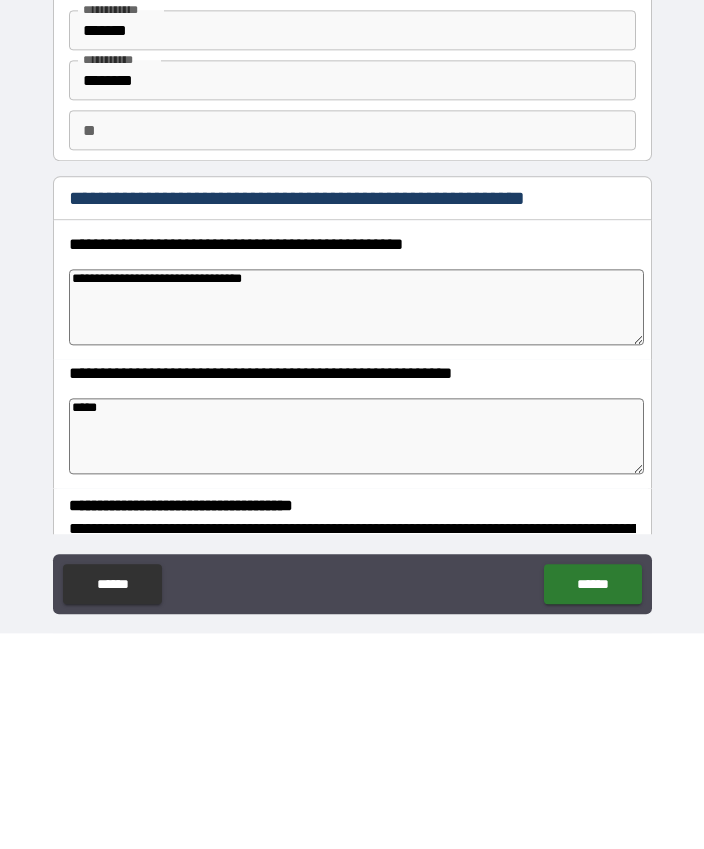type on "*" 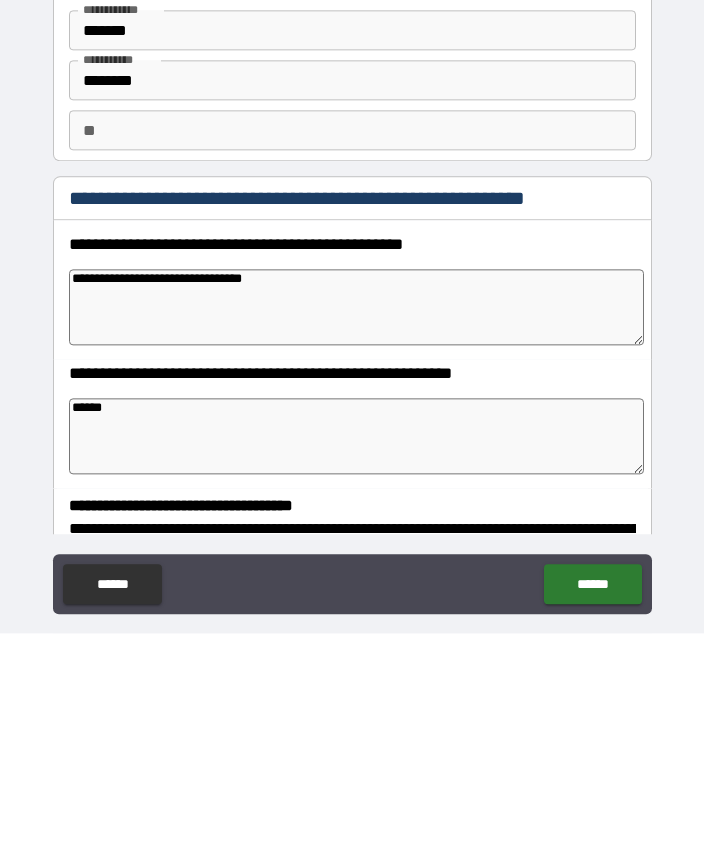 type on "*" 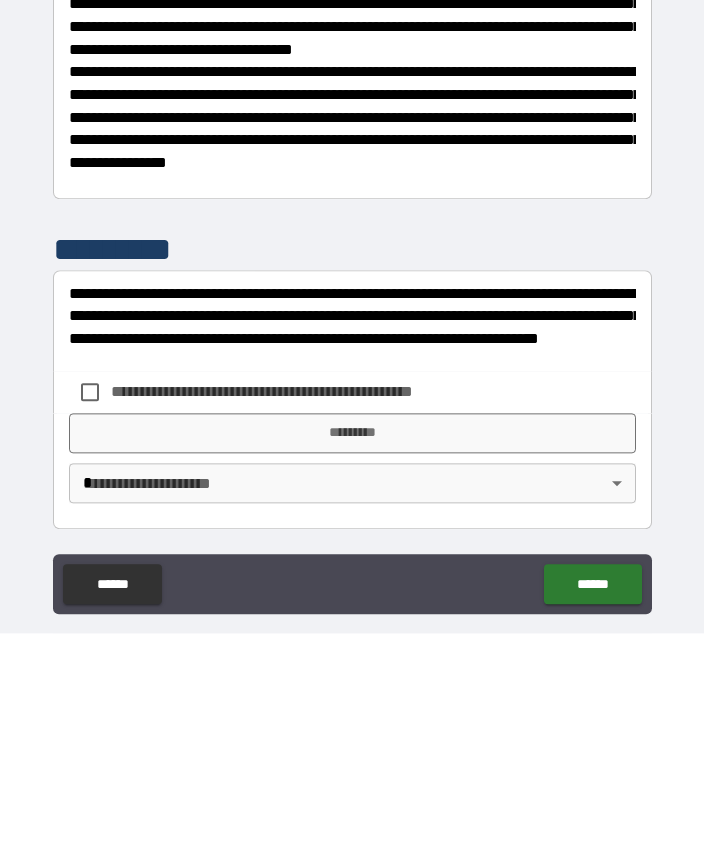 scroll, scrollTop: 583, scrollLeft: 0, axis: vertical 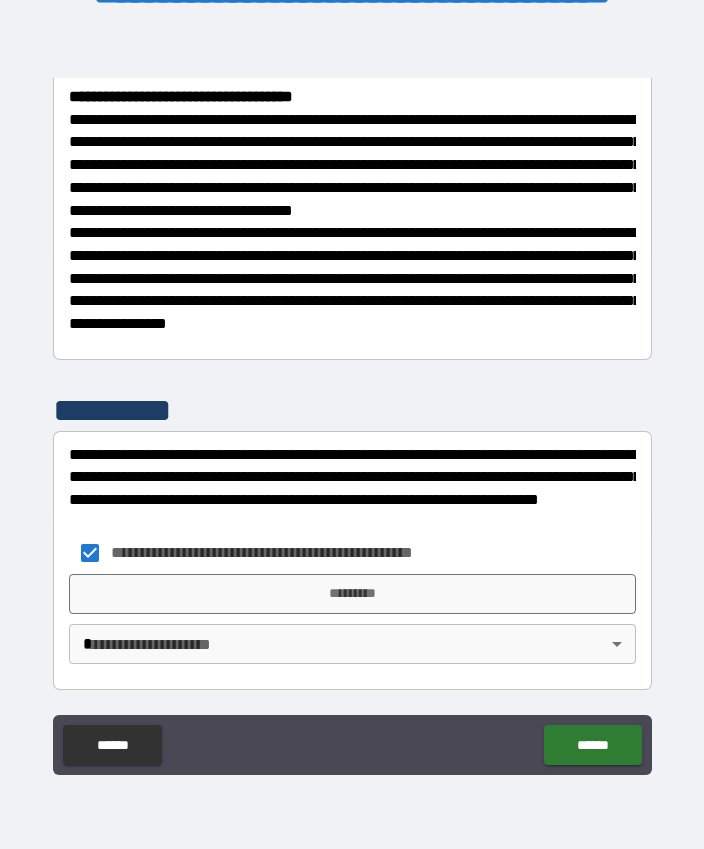 click on "*********" at bounding box center (352, 594) 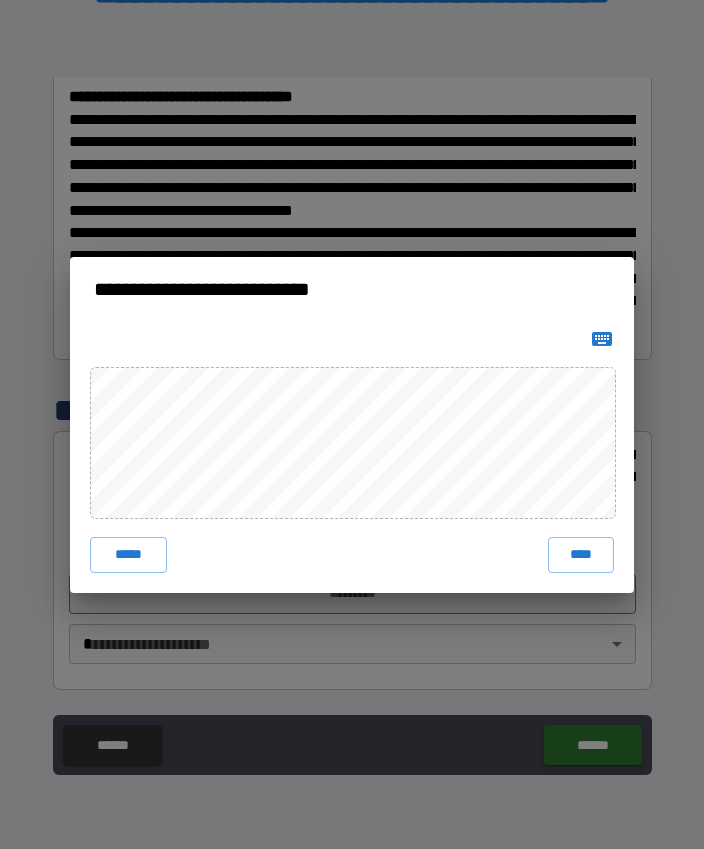 click on "****" at bounding box center [581, 555] 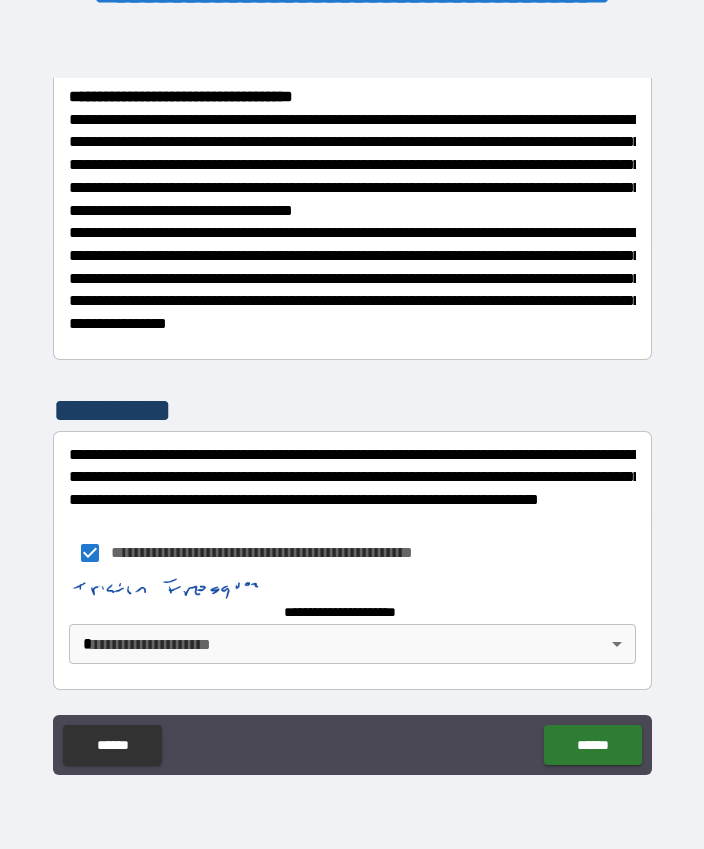 scroll, scrollTop: 573, scrollLeft: 0, axis: vertical 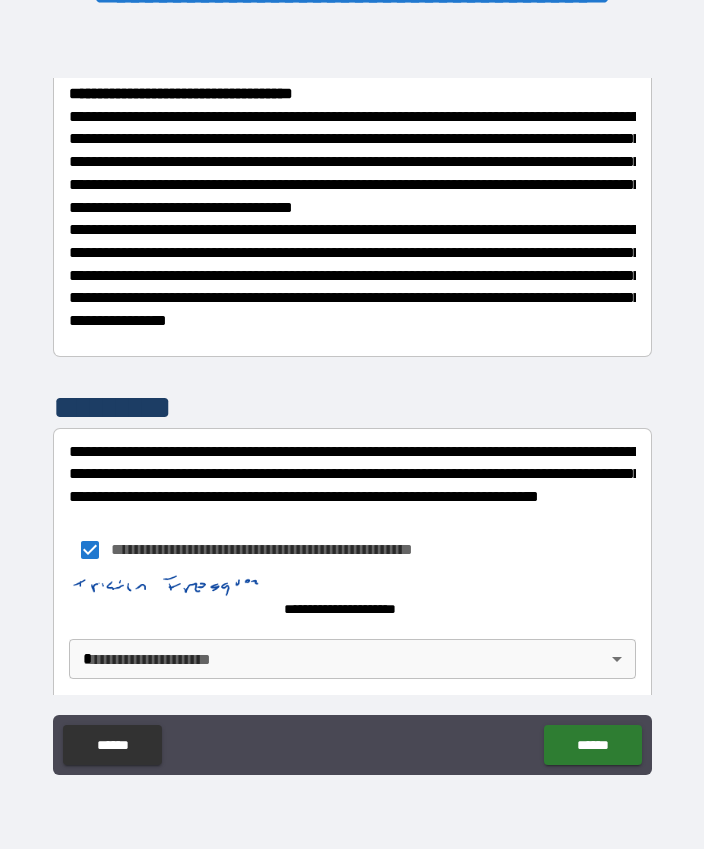 click on "**********" at bounding box center [352, 397] 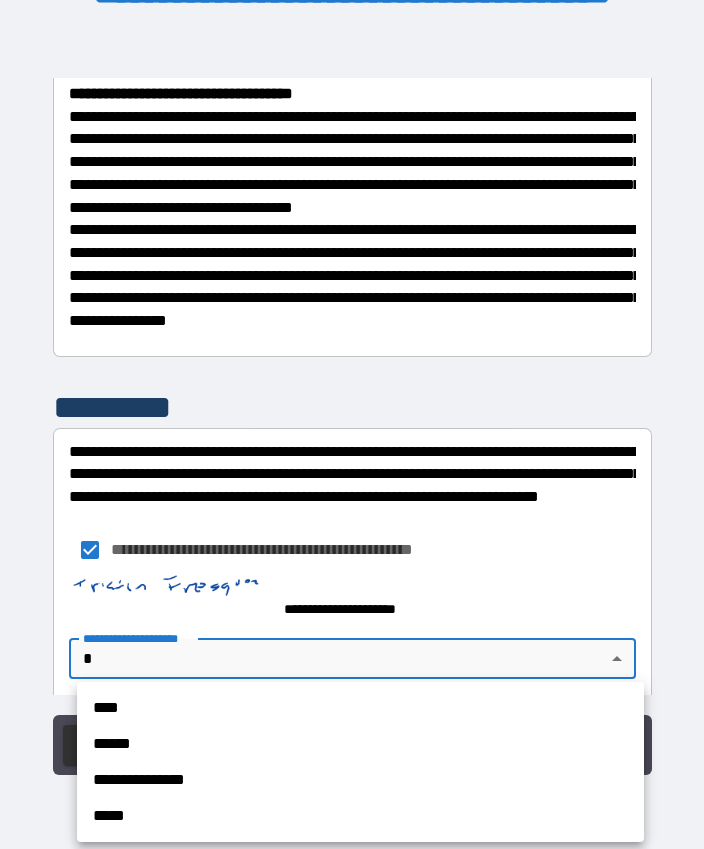 click on "****" at bounding box center (360, 708) 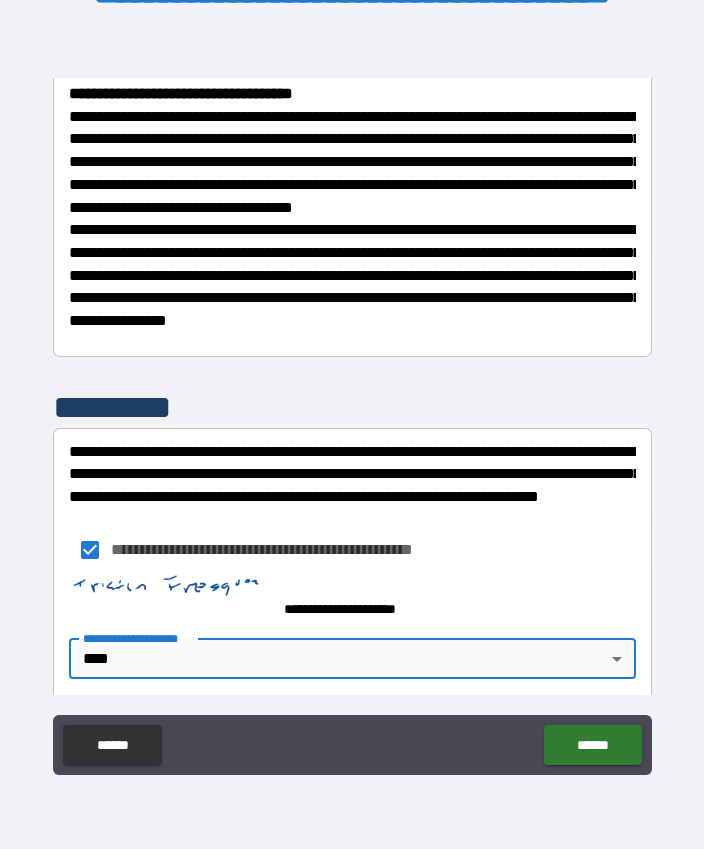 click on "******" at bounding box center (592, 745) 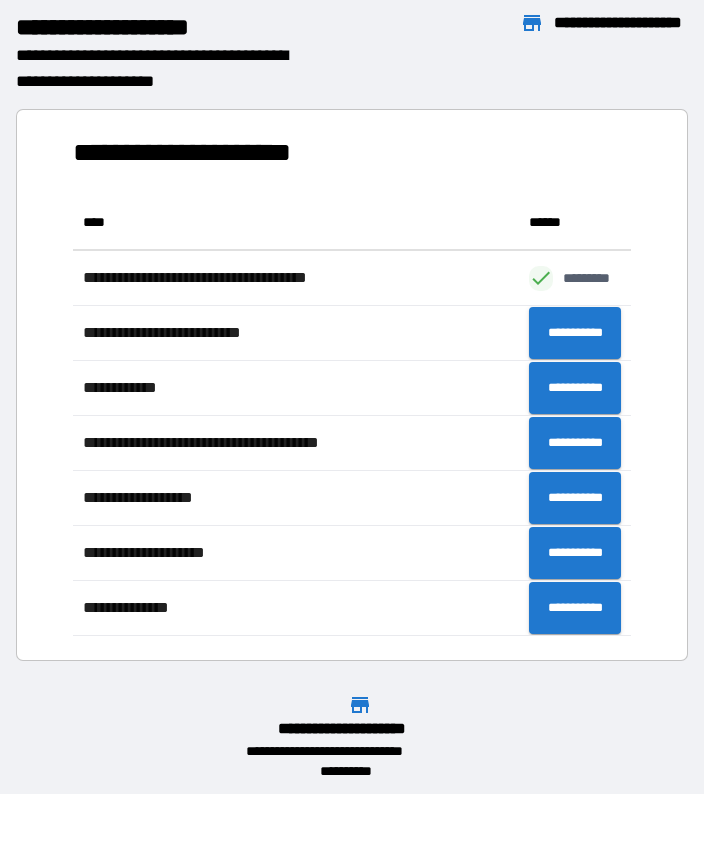 scroll, scrollTop: 1, scrollLeft: 1, axis: both 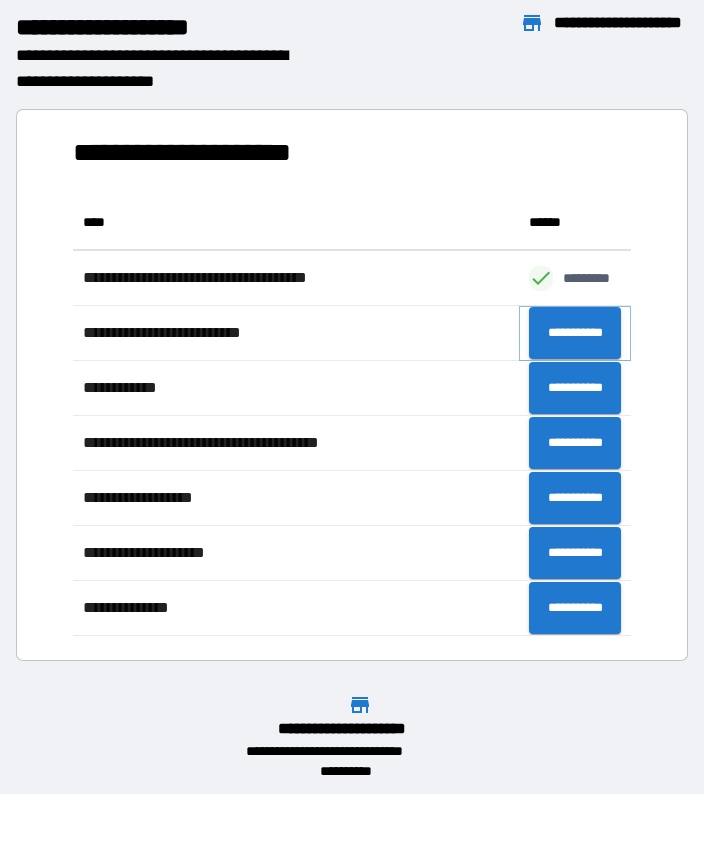 click on "**********" at bounding box center (575, 333) 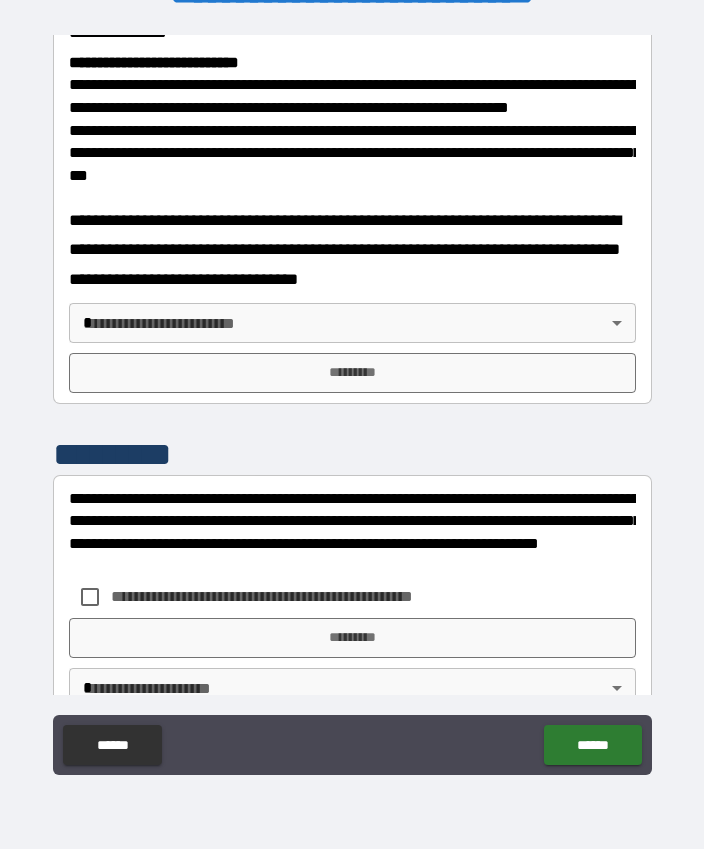 scroll, scrollTop: 836, scrollLeft: 0, axis: vertical 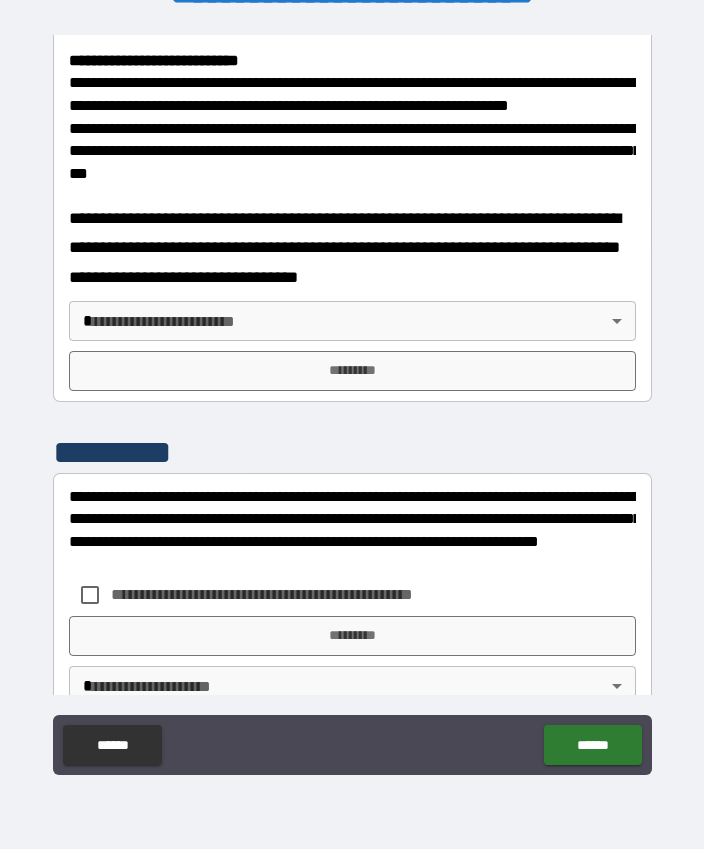 click on "**********" at bounding box center (352, 397) 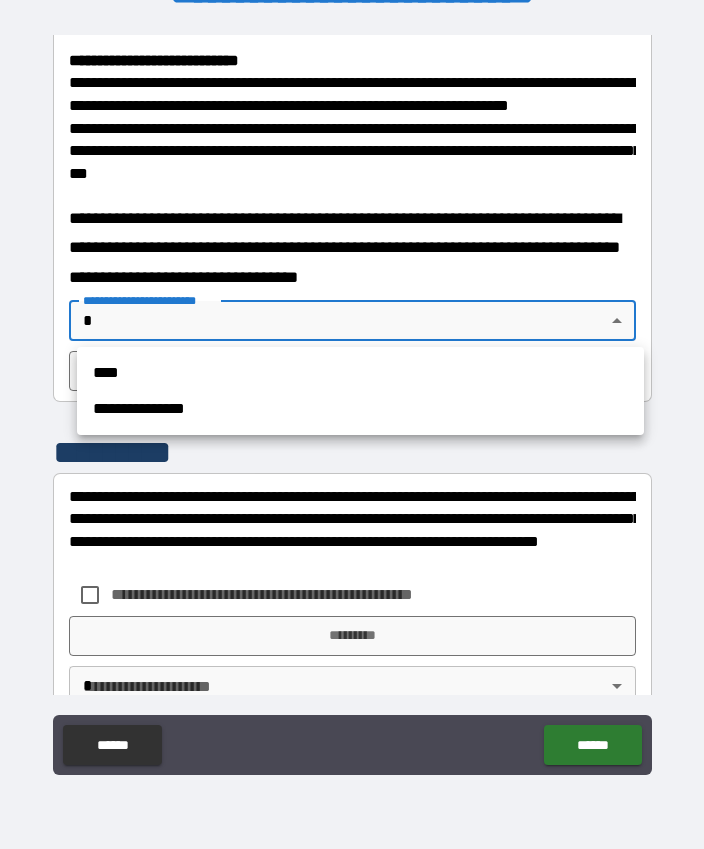 click on "****" at bounding box center [360, 373] 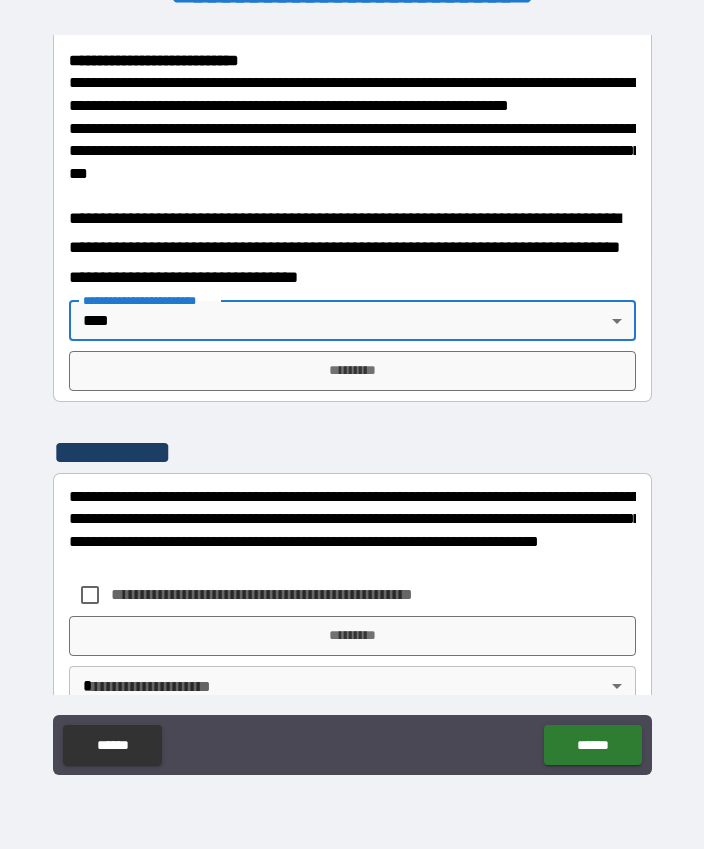click on "*********" at bounding box center [352, 371] 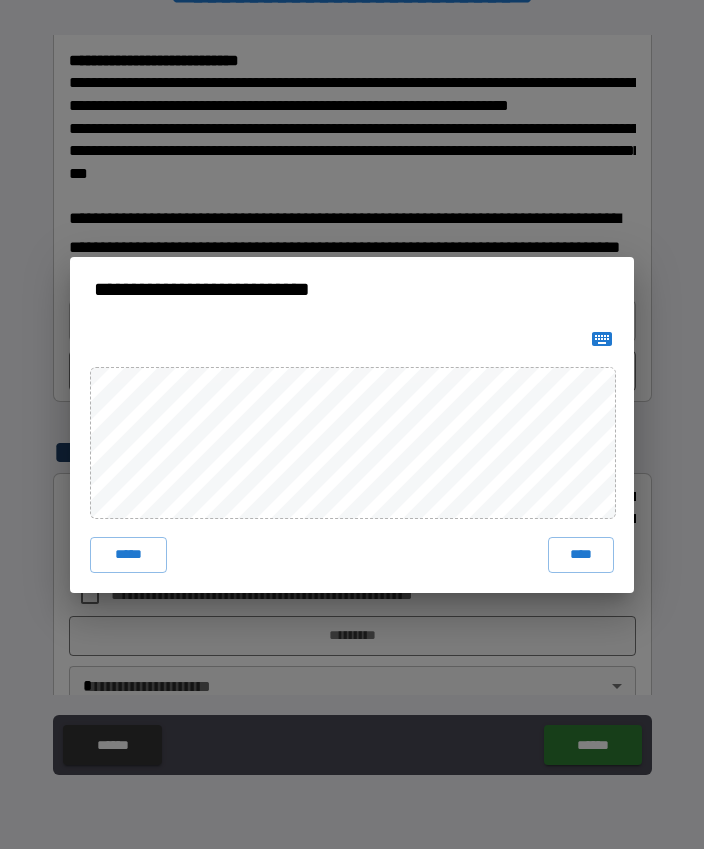 click on "****" at bounding box center [581, 555] 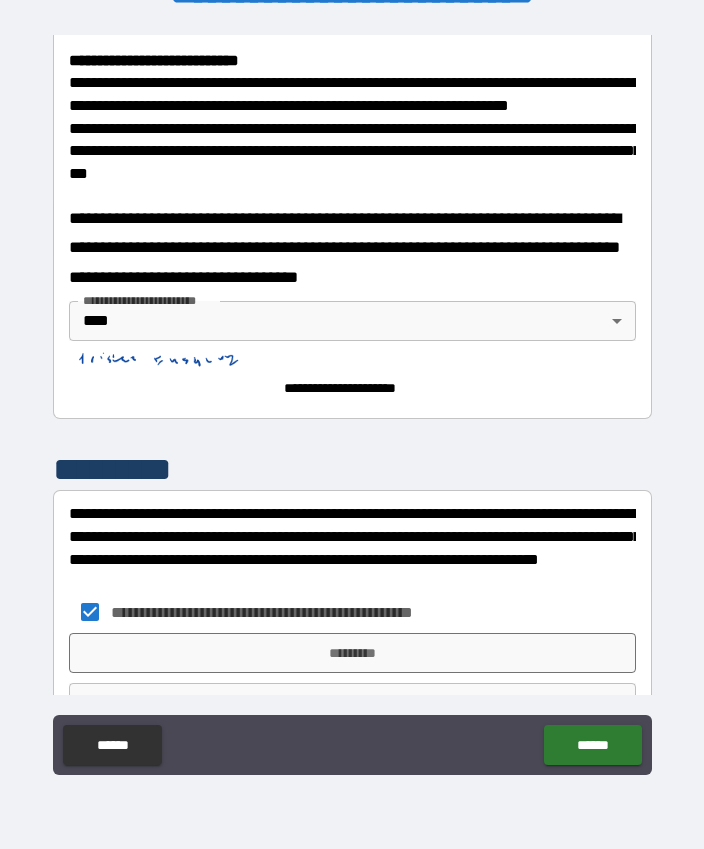 click on "*********" at bounding box center (352, 653) 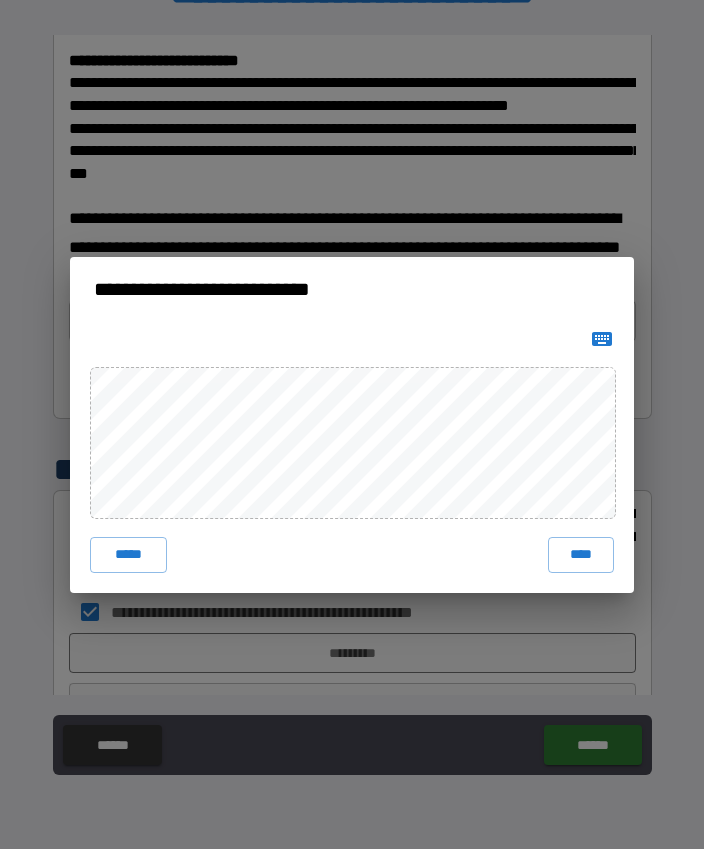 click on "****" at bounding box center [581, 555] 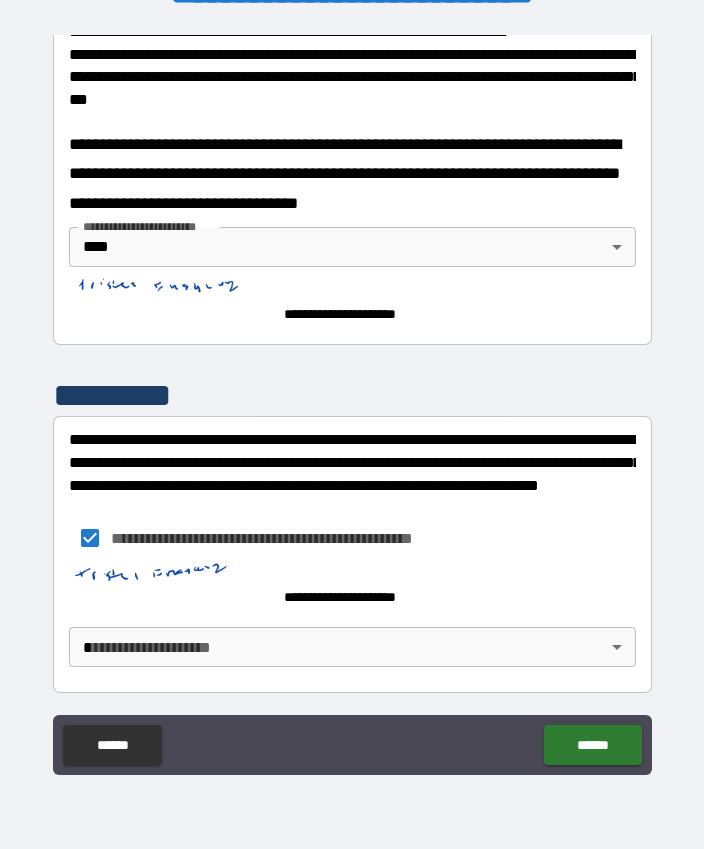 scroll, scrollTop: 910, scrollLeft: 0, axis: vertical 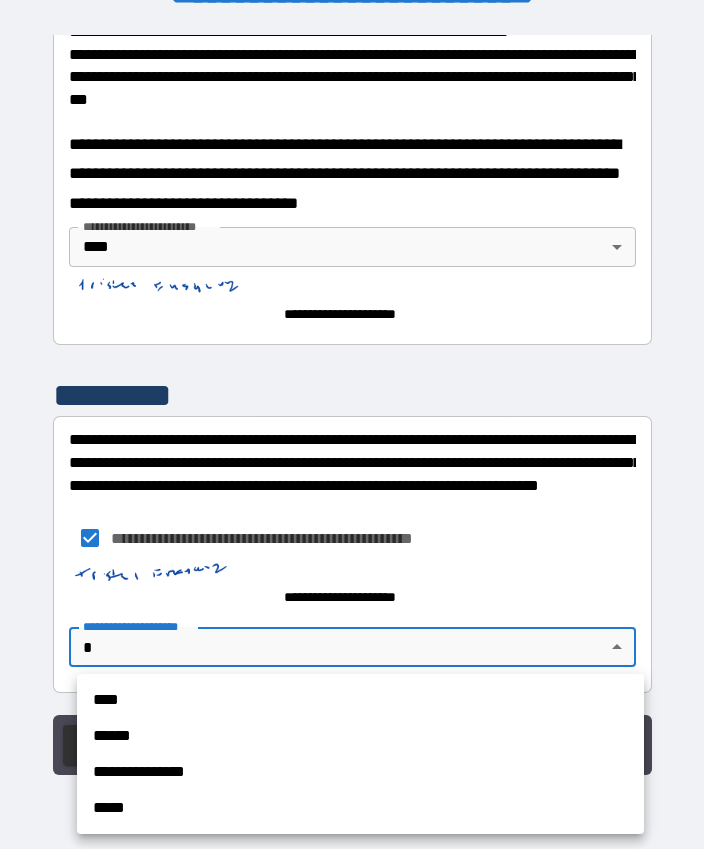 click on "****" at bounding box center (360, 700) 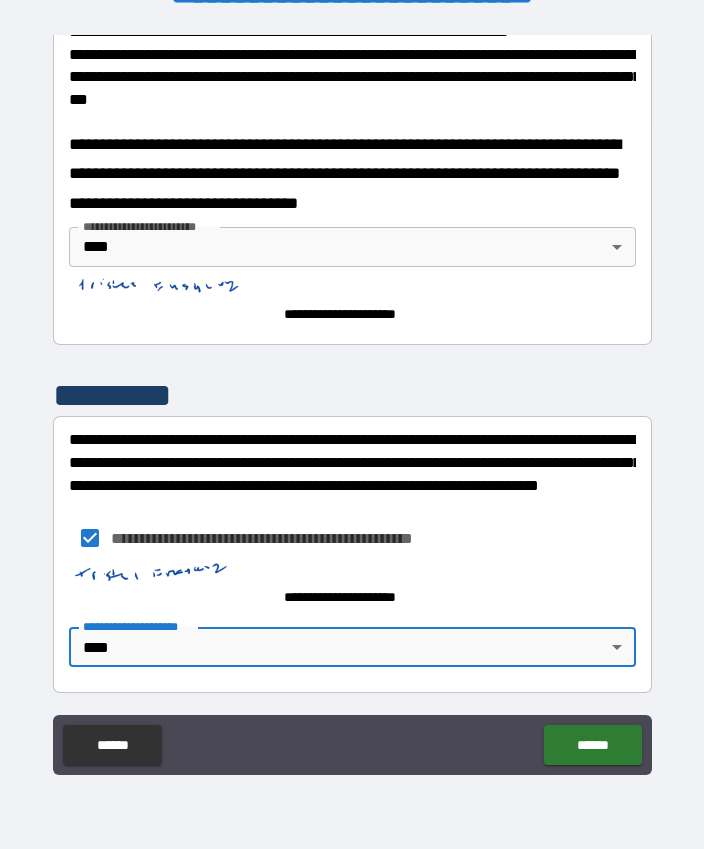 click on "******" at bounding box center (592, 745) 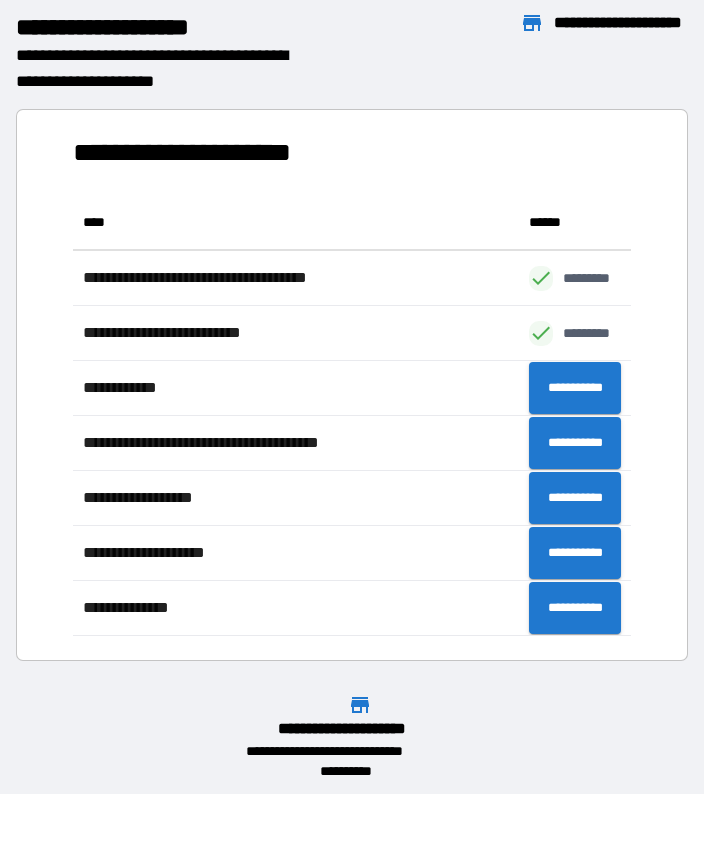 scroll, scrollTop: 1, scrollLeft: 1, axis: both 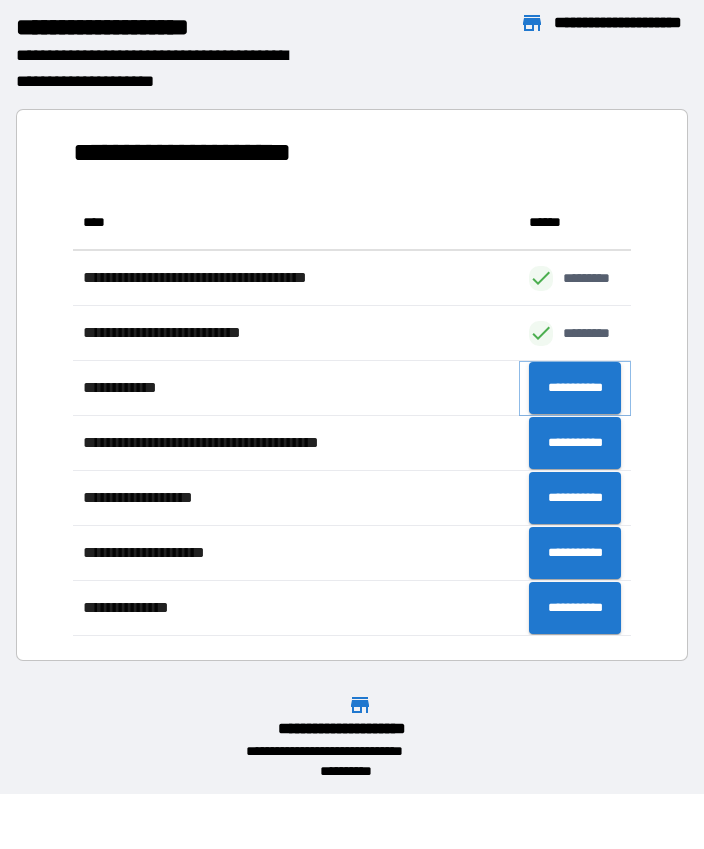 click on "**********" at bounding box center [575, 388] 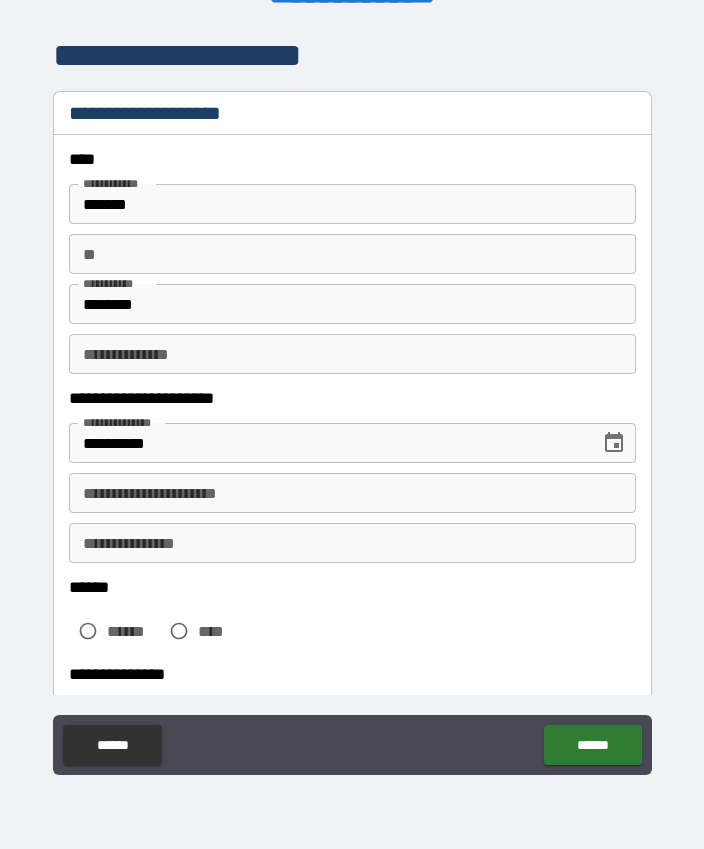 click on "**********" at bounding box center [352, 493] 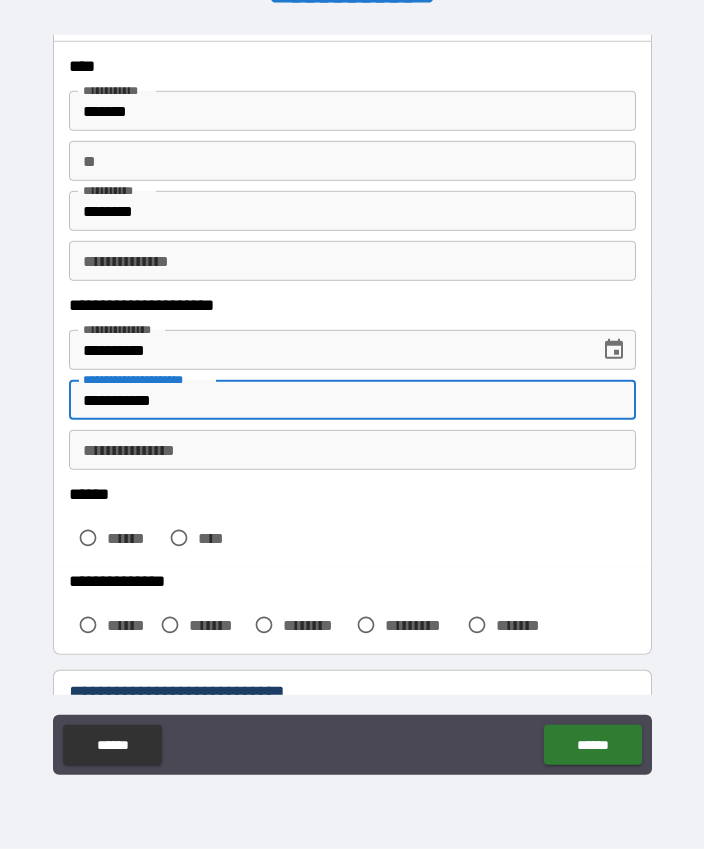 scroll, scrollTop: 112, scrollLeft: 0, axis: vertical 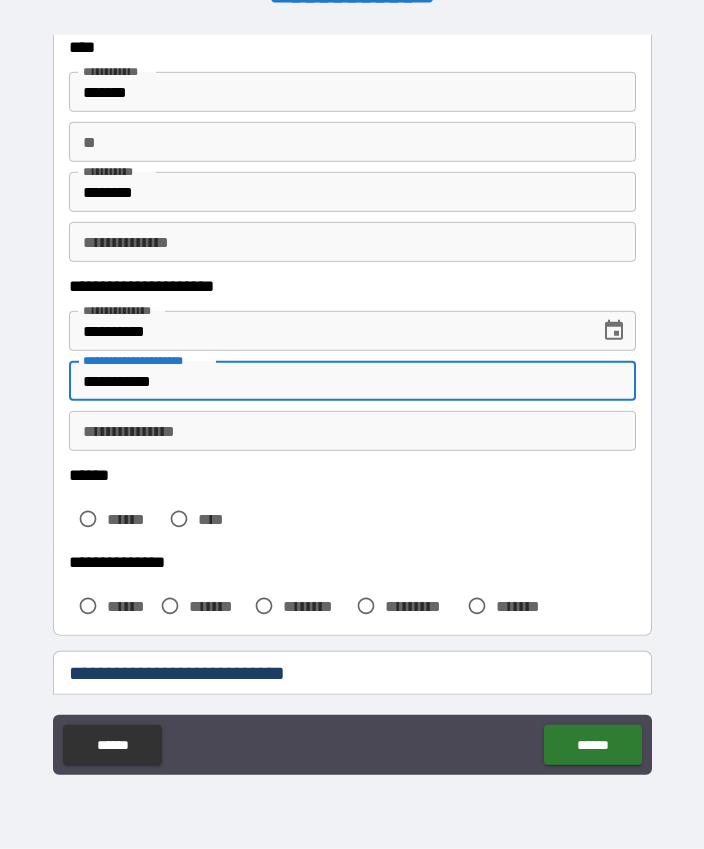 click on "**********" at bounding box center (352, 431) 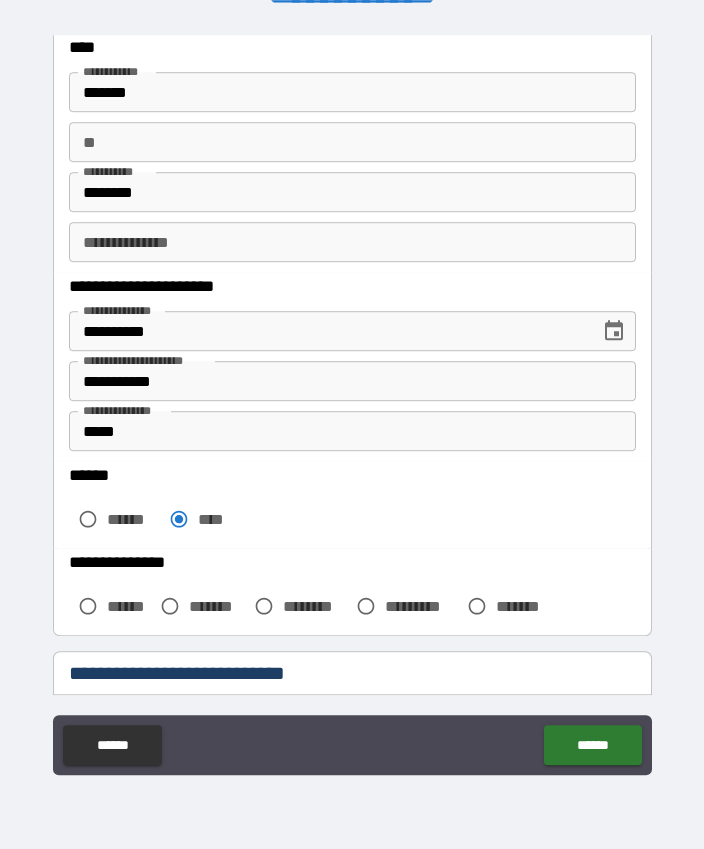 scroll, scrollTop: 55, scrollLeft: 0, axis: vertical 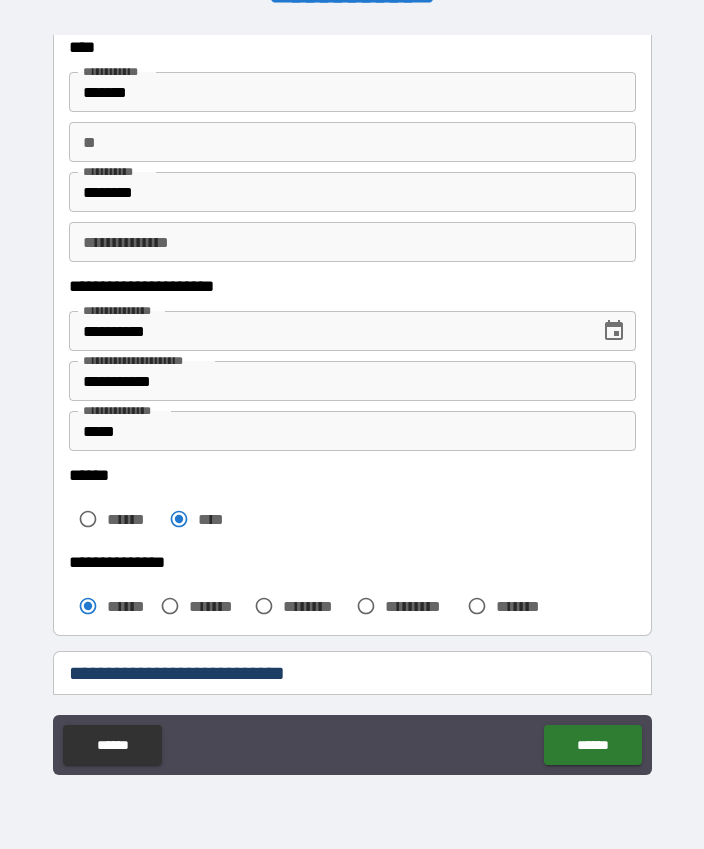 click on "*****" at bounding box center [352, 431] 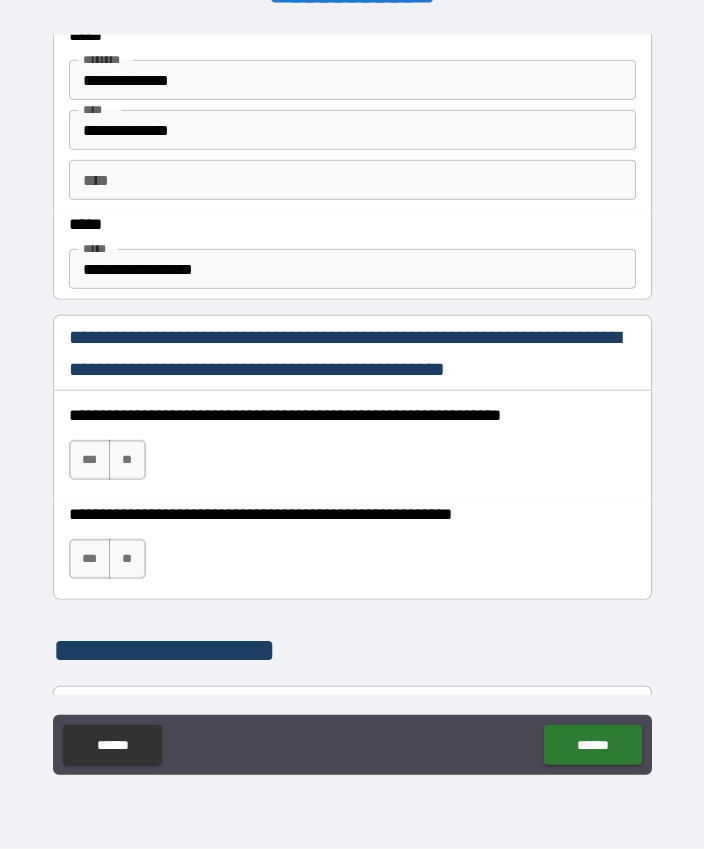 scroll, scrollTop: 1121, scrollLeft: 0, axis: vertical 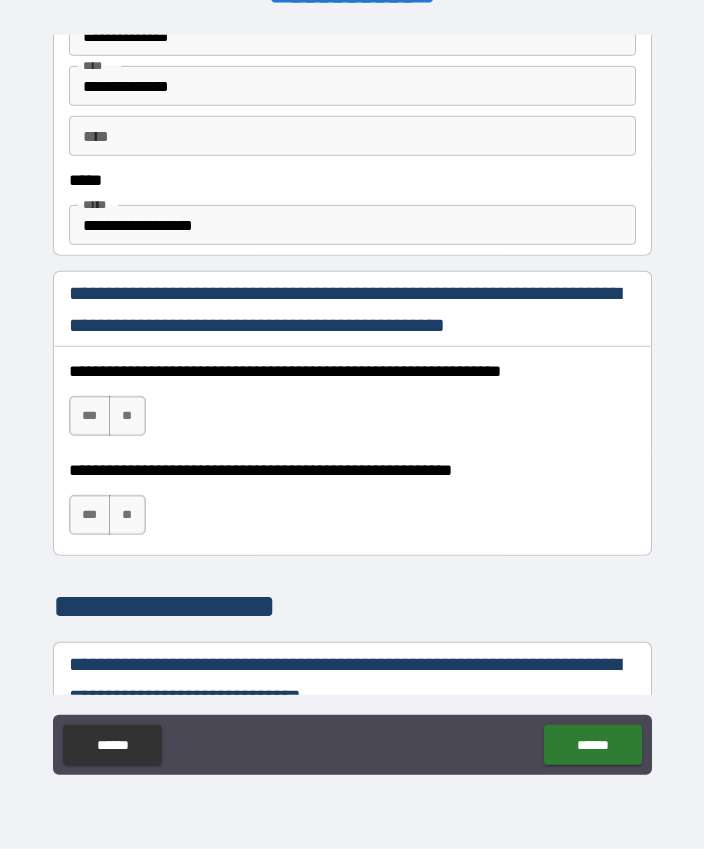 click on "***" at bounding box center [90, 416] 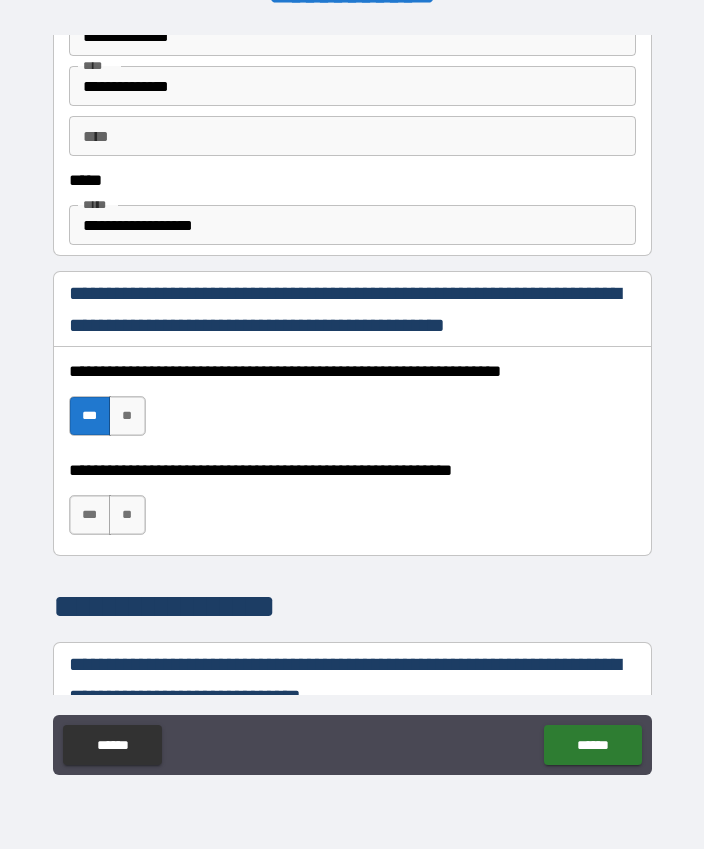 click on "**********" at bounding box center (352, 506) 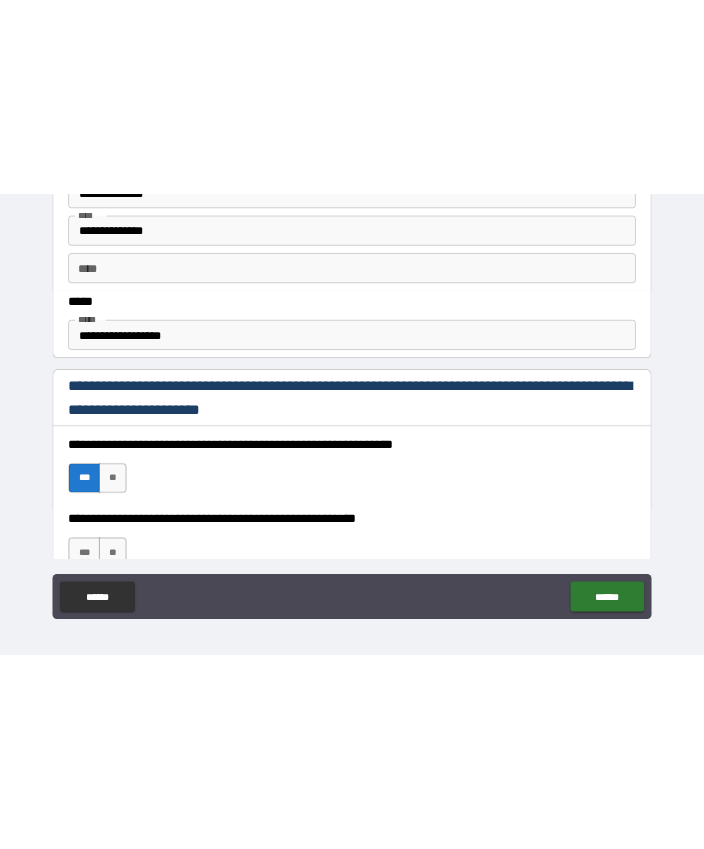 scroll, scrollTop: 0, scrollLeft: 0, axis: both 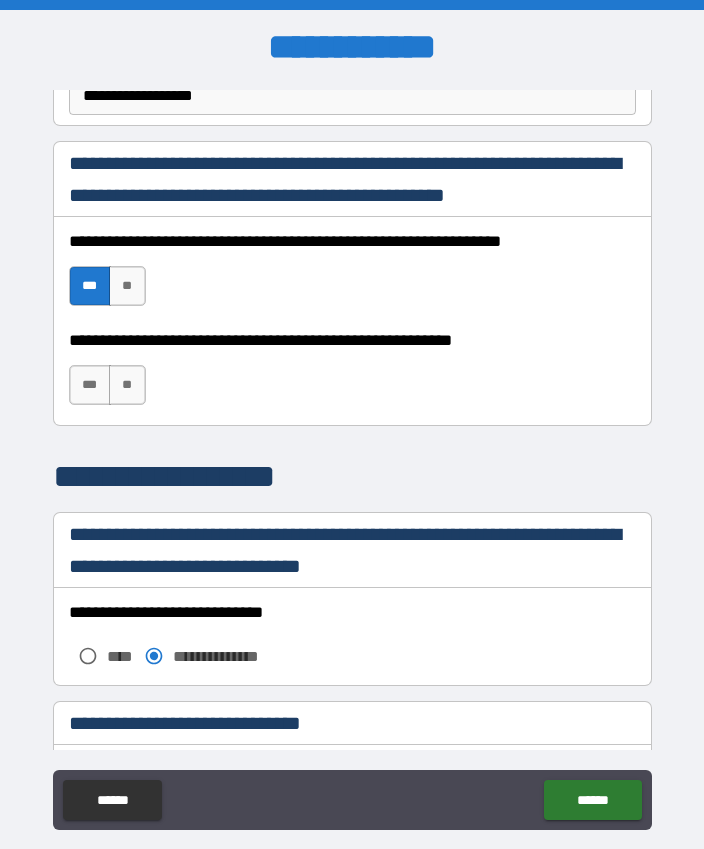 click on "***" at bounding box center (90, 385) 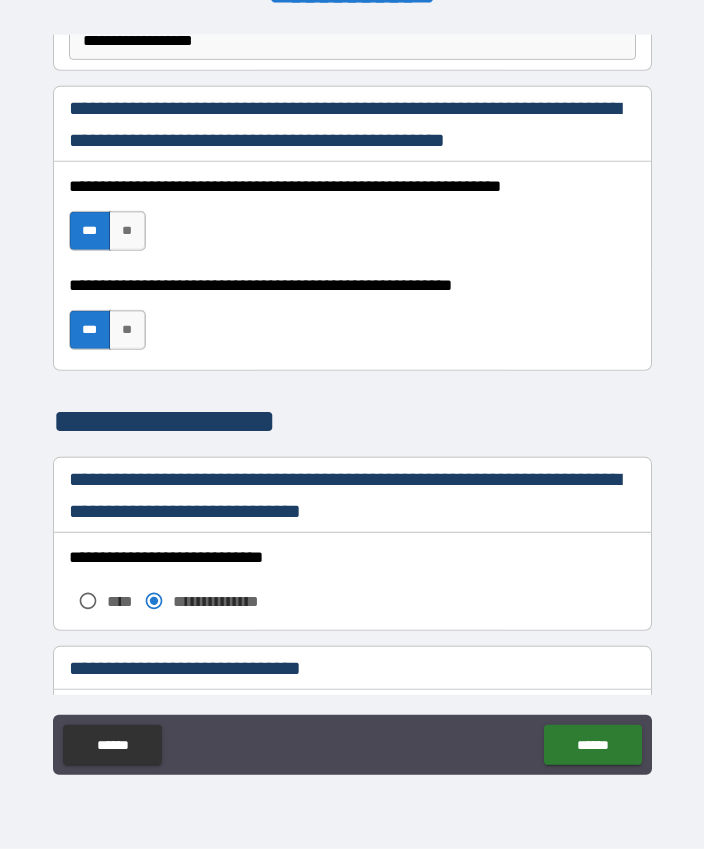 scroll, scrollTop: 55, scrollLeft: 0, axis: vertical 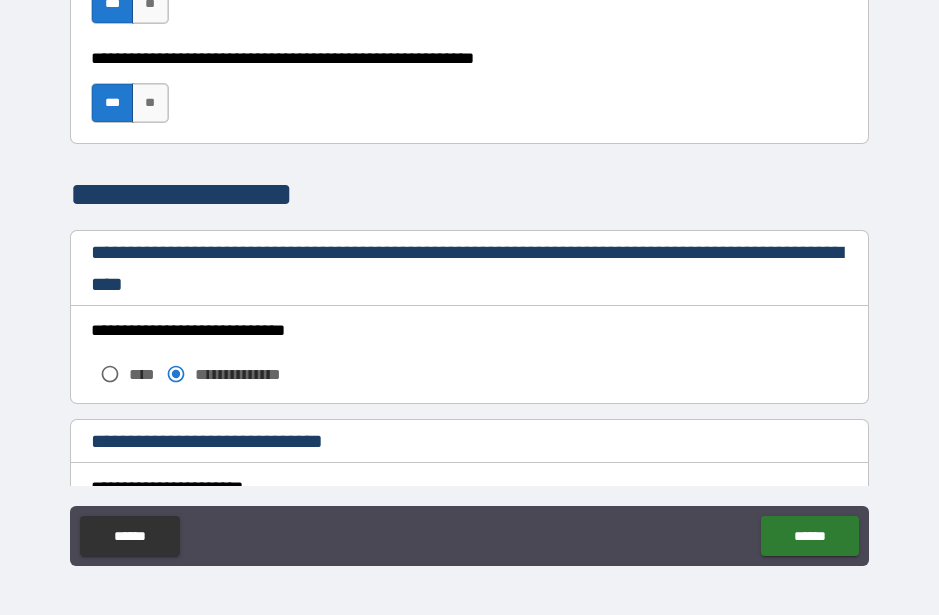 click on "**********" at bounding box center [469, 282] 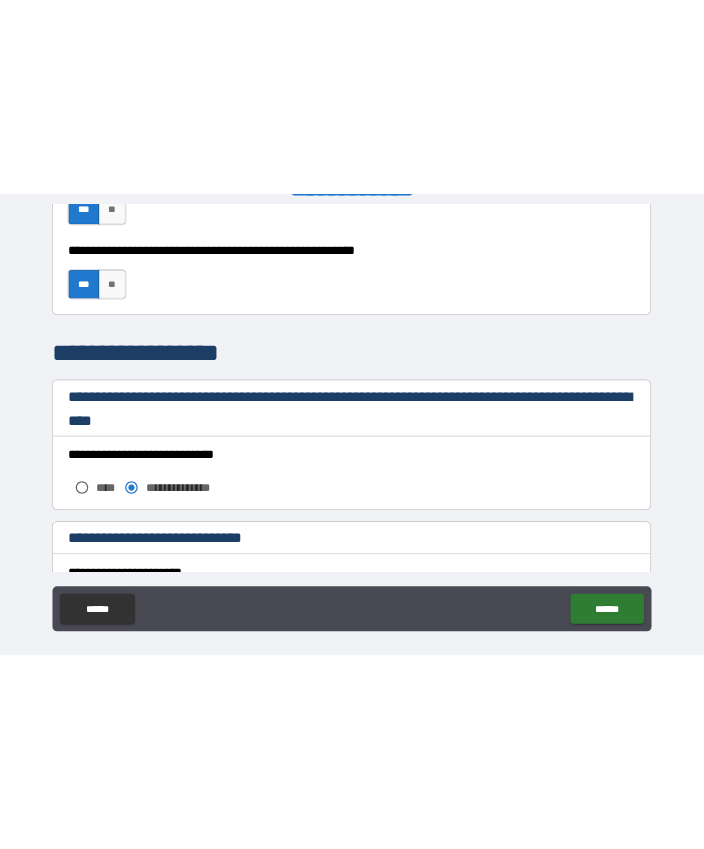 scroll, scrollTop: 0, scrollLeft: 0, axis: both 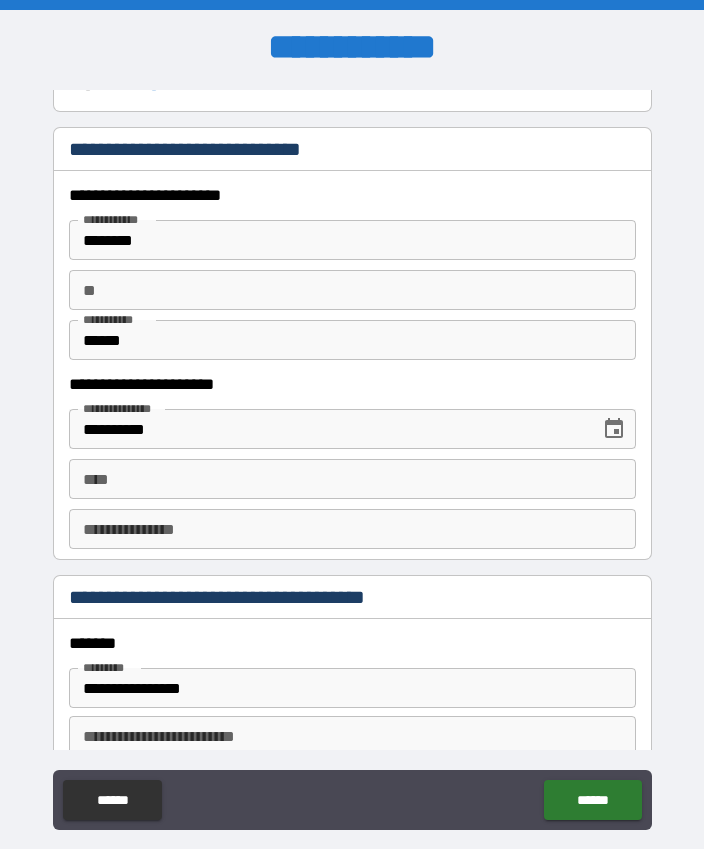 click on "**** ****" at bounding box center (352, 479) 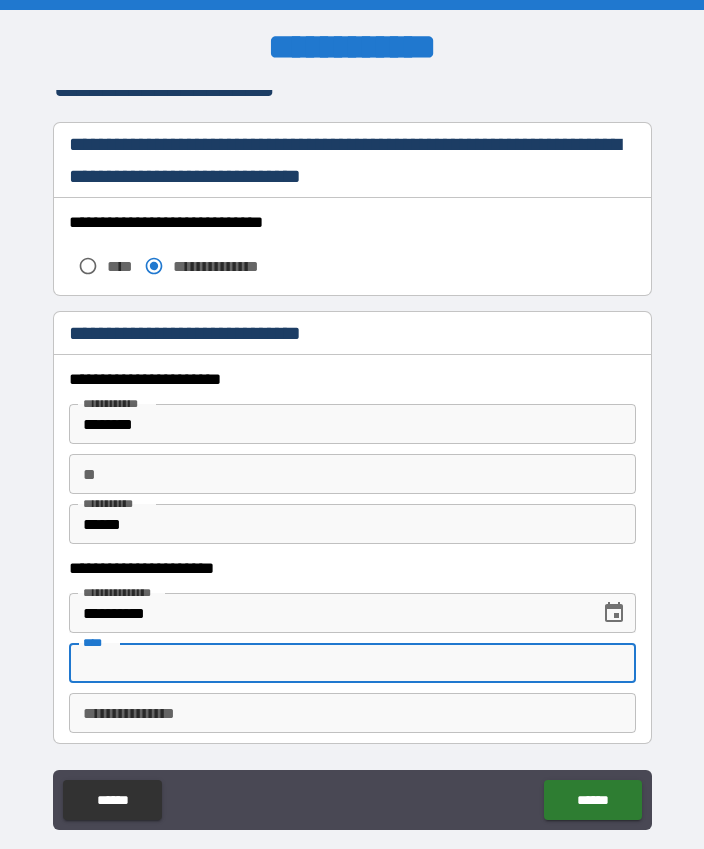 scroll, scrollTop: 1695, scrollLeft: 0, axis: vertical 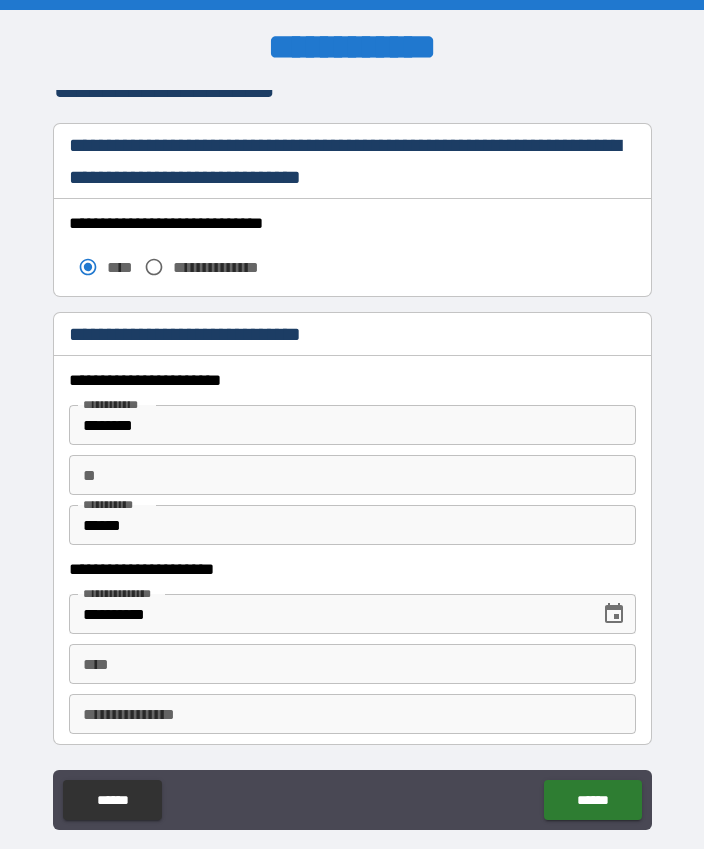 click on "********" at bounding box center [352, 425] 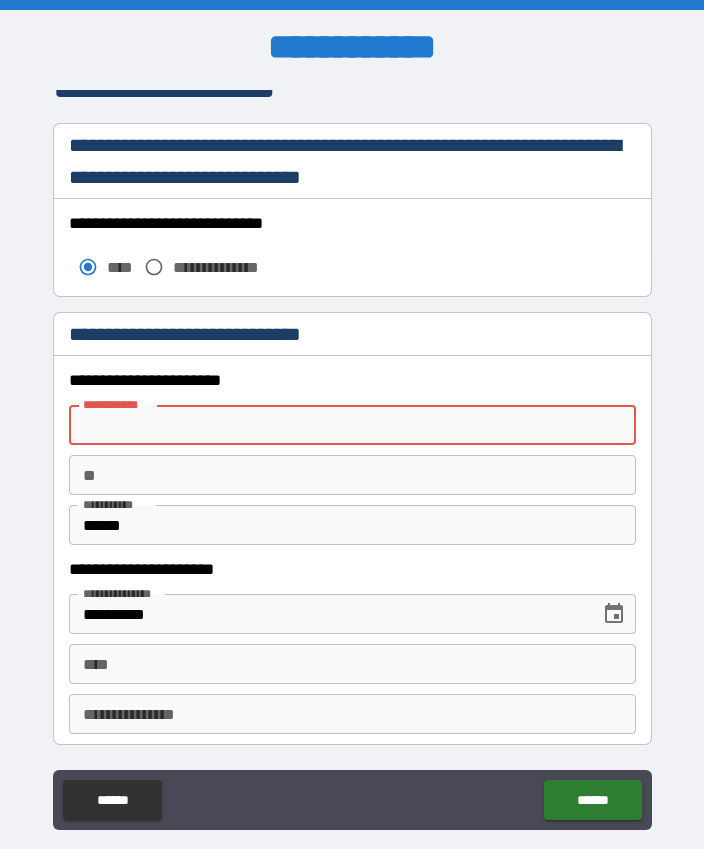 click on "******" at bounding box center [352, 525] 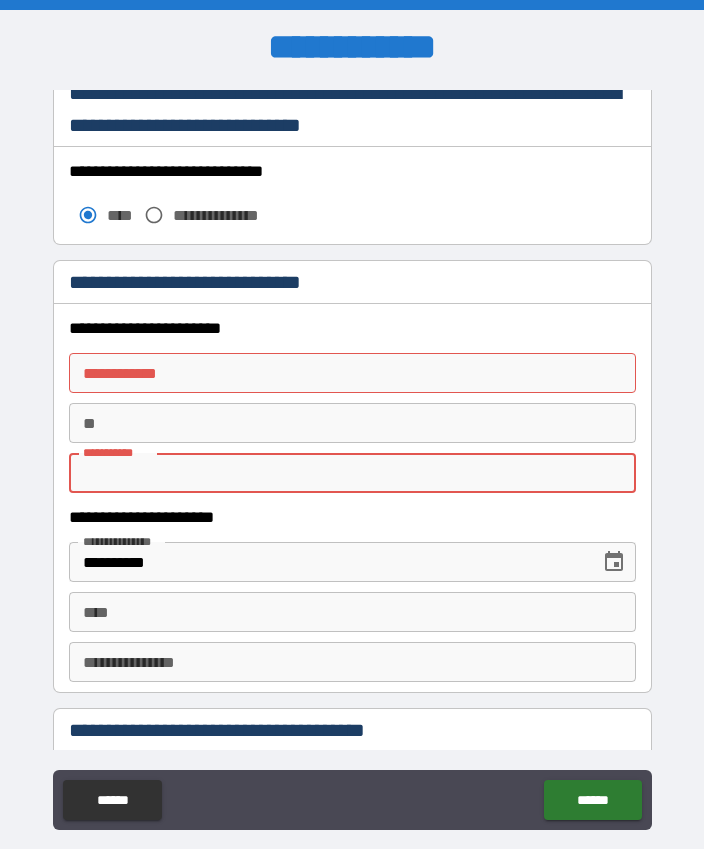 scroll, scrollTop: 1801, scrollLeft: 0, axis: vertical 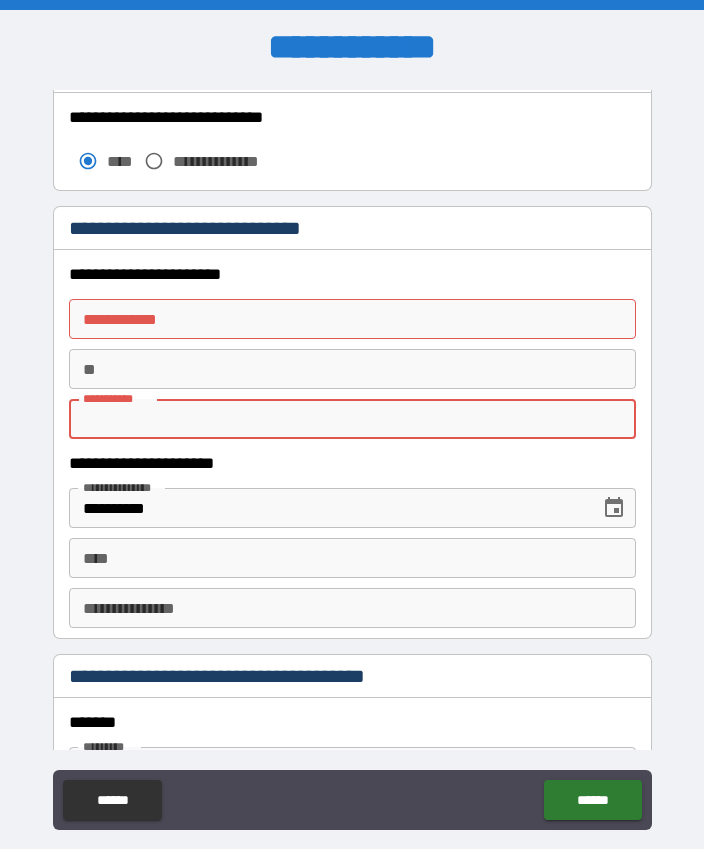 click on "**********" at bounding box center [327, 508] 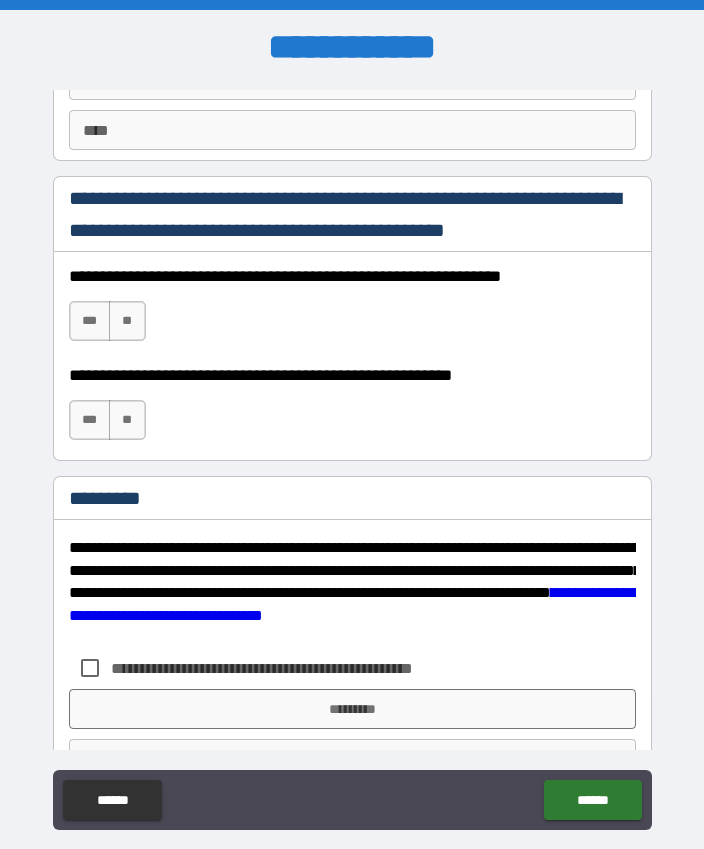 scroll, scrollTop: 2912, scrollLeft: 0, axis: vertical 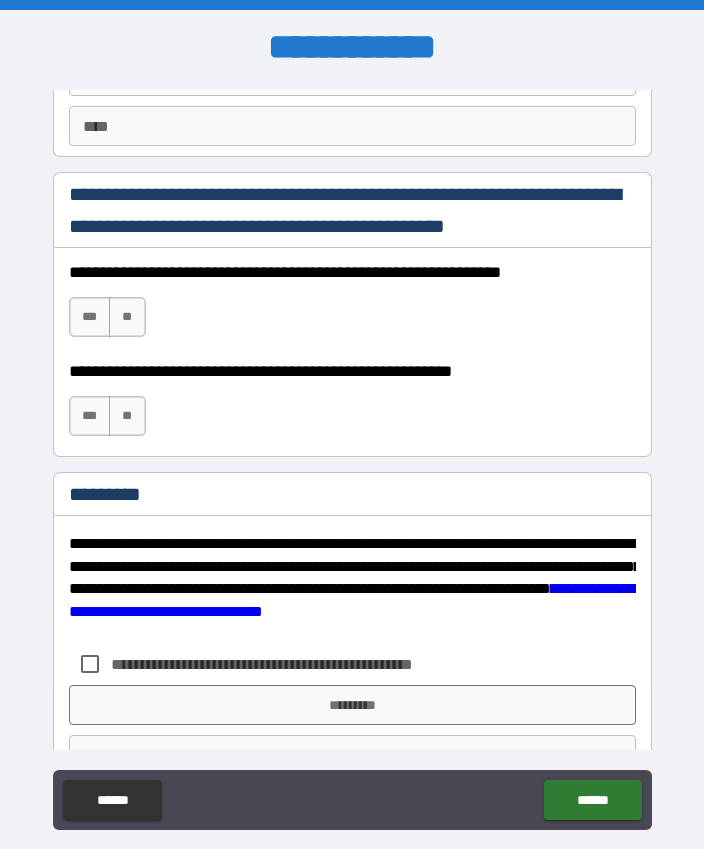 click on "***" at bounding box center (90, 317) 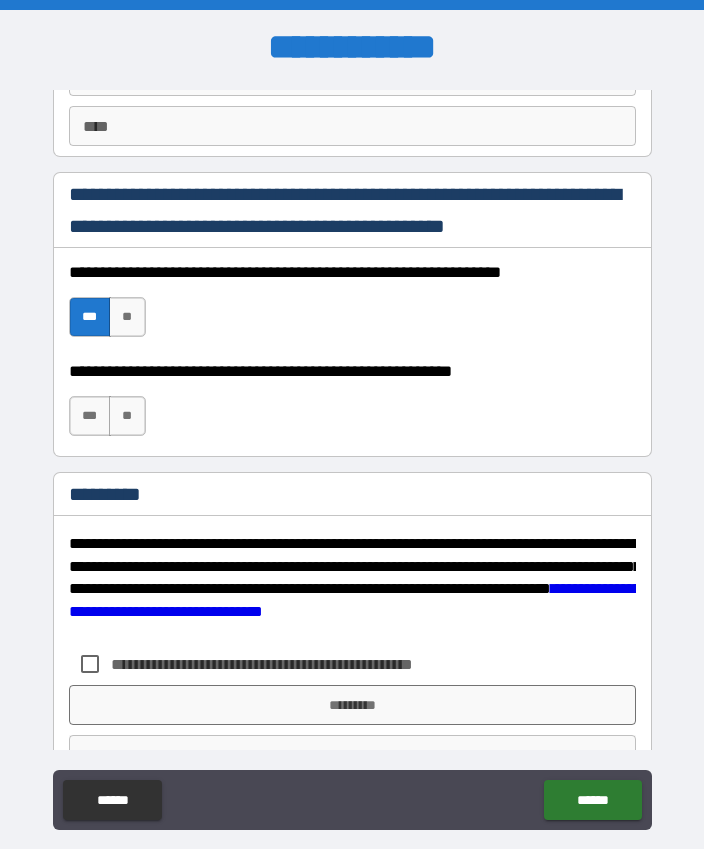 click on "***" at bounding box center [90, 416] 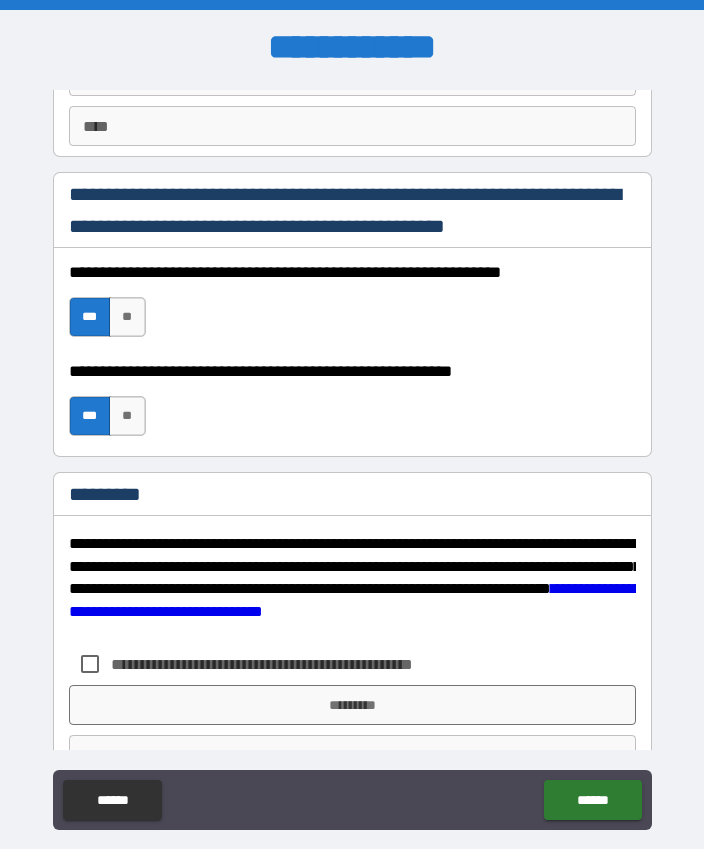 click on "**" at bounding box center (127, 416) 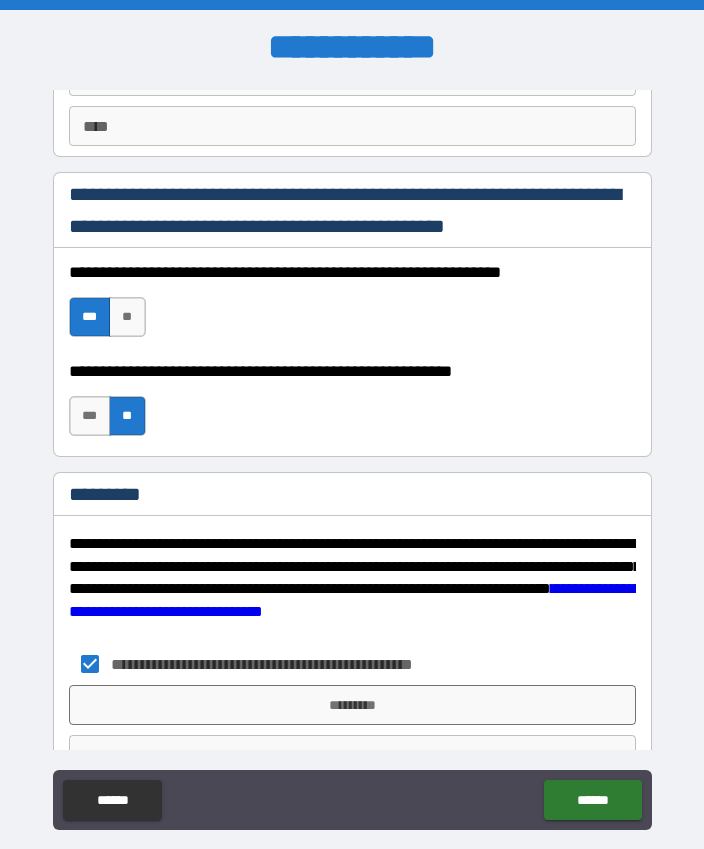 click on "*********" at bounding box center [352, 705] 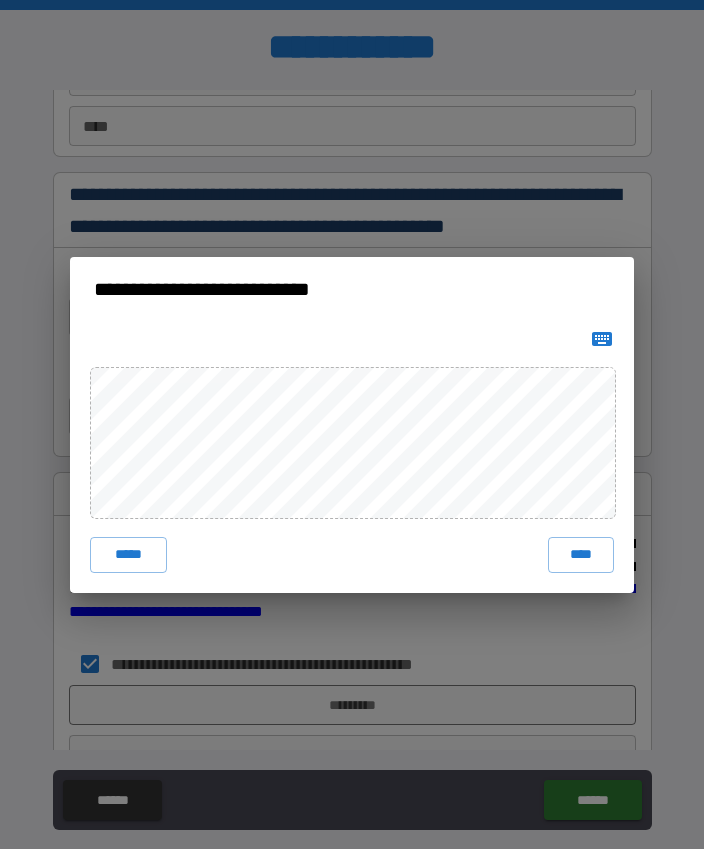 click on "****" at bounding box center [581, 555] 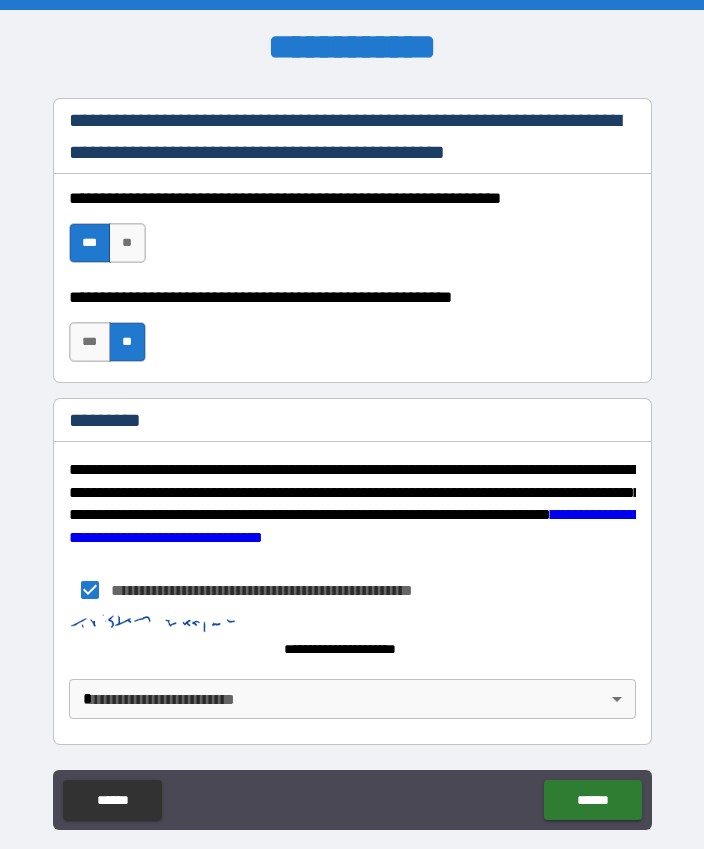 scroll, scrollTop: 2986, scrollLeft: 0, axis: vertical 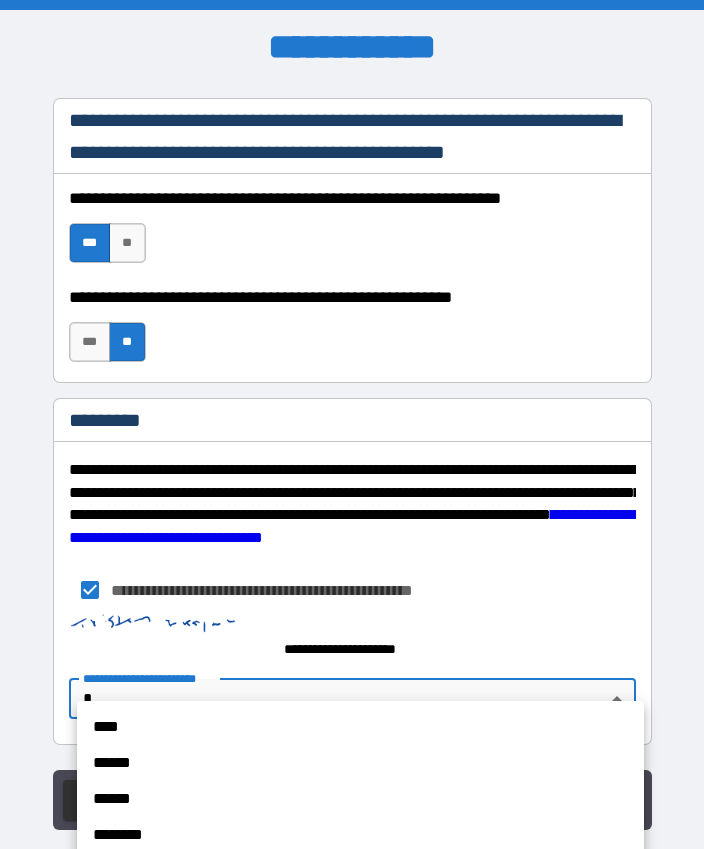 click on "****" at bounding box center [360, 727] 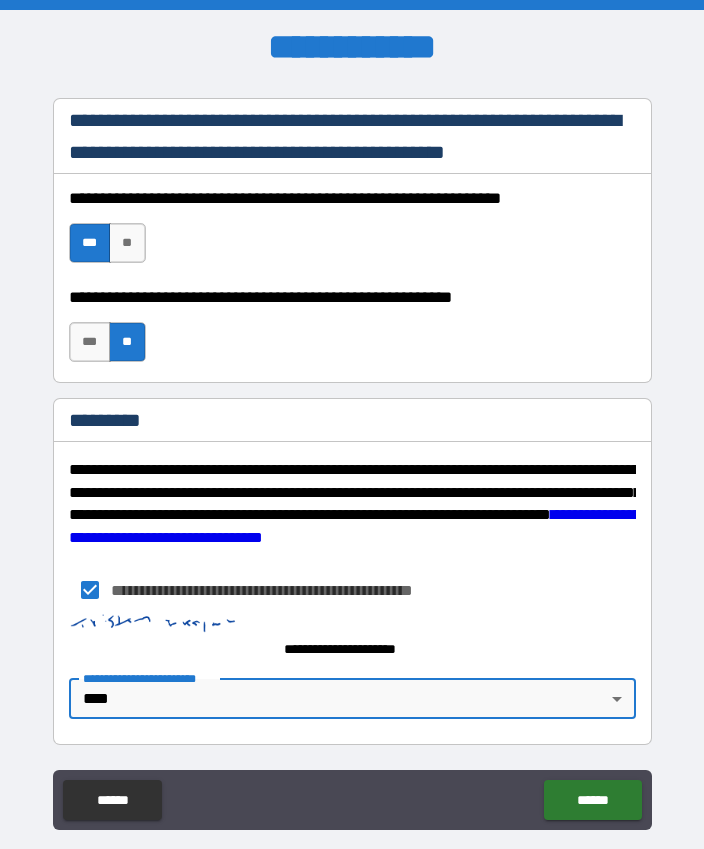 click on "******" at bounding box center [592, 800] 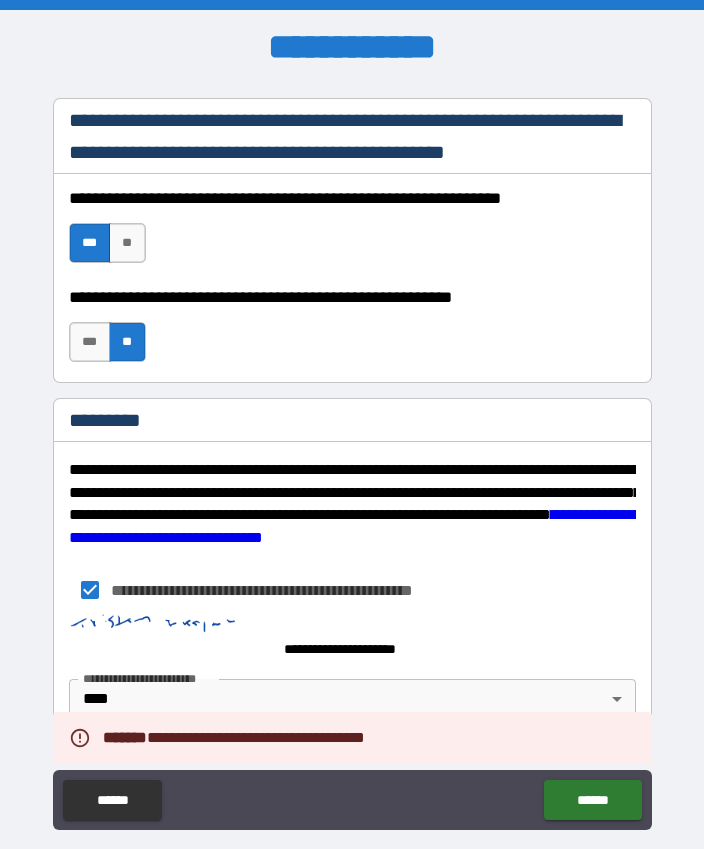 click on "******" at bounding box center (592, 800) 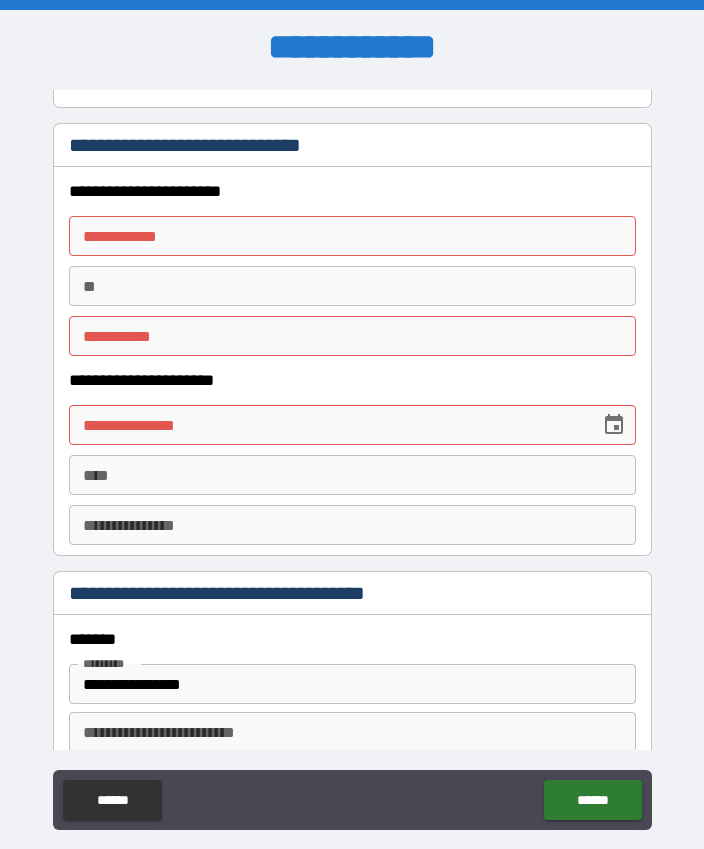 scroll, scrollTop: 1883, scrollLeft: 0, axis: vertical 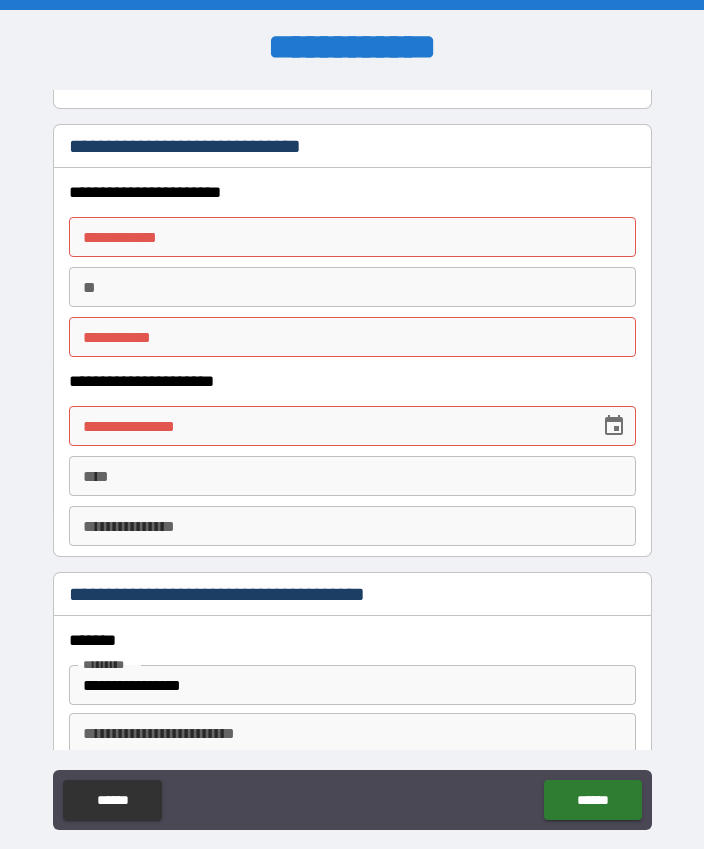 click on "**********" at bounding box center [352, 237] 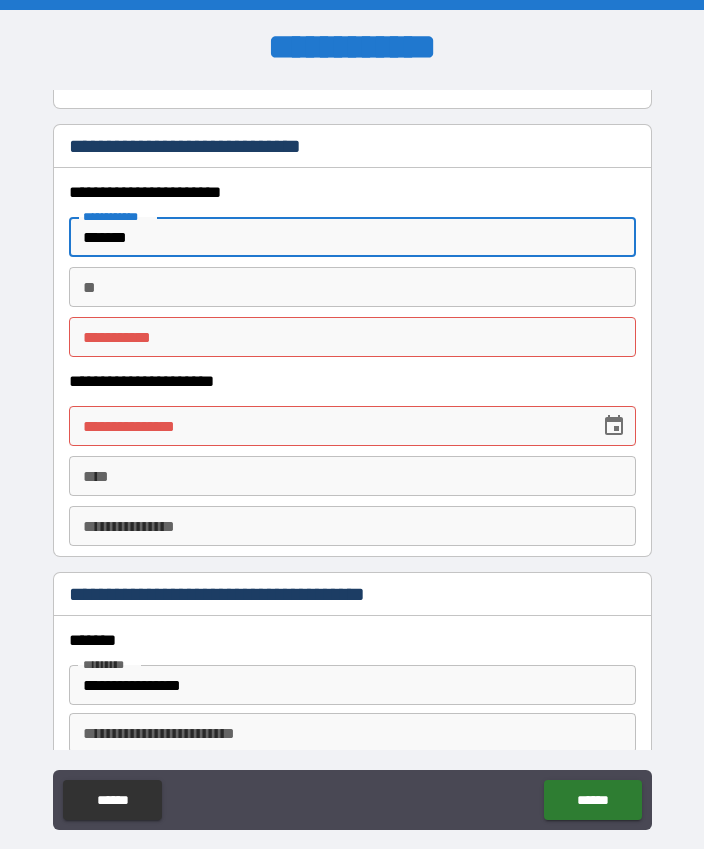 click on "*********   * *********   *" at bounding box center (352, 337) 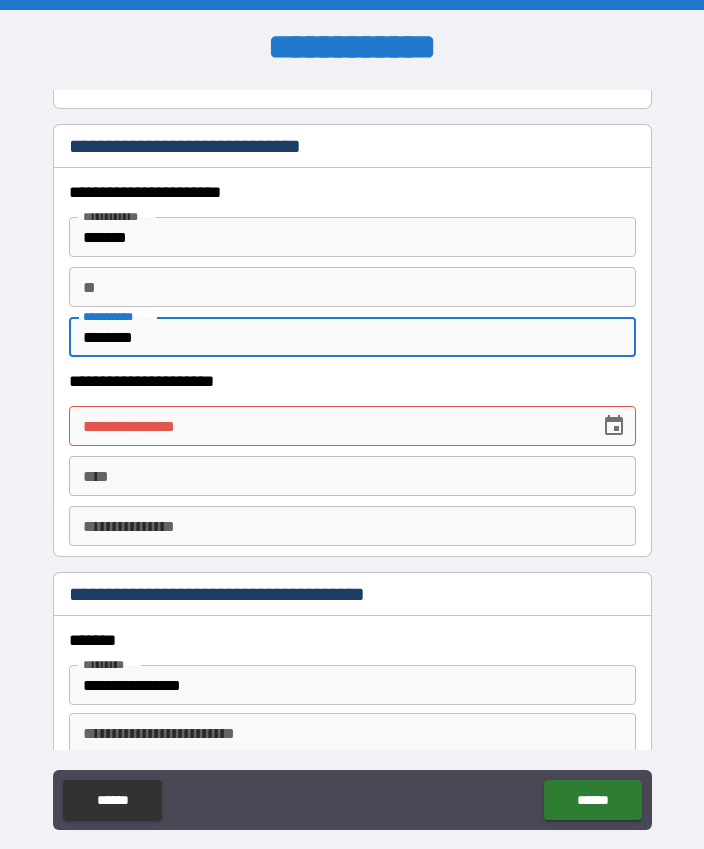 click on "**********" at bounding box center (352, 426) 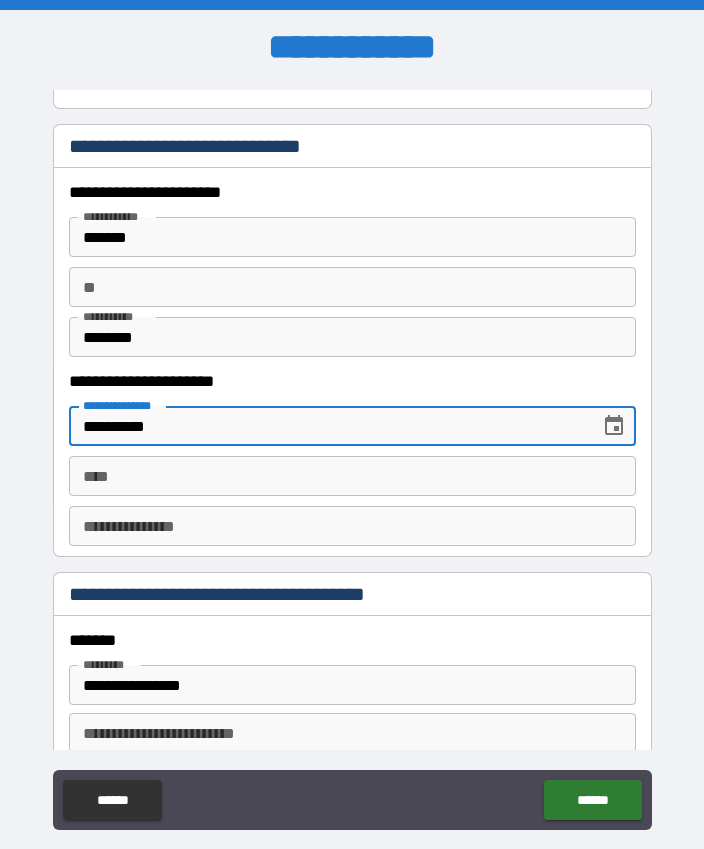 click on "**** ****" at bounding box center [352, 476] 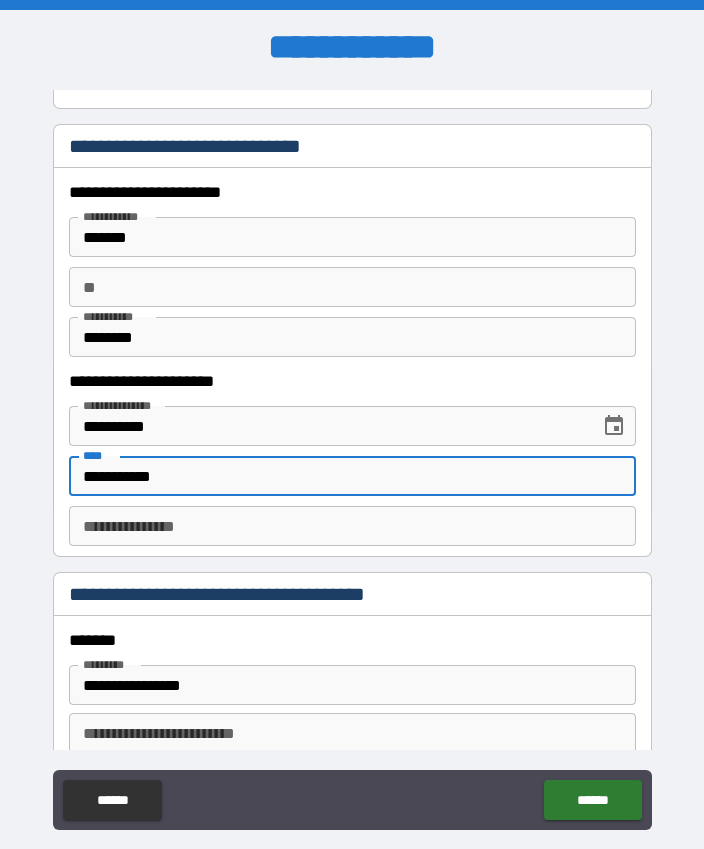 click on "**********" at bounding box center (352, 526) 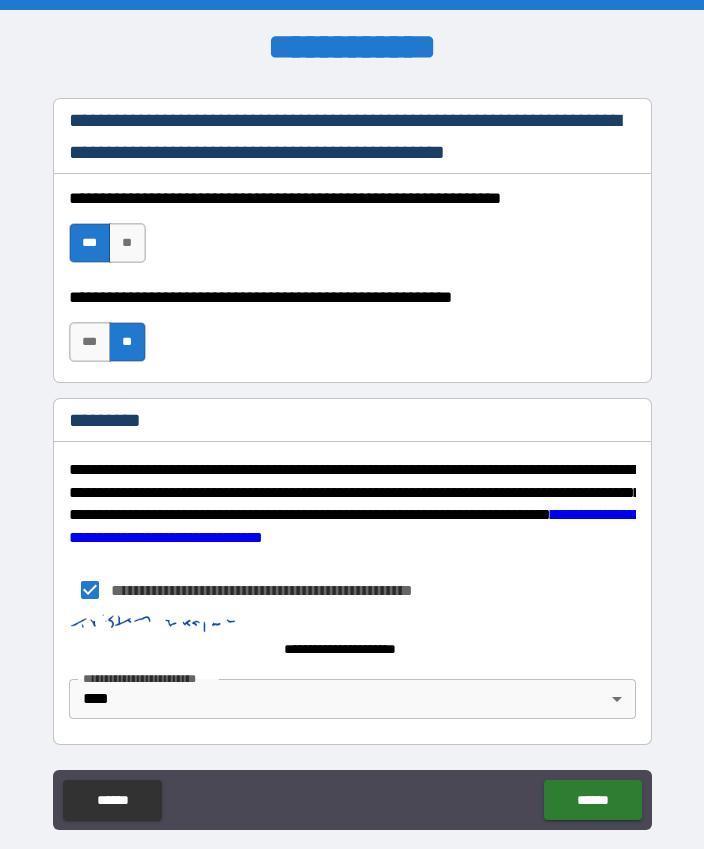 scroll, scrollTop: 2986, scrollLeft: 0, axis: vertical 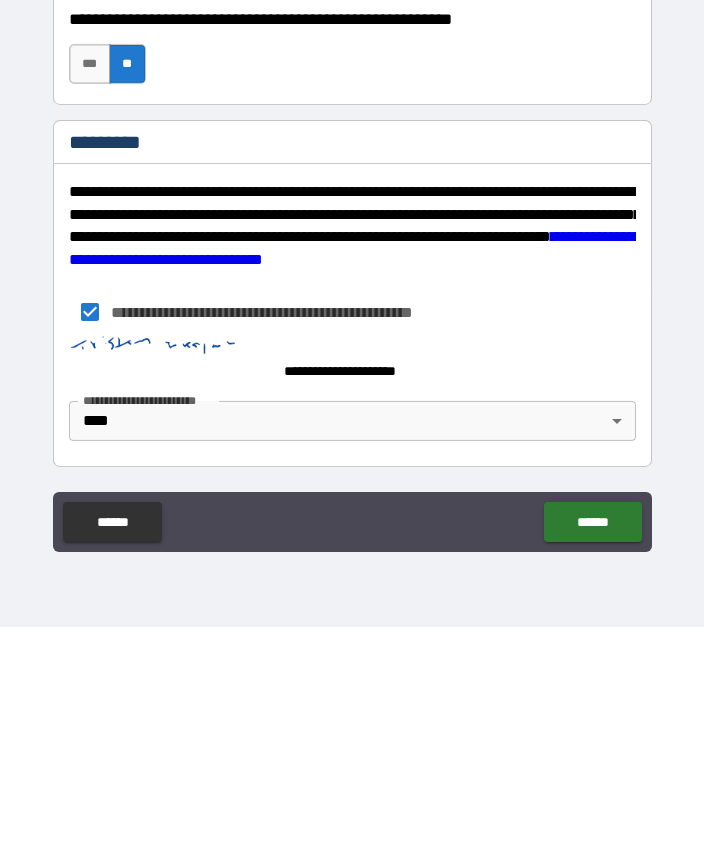 click on "******" at bounding box center [592, 744] 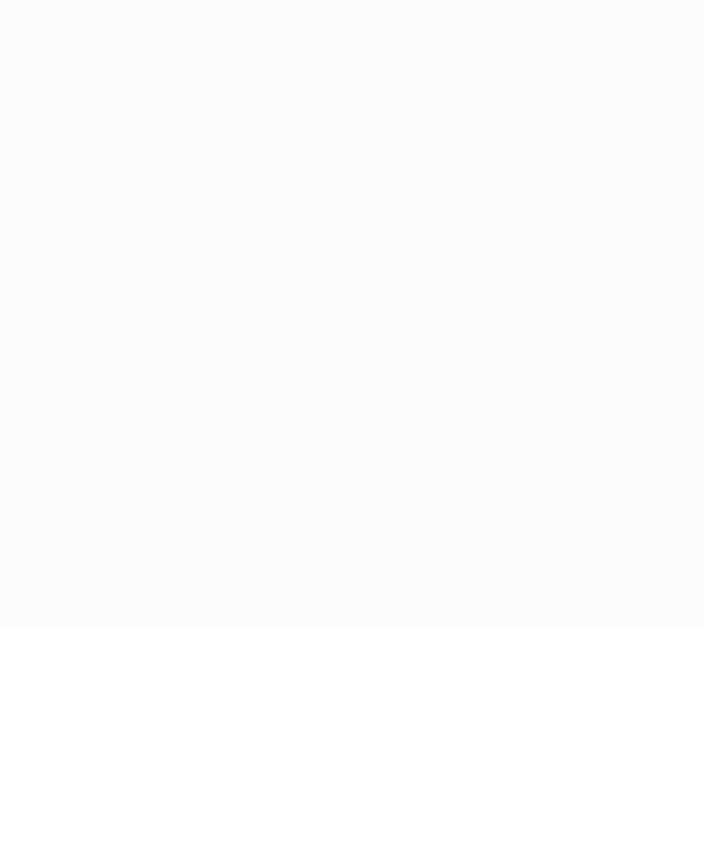 scroll, scrollTop: 0, scrollLeft: 0, axis: both 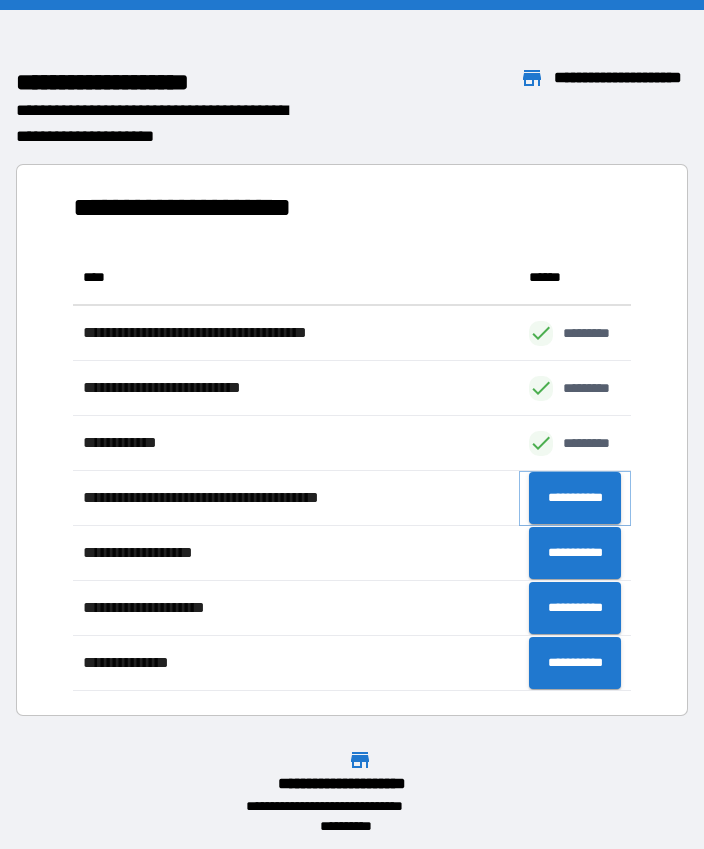 click on "**********" at bounding box center [575, 498] 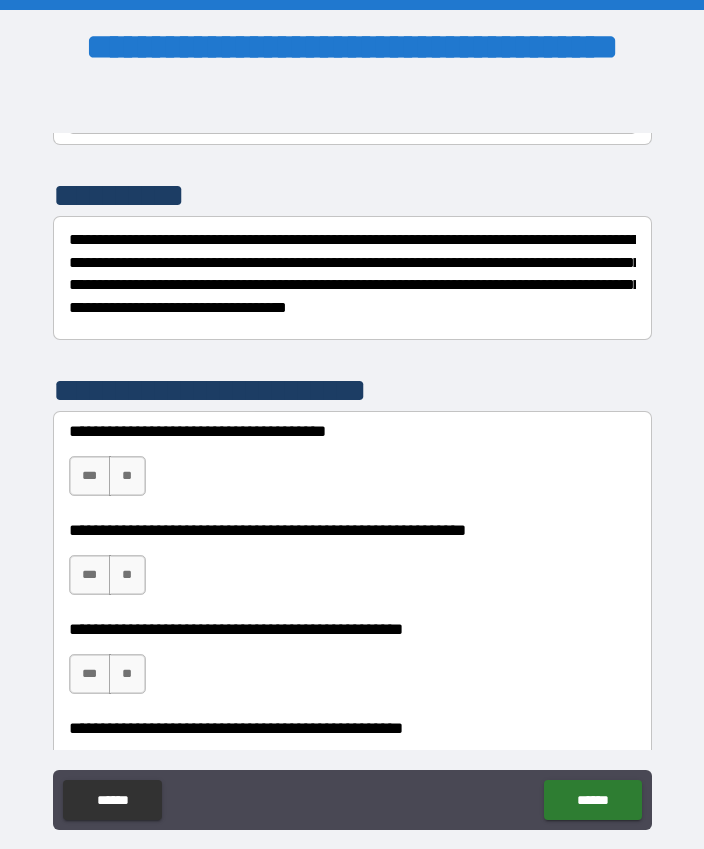 scroll, scrollTop: 233, scrollLeft: 0, axis: vertical 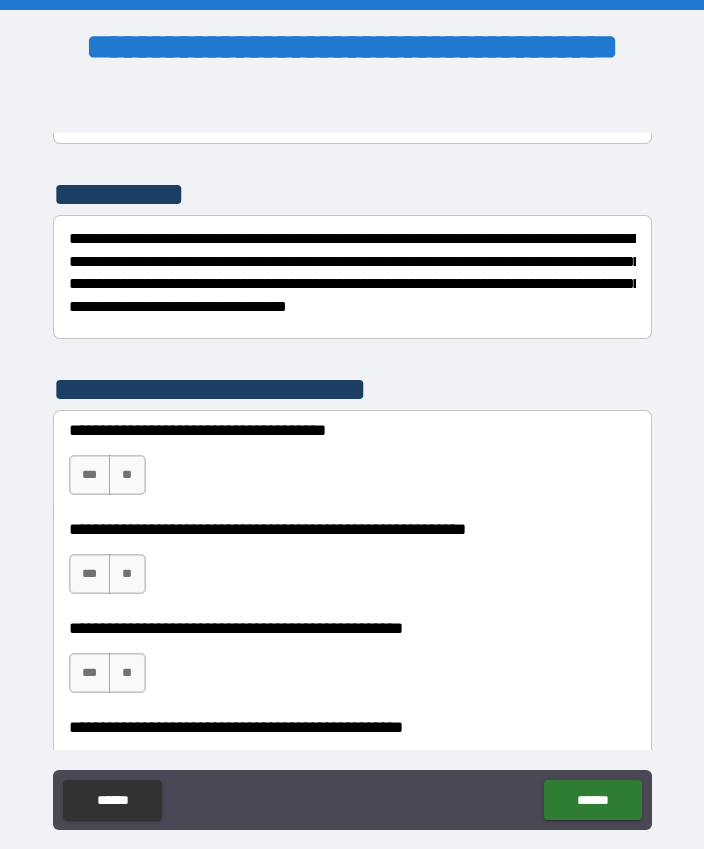 click on "***" at bounding box center (90, 475) 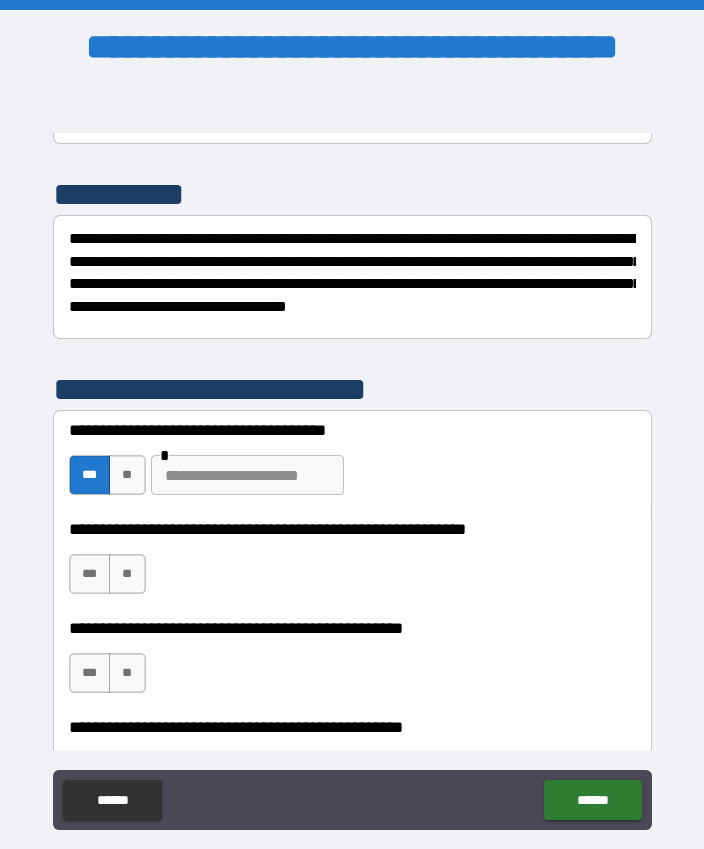 click on "***" at bounding box center (90, 574) 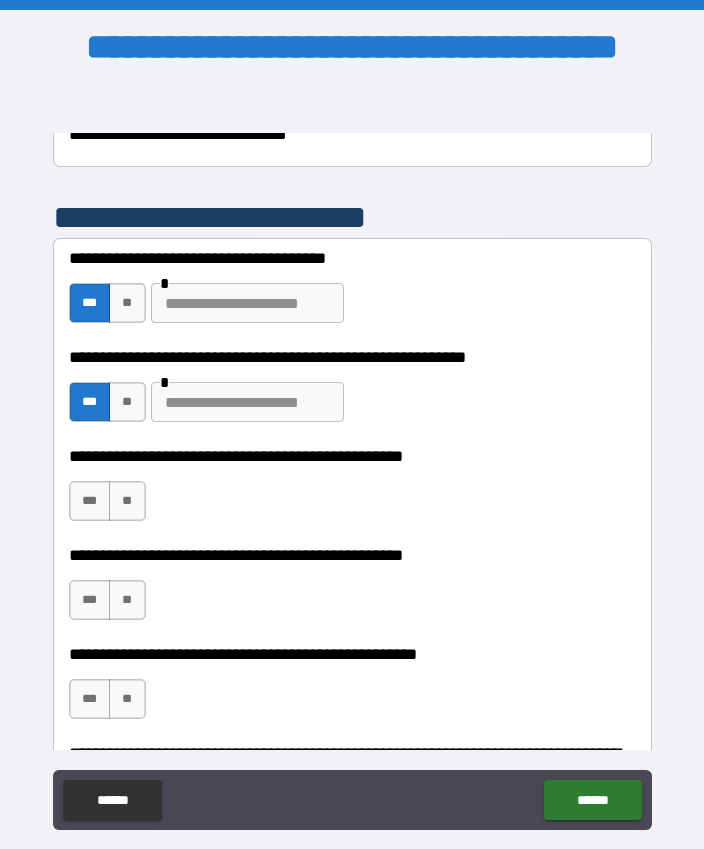 scroll, scrollTop: 407, scrollLeft: 0, axis: vertical 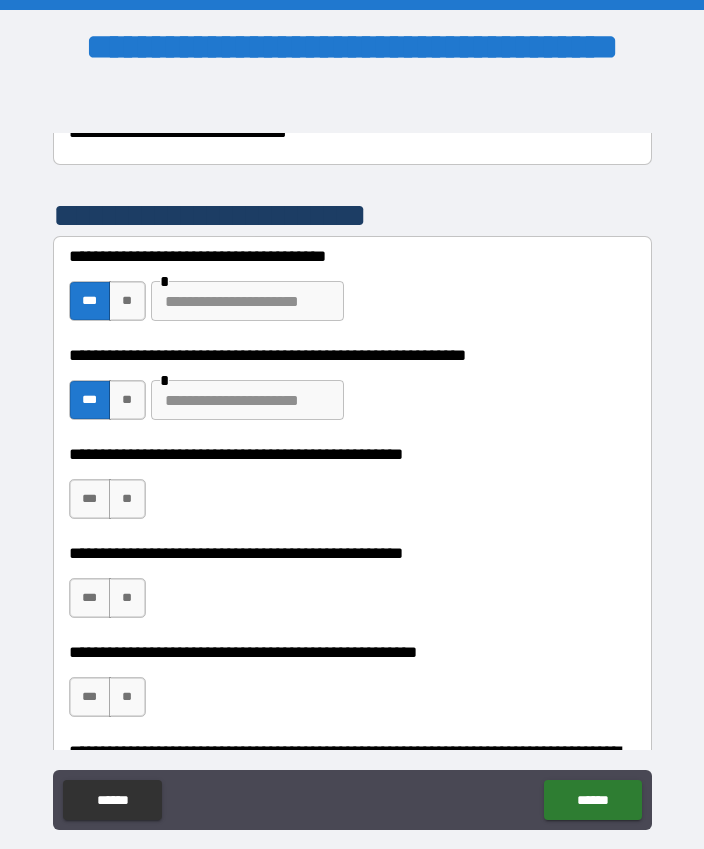 click on "**" at bounding box center (127, 499) 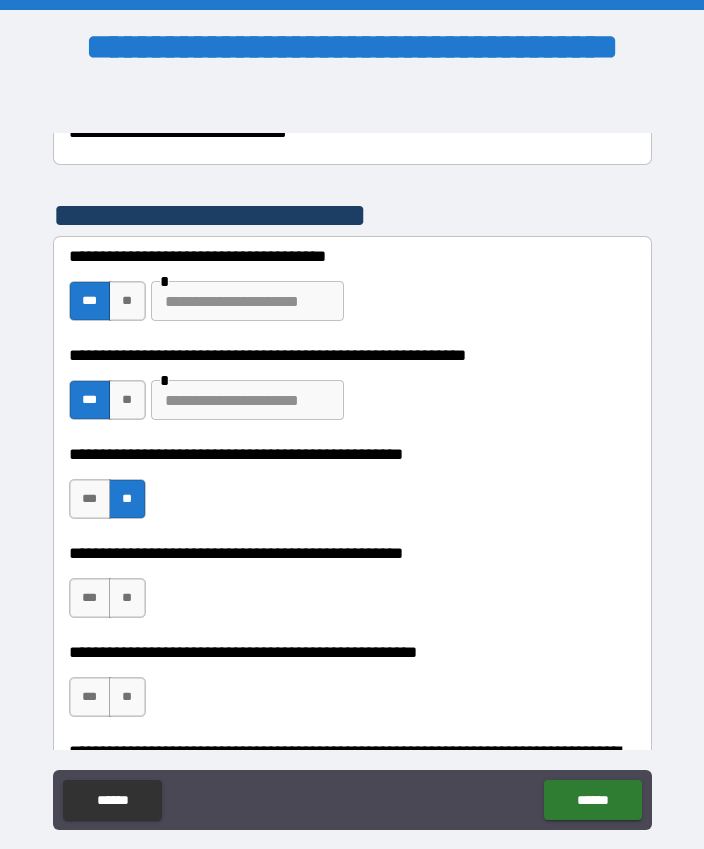 click on "**" at bounding box center [127, 598] 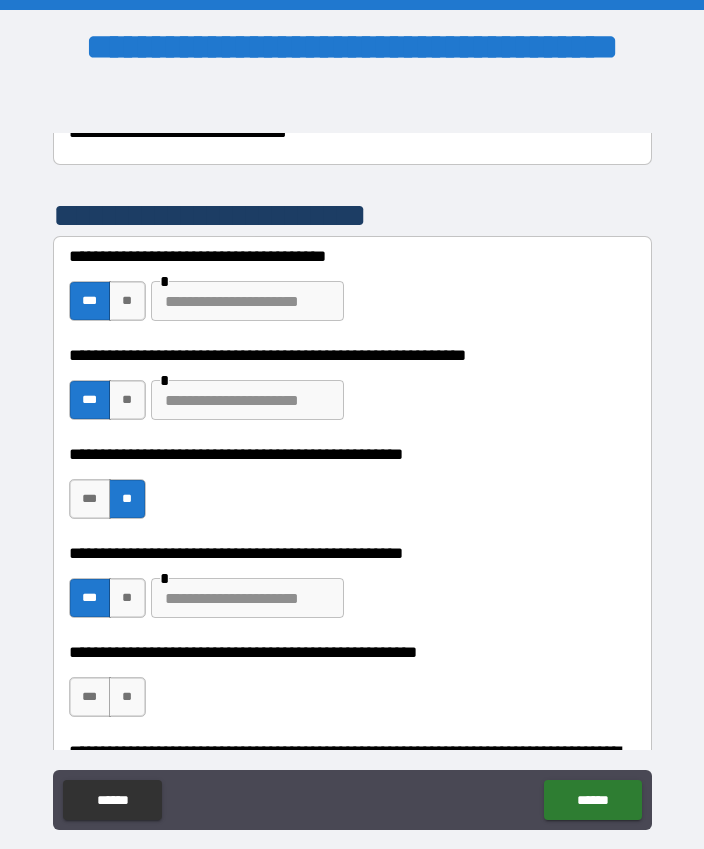 click at bounding box center [247, 598] 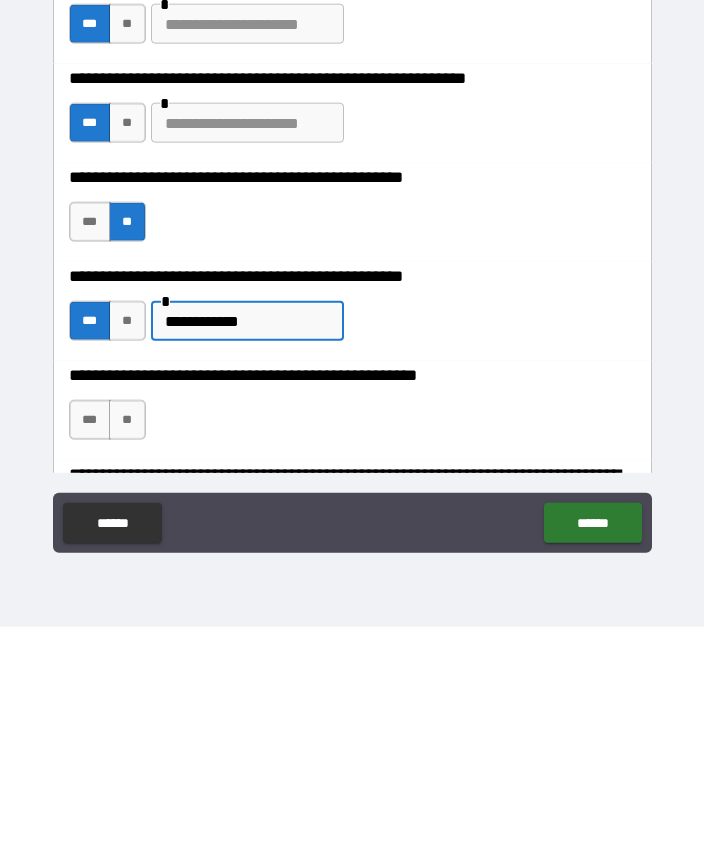 click on "**" at bounding box center (127, 642) 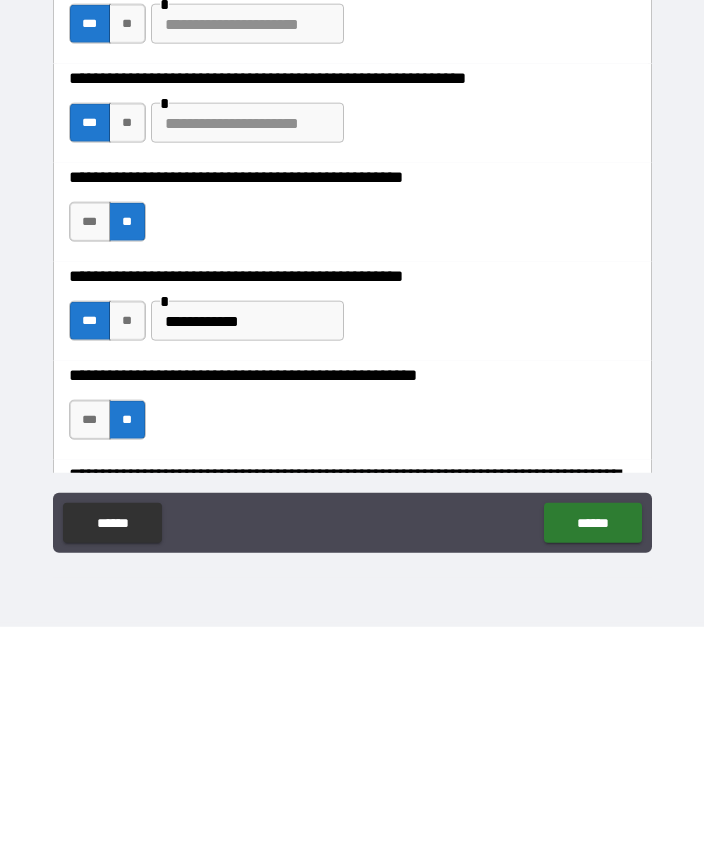 scroll, scrollTop: 0, scrollLeft: 0, axis: both 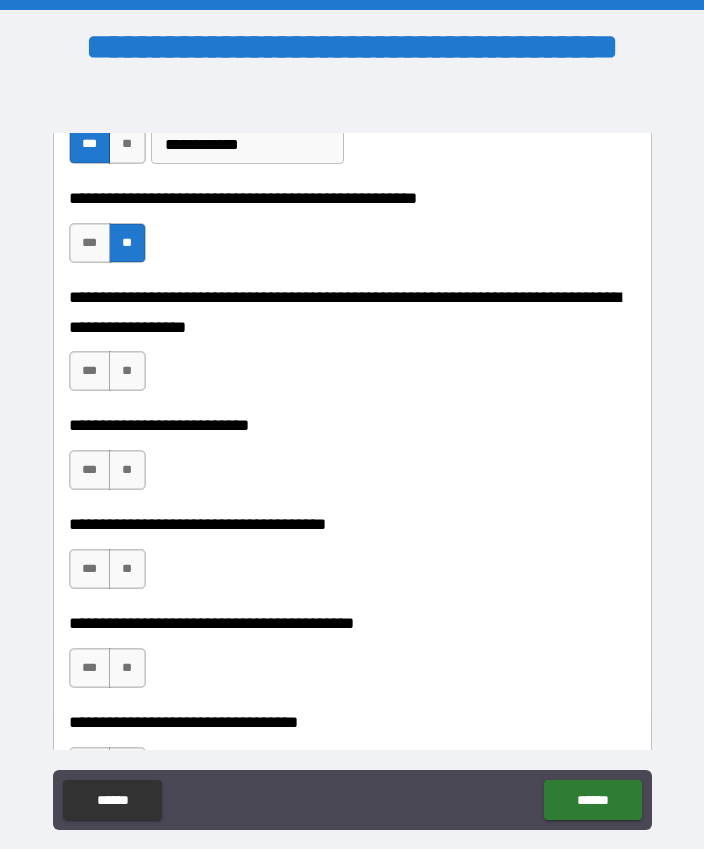 click on "**" at bounding box center [127, 371] 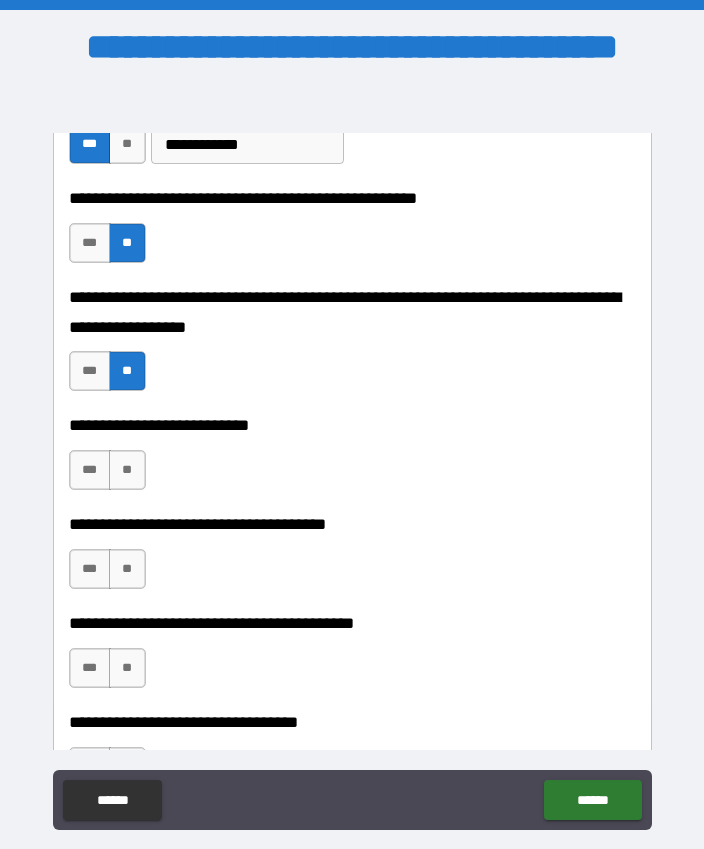 click on "***" at bounding box center [90, 470] 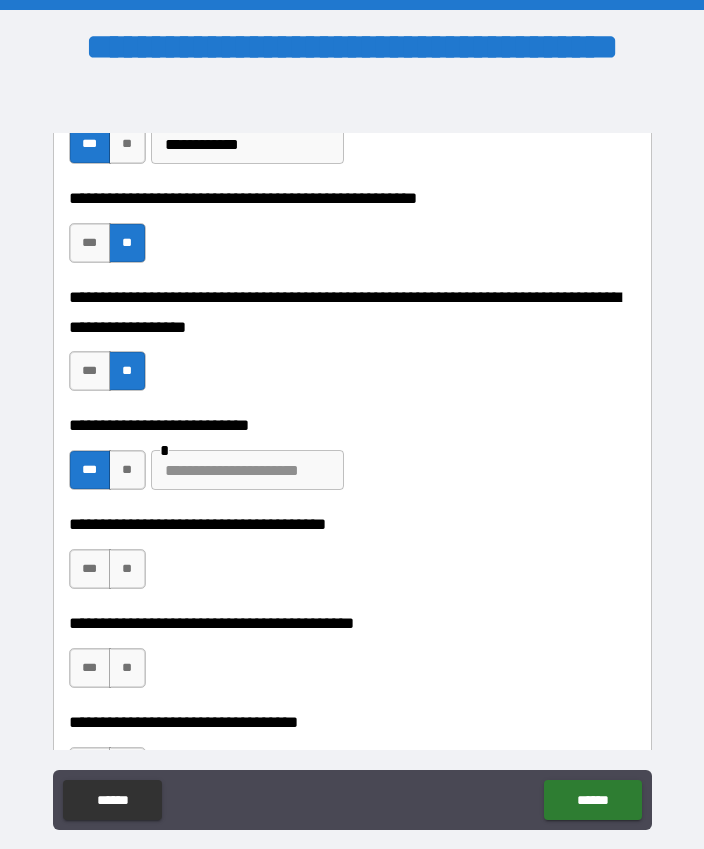 click at bounding box center (247, 470) 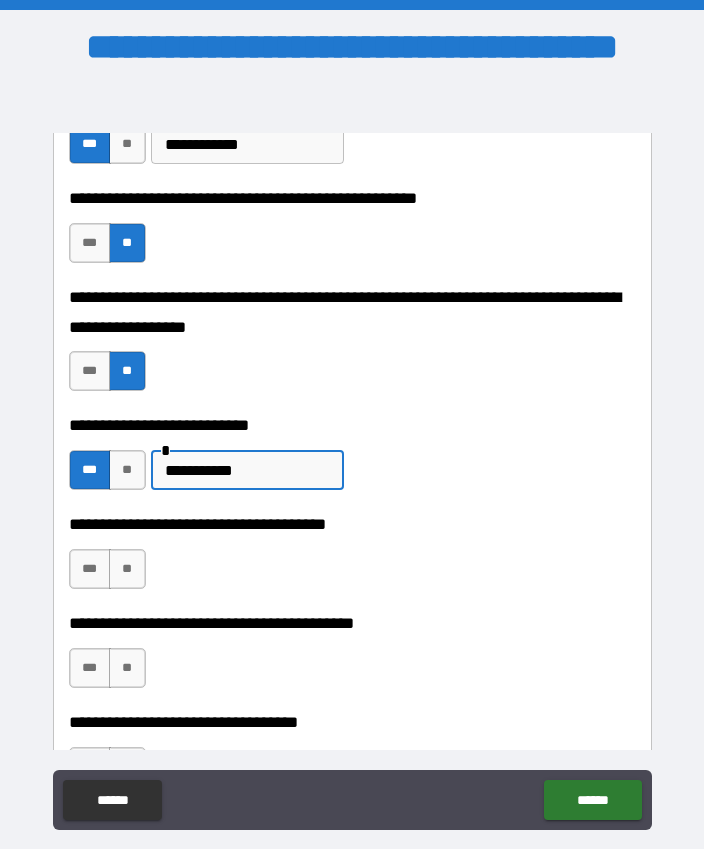 click on "**" at bounding box center [127, 569] 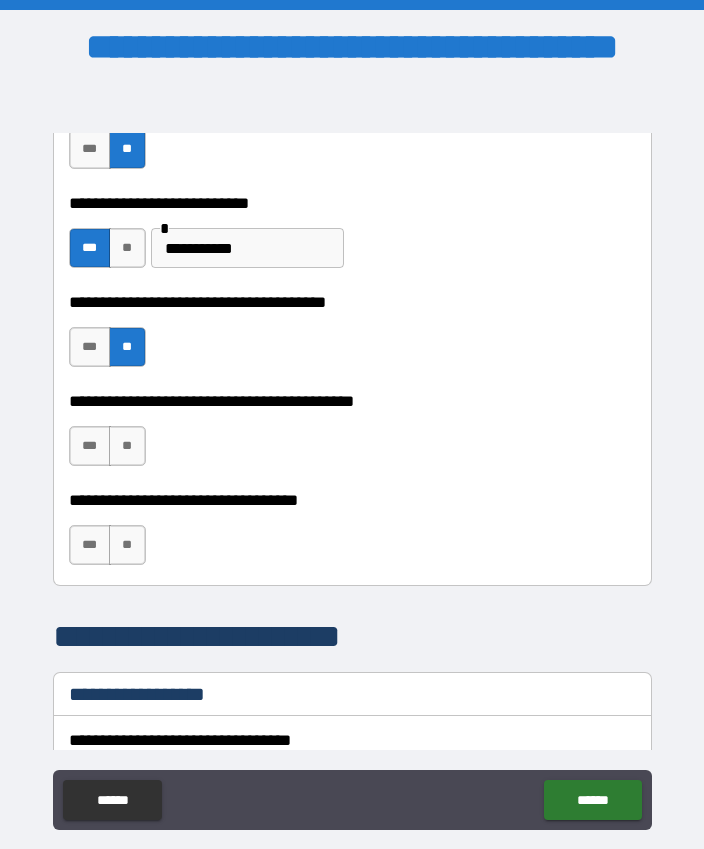 scroll, scrollTop: 1080, scrollLeft: 0, axis: vertical 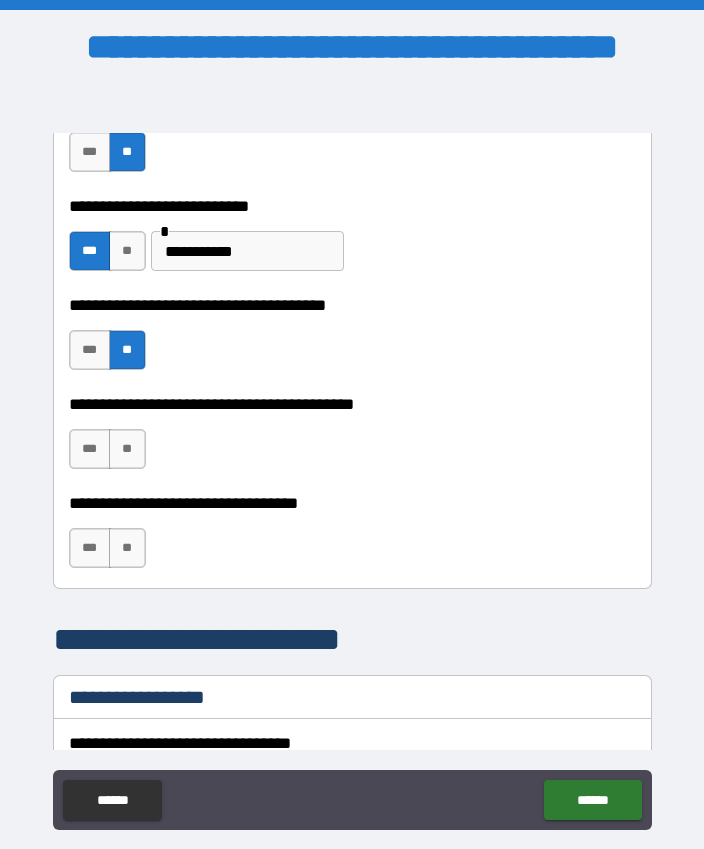 click on "**" at bounding box center (127, 449) 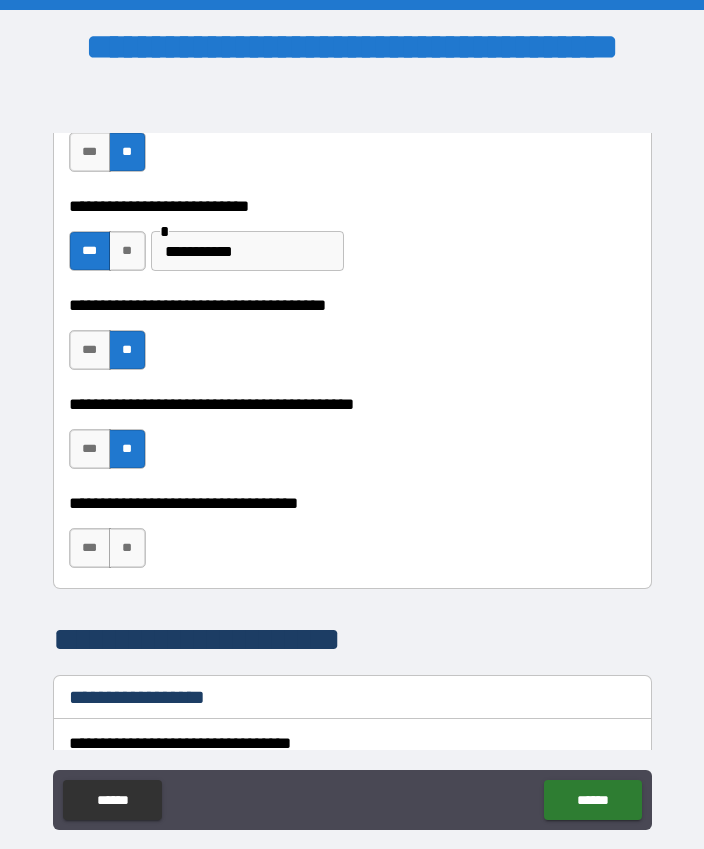 click on "**" at bounding box center [127, 548] 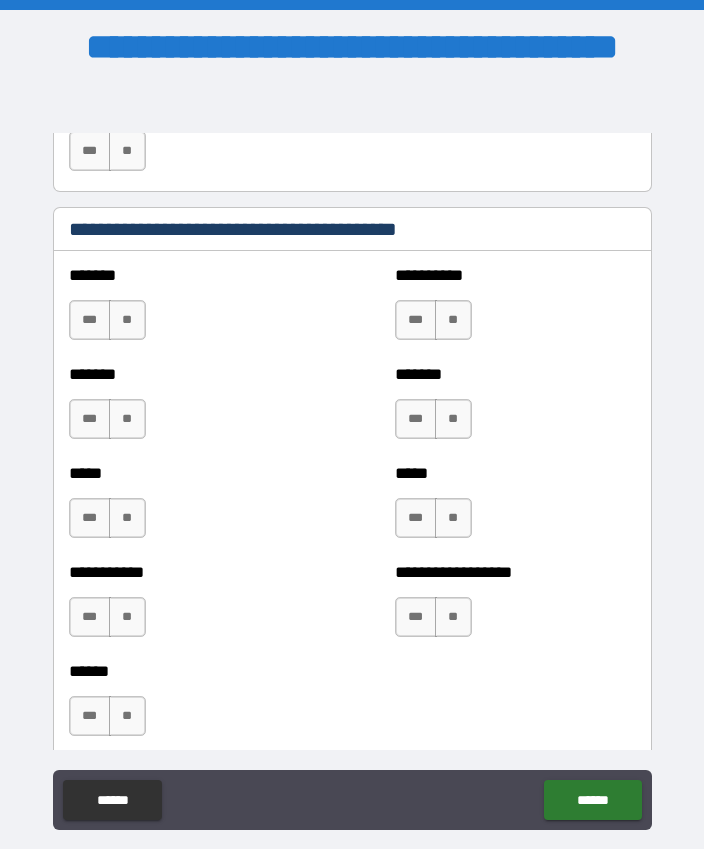 scroll, scrollTop: 1844, scrollLeft: 0, axis: vertical 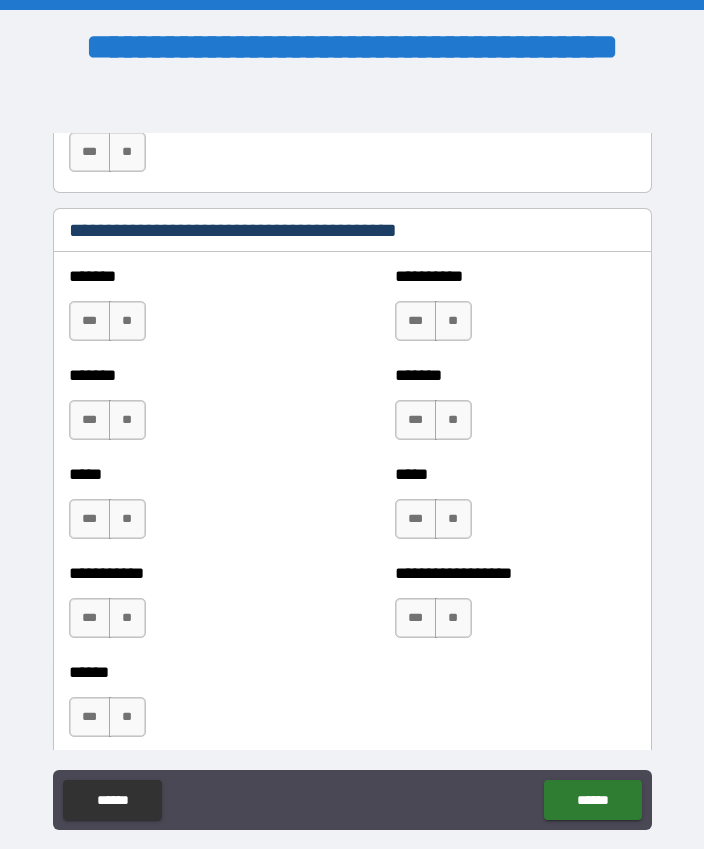 click on "**" at bounding box center [127, 321] 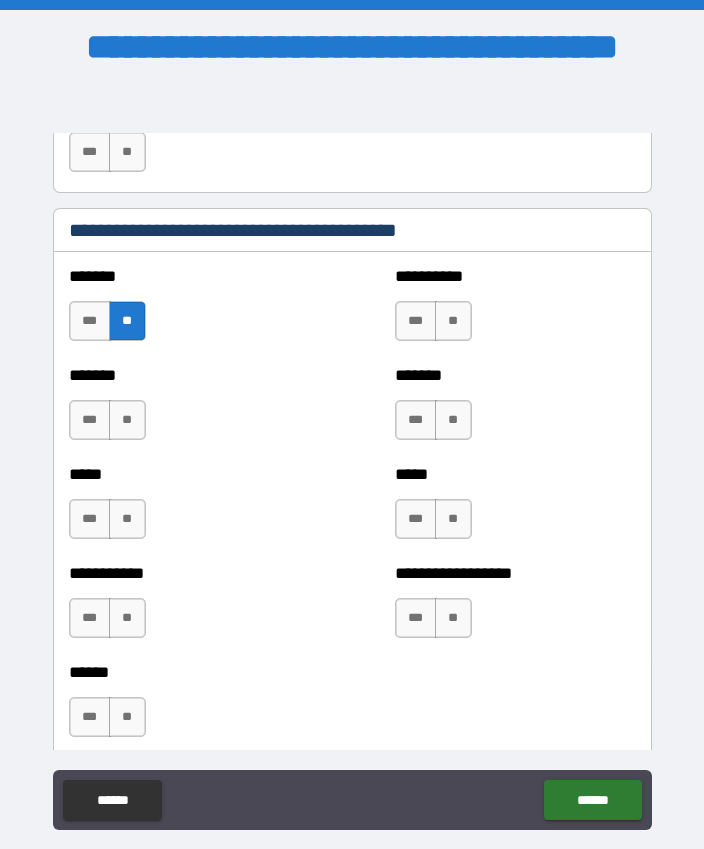click on "***" at bounding box center (416, 321) 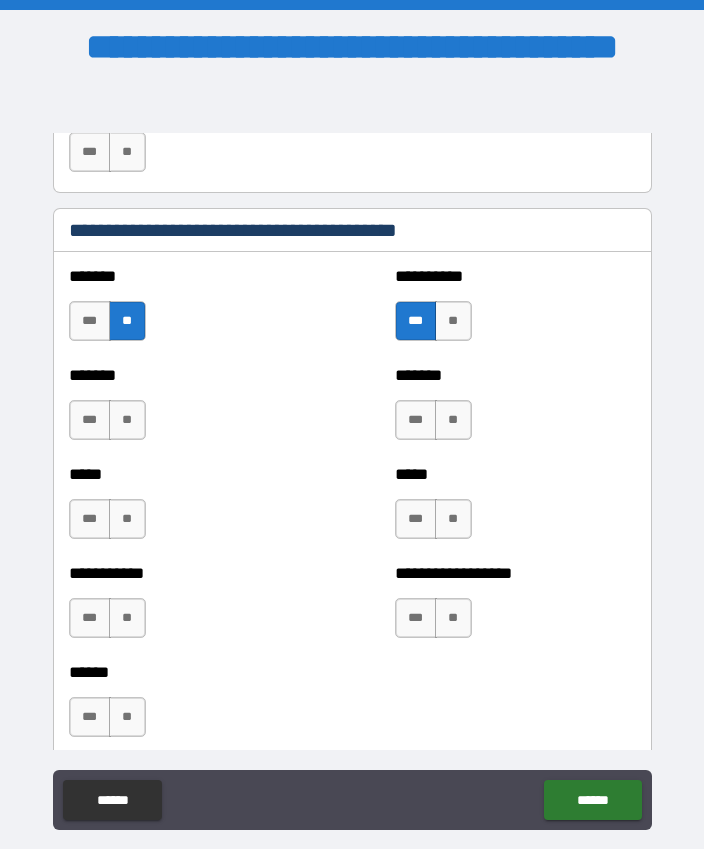 click on "**" at bounding box center (127, 420) 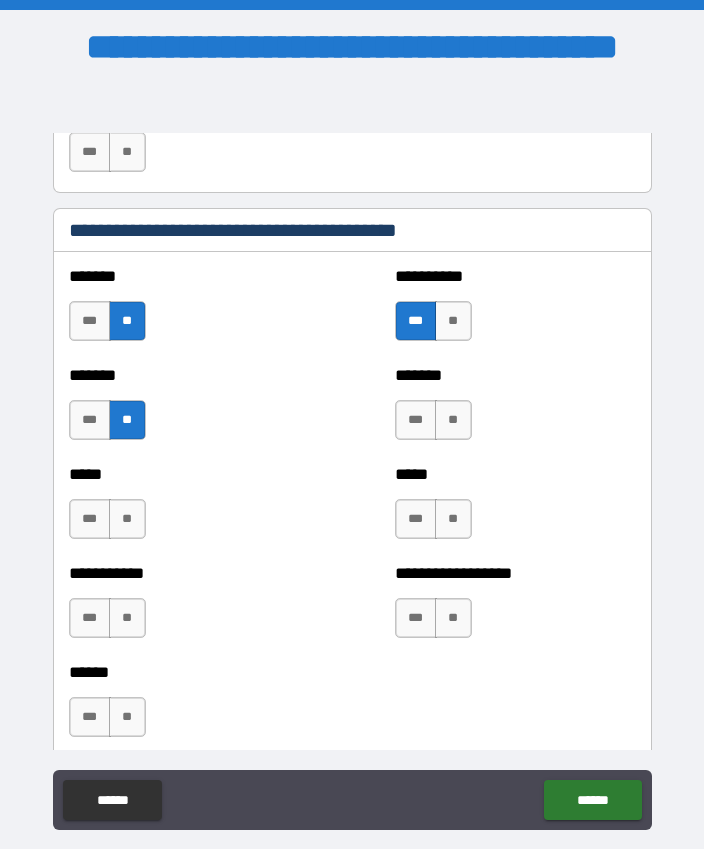 click on "**" at bounding box center (127, 519) 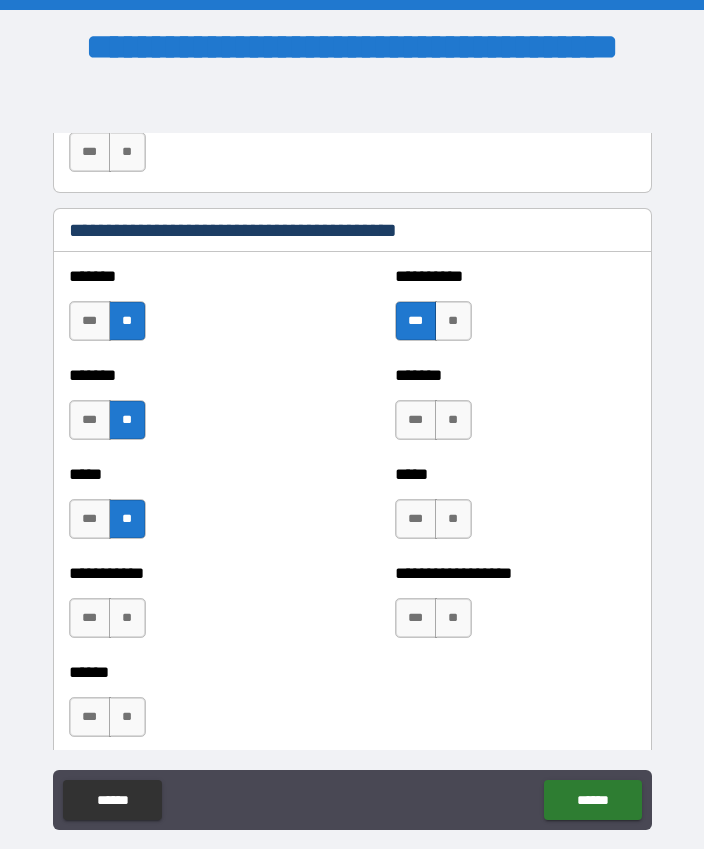 click on "**" at bounding box center [127, 618] 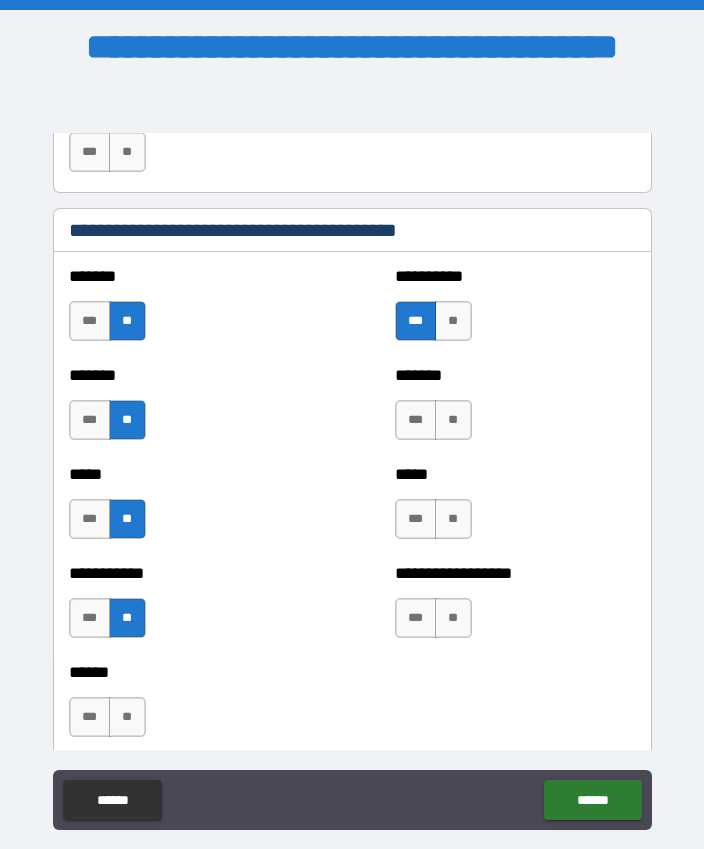 click on "**" at bounding box center [127, 717] 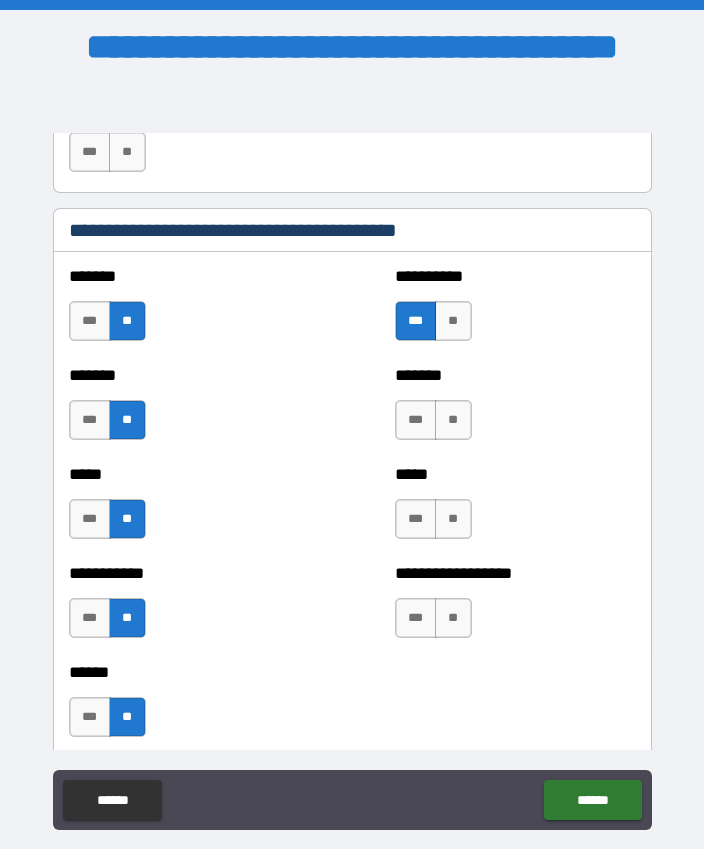 click on "**" at bounding box center [453, 420] 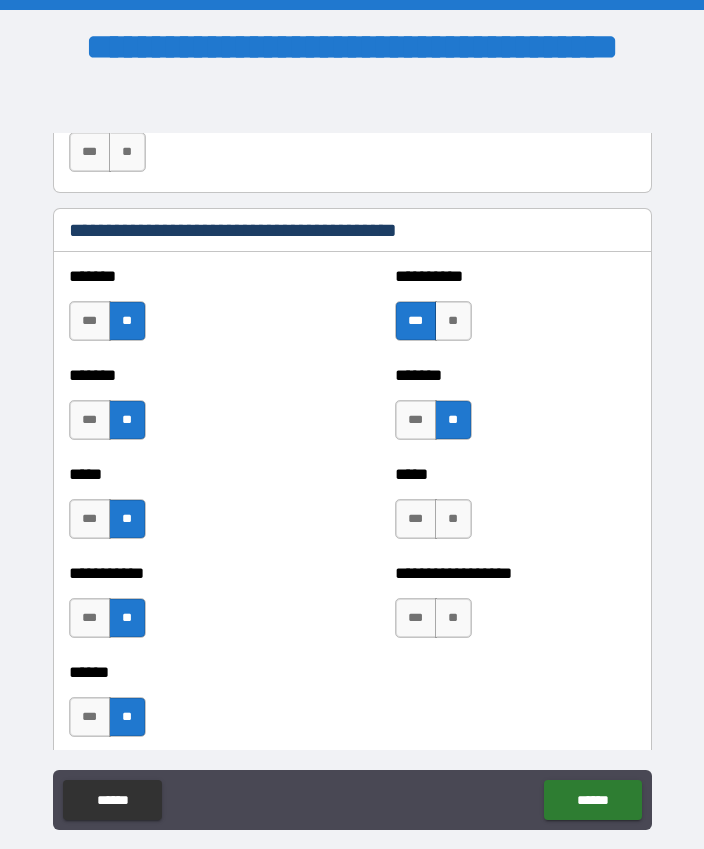 click on "**" at bounding box center [453, 519] 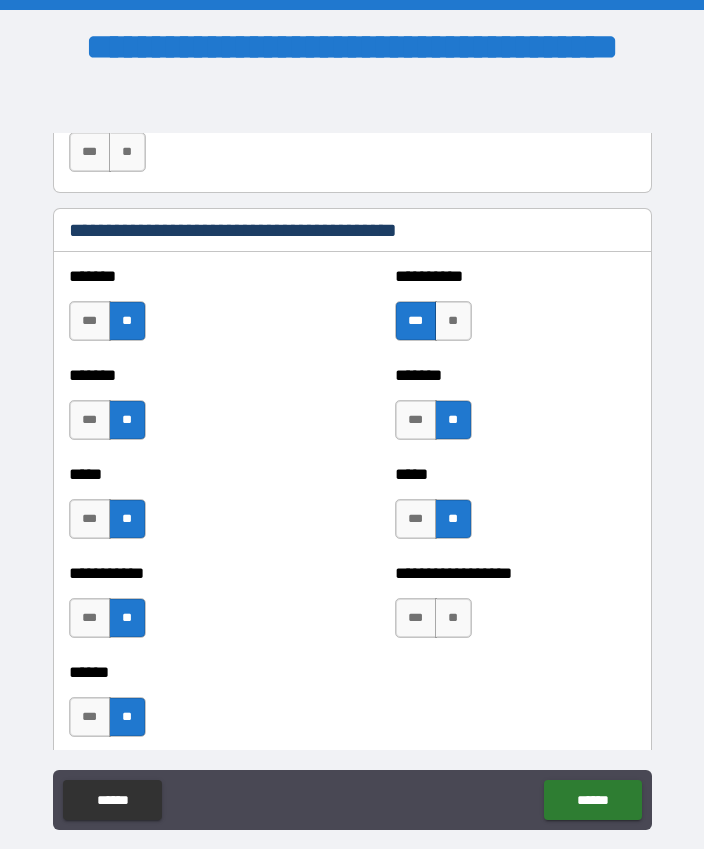 click on "**" at bounding box center [453, 618] 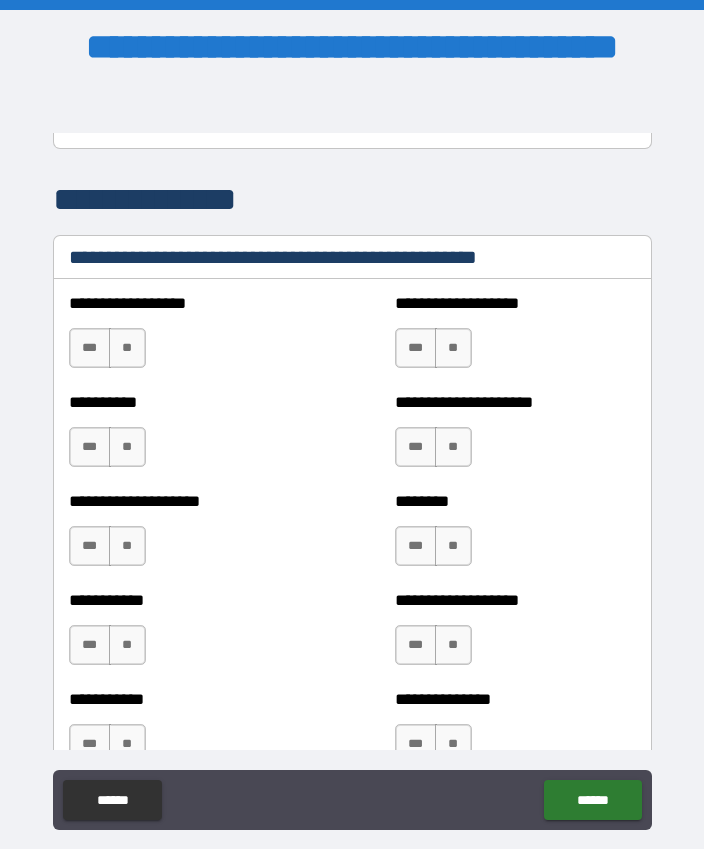 scroll, scrollTop: 2454, scrollLeft: 0, axis: vertical 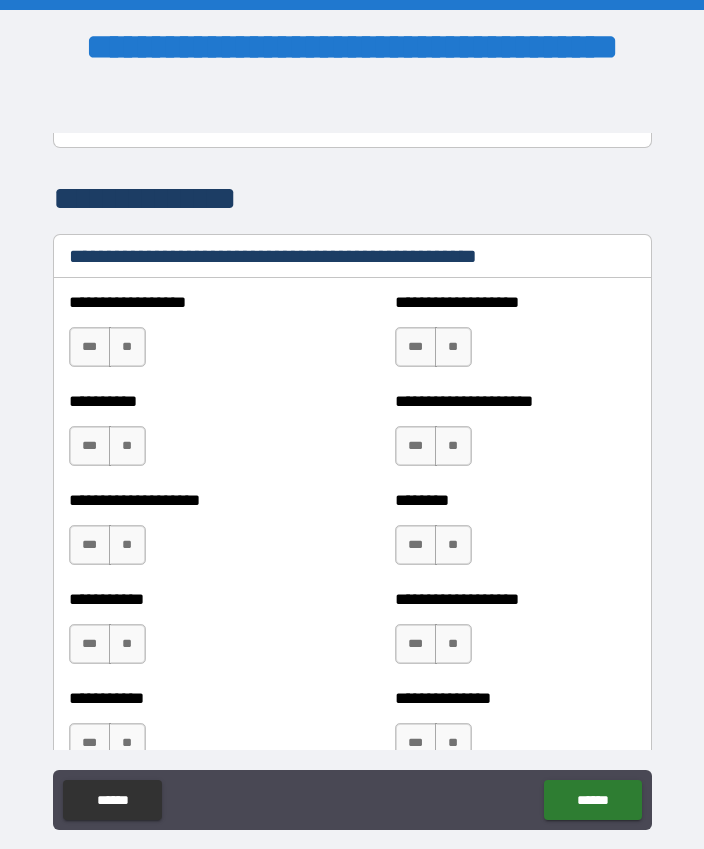 click on "**" at bounding box center (127, 347) 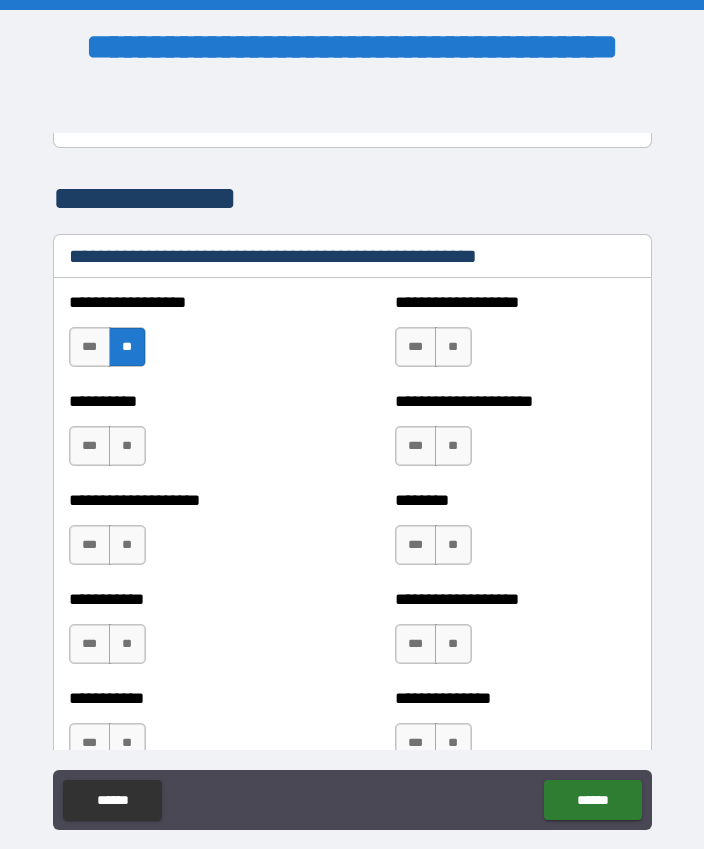 click on "**" at bounding box center (127, 446) 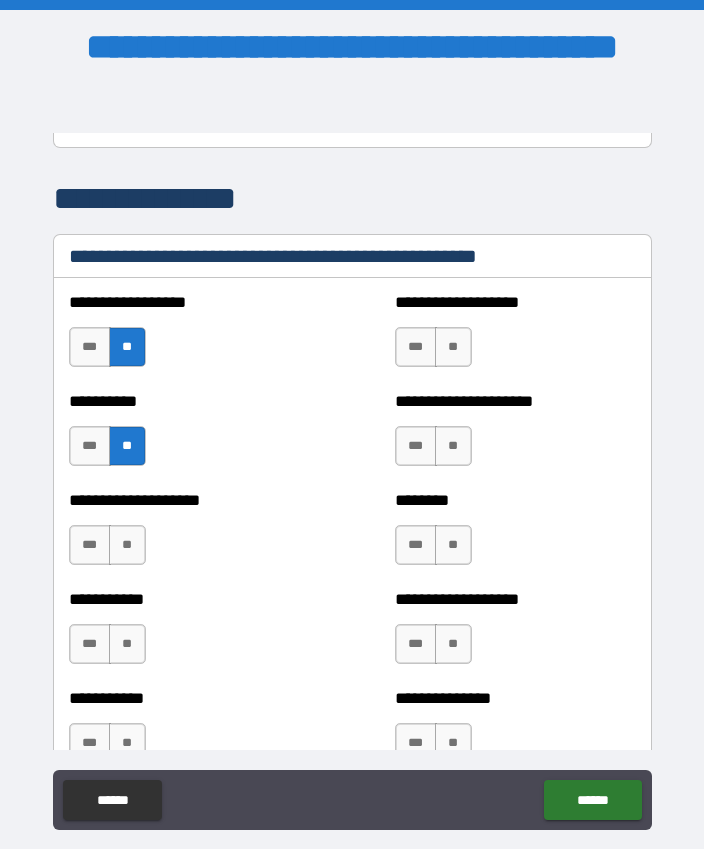 click on "**" at bounding box center [127, 545] 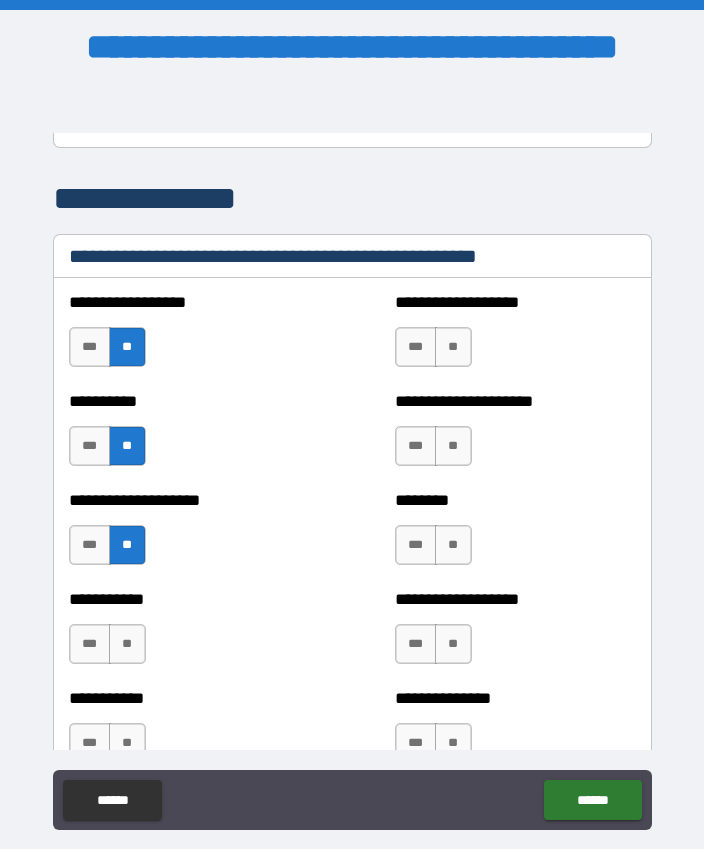 click on "**" at bounding box center [127, 644] 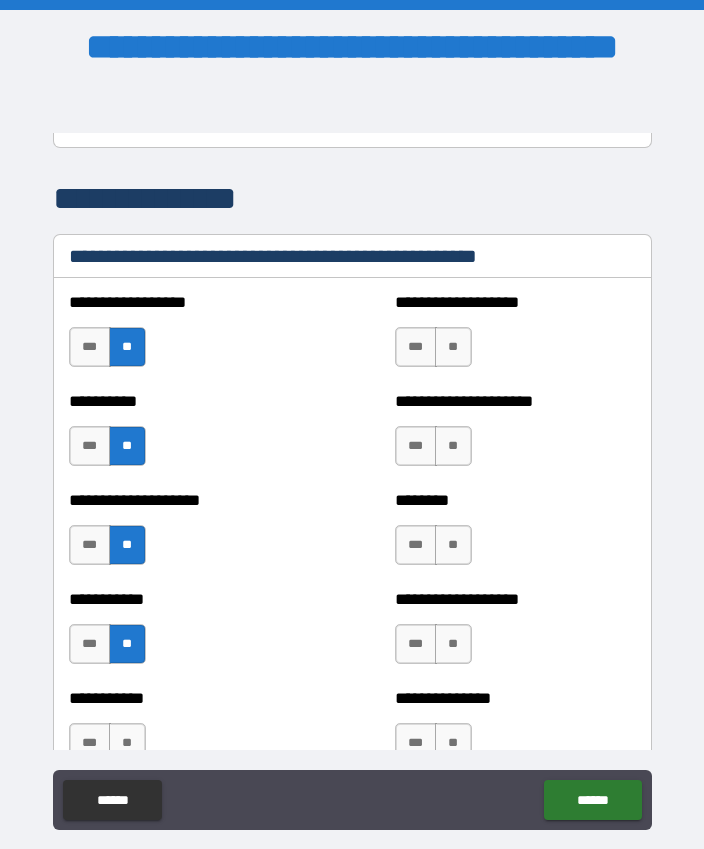 click on "**" at bounding box center [127, 743] 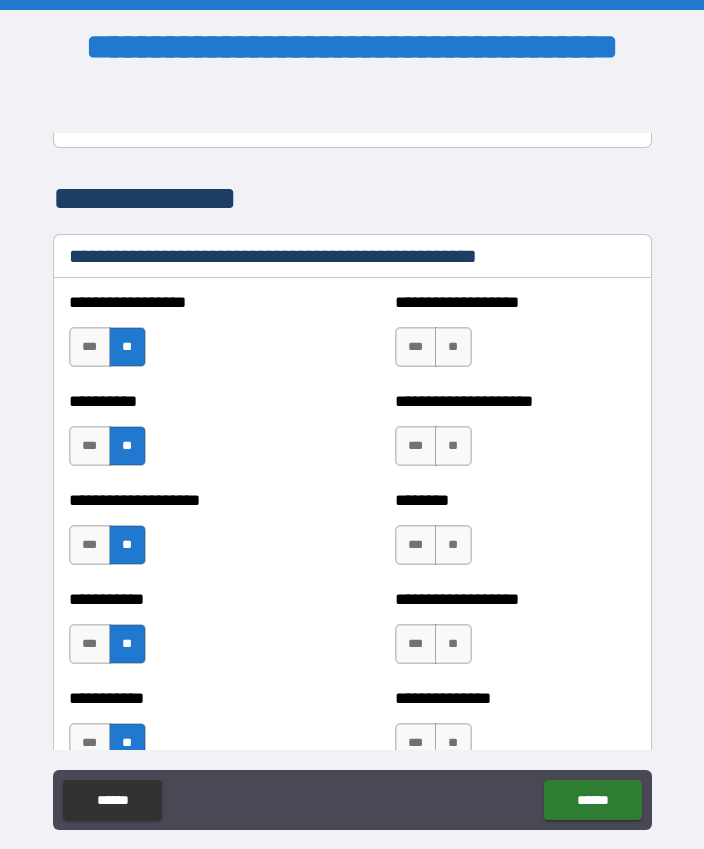 click on "**" at bounding box center [453, 347] 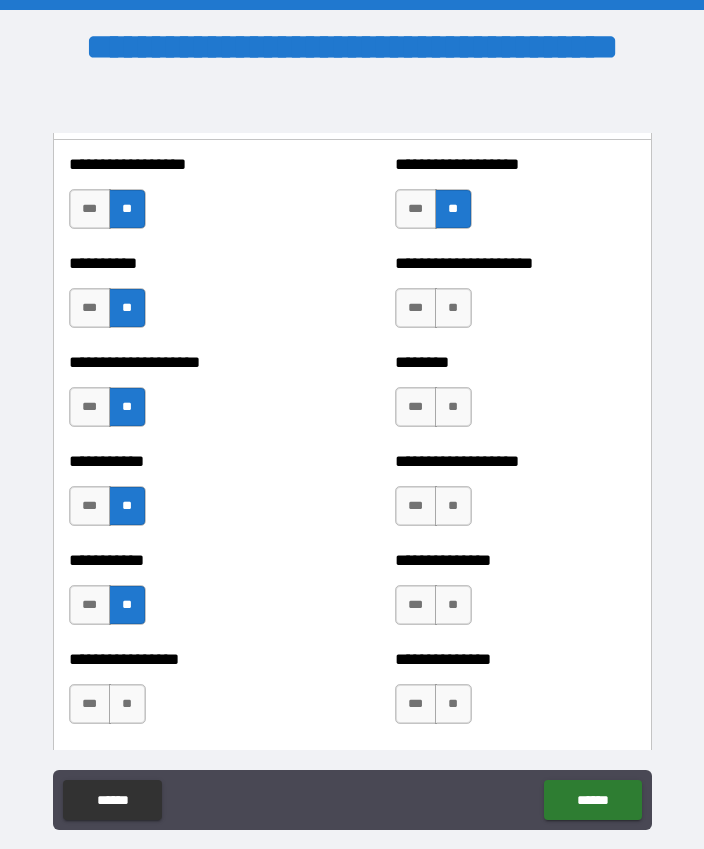scroll, scrollTop: 2615, scrollLeft: 0, axis: vertical 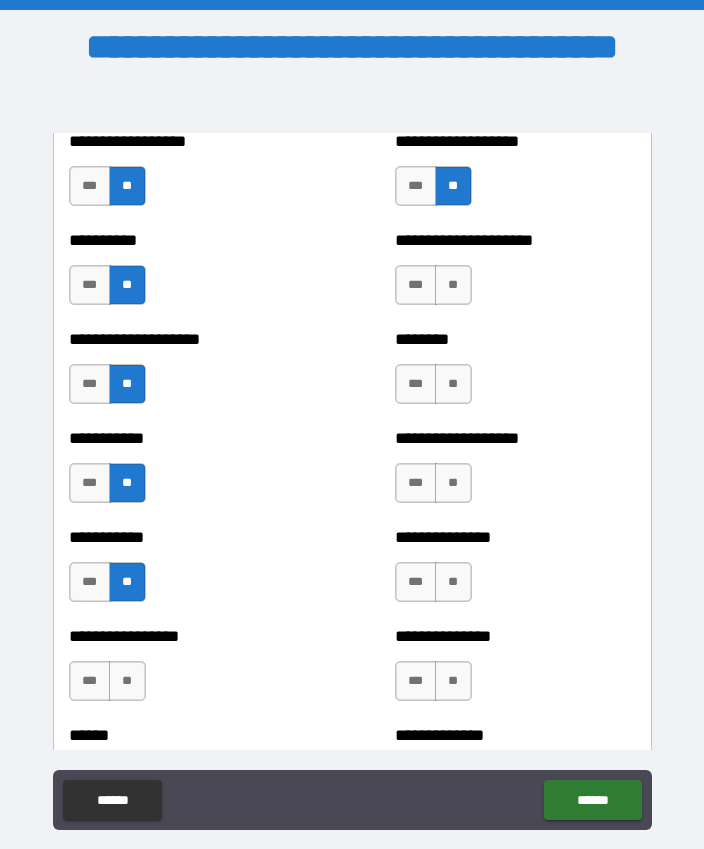 click on "**" at bounding box center [453, 285] 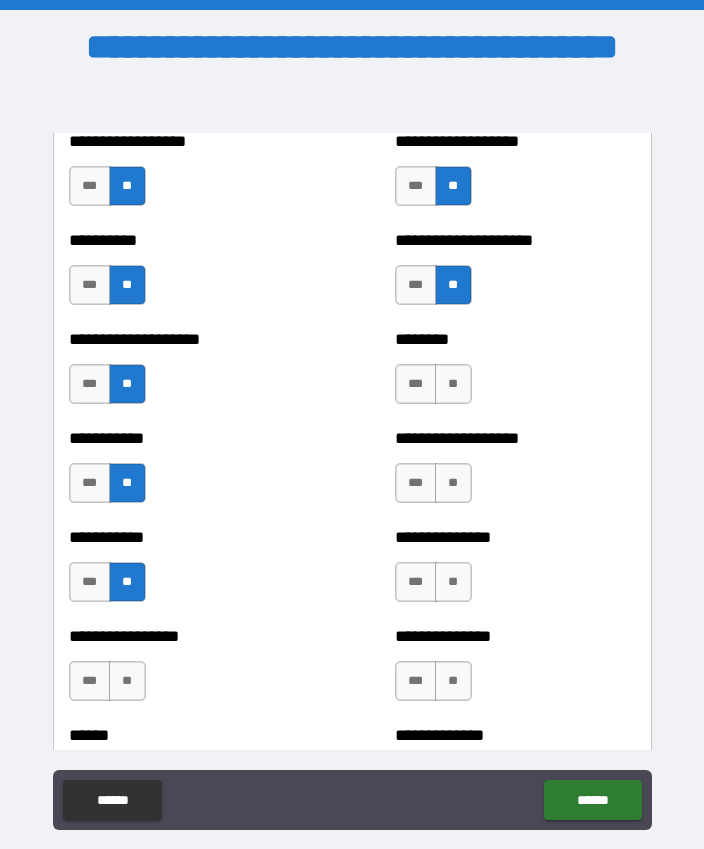 click on "**" at bounding box center [453, 384] 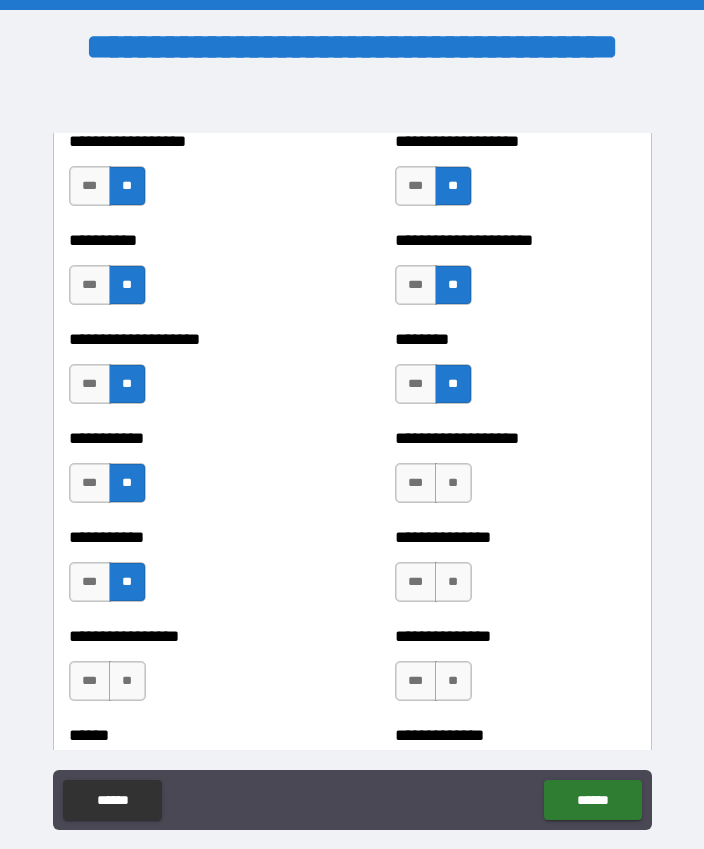 click on "**" at bounding box center [453, 483] 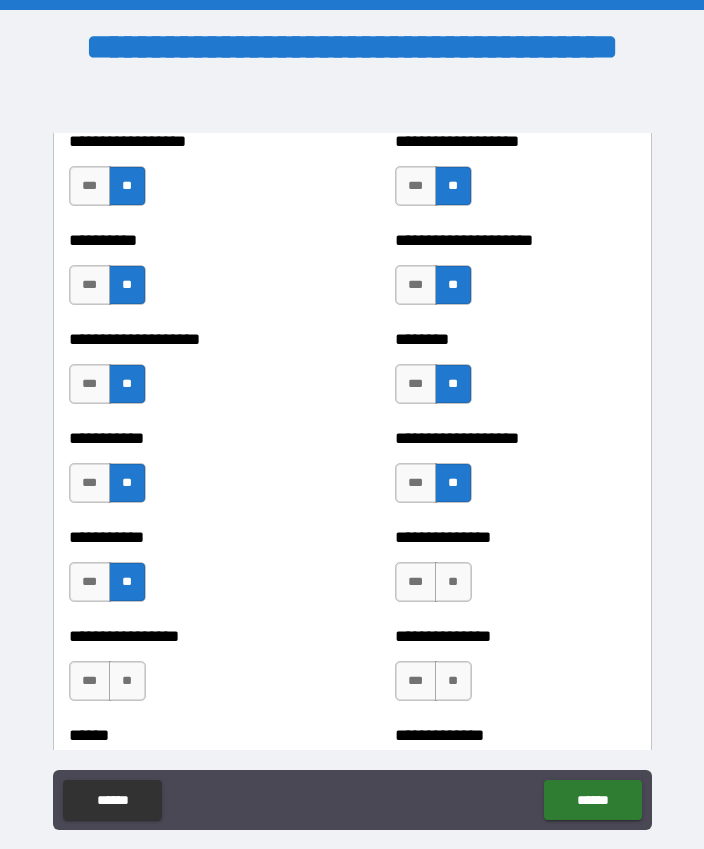 click on "**" at bounding box center [453, 582] 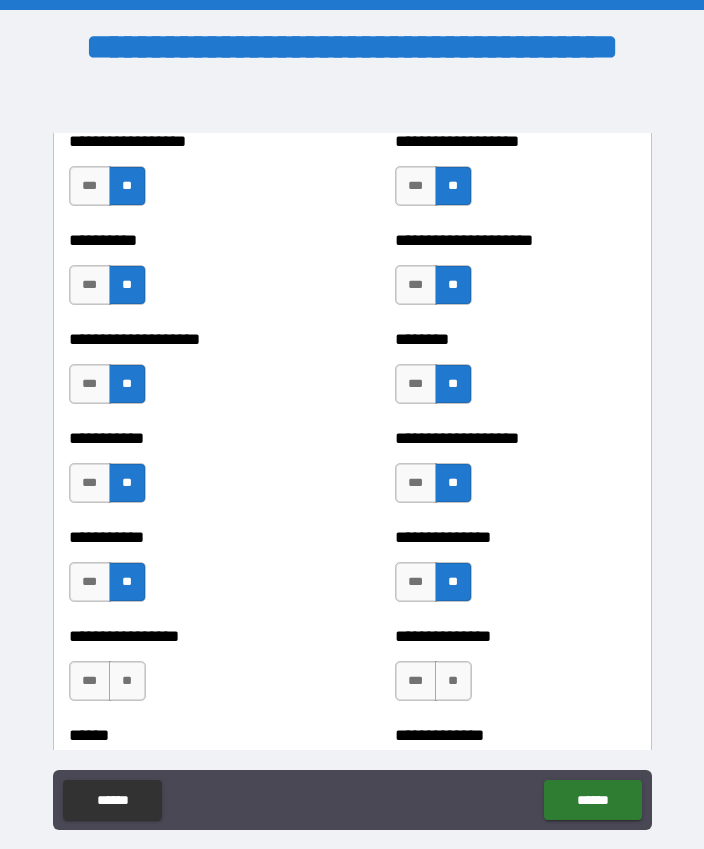 click on "**" at bounding box center (453, 681) 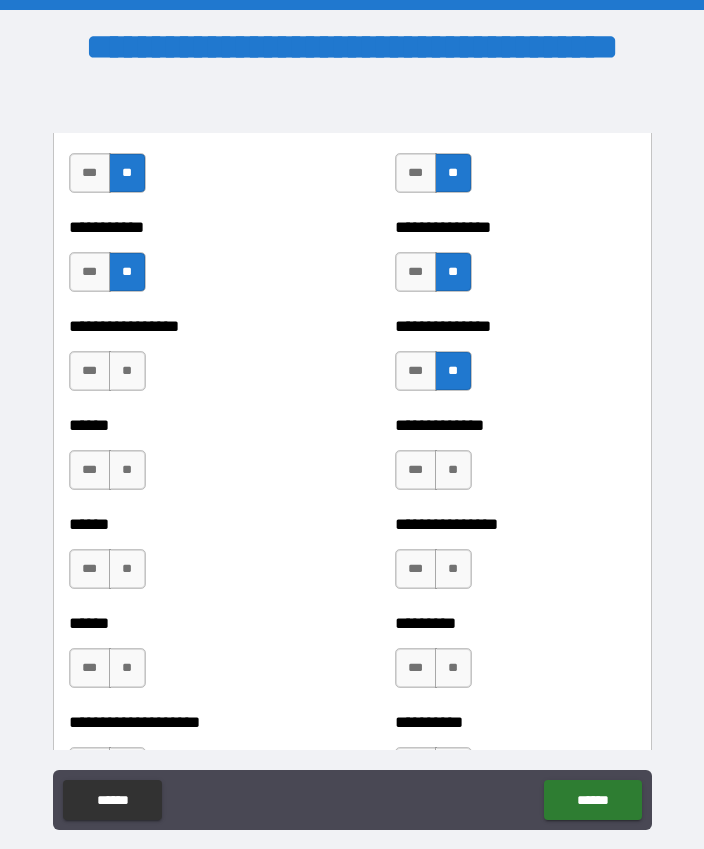 scroll, scrollTop: 2932, scrollLeft: 0, axis: vertical 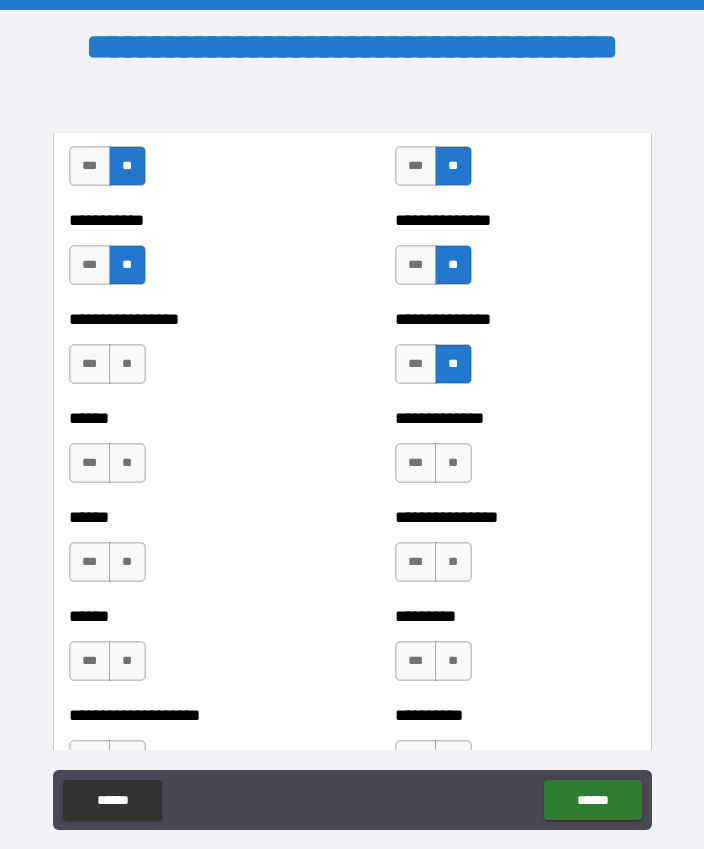 click on "**" at bounding box center [127, 364] 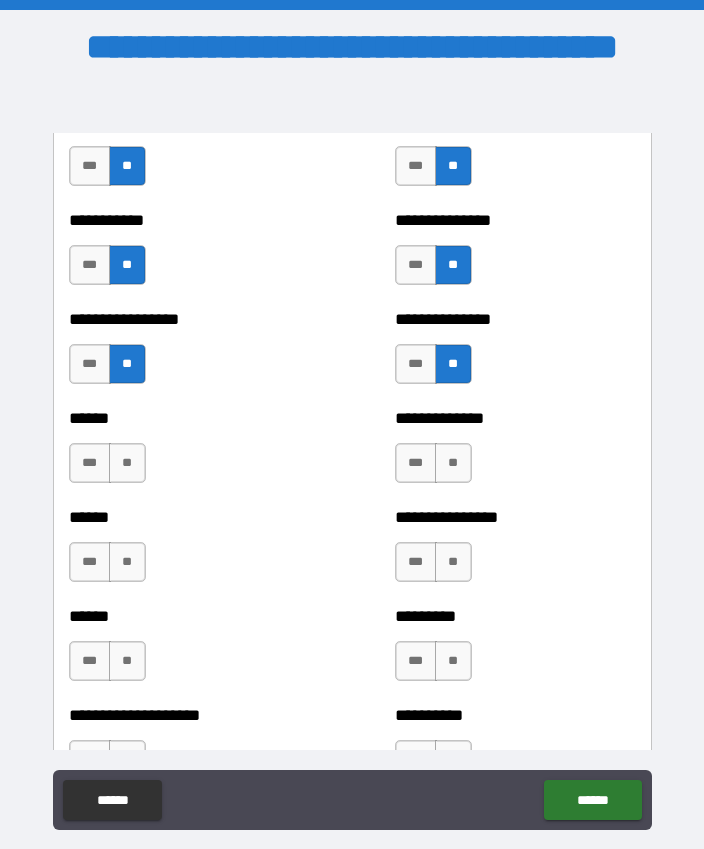click on "**" at bounding box center [127, 463] 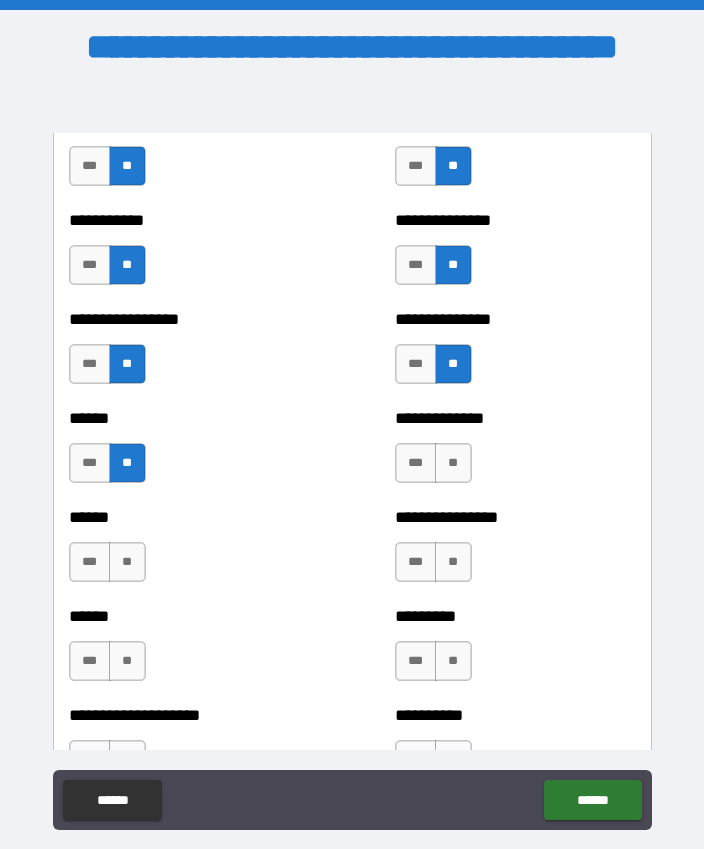 click on "**" at bounding box center (127, 562) 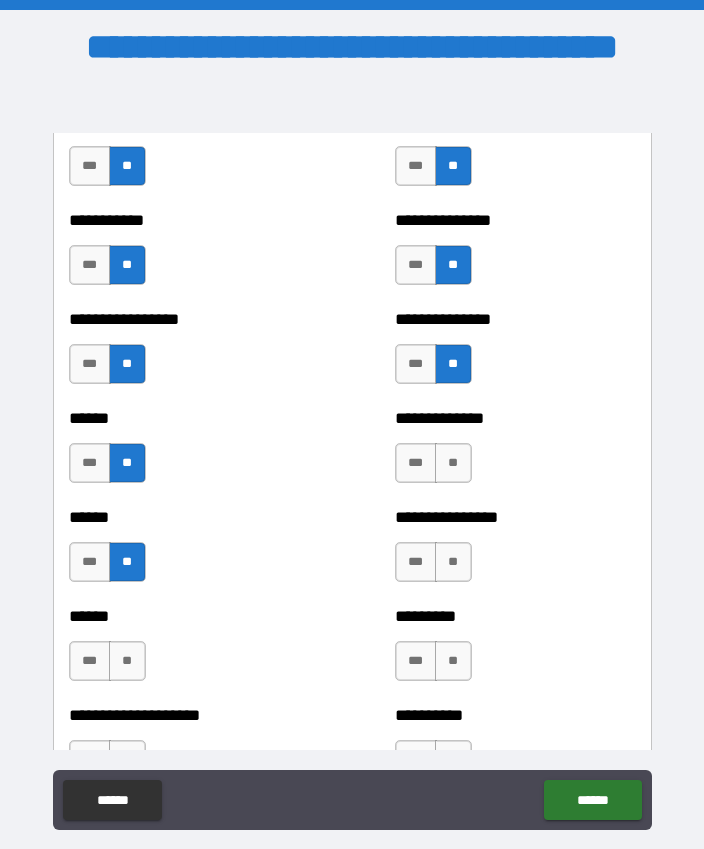 click on "**" at bounding box center [127, 661] 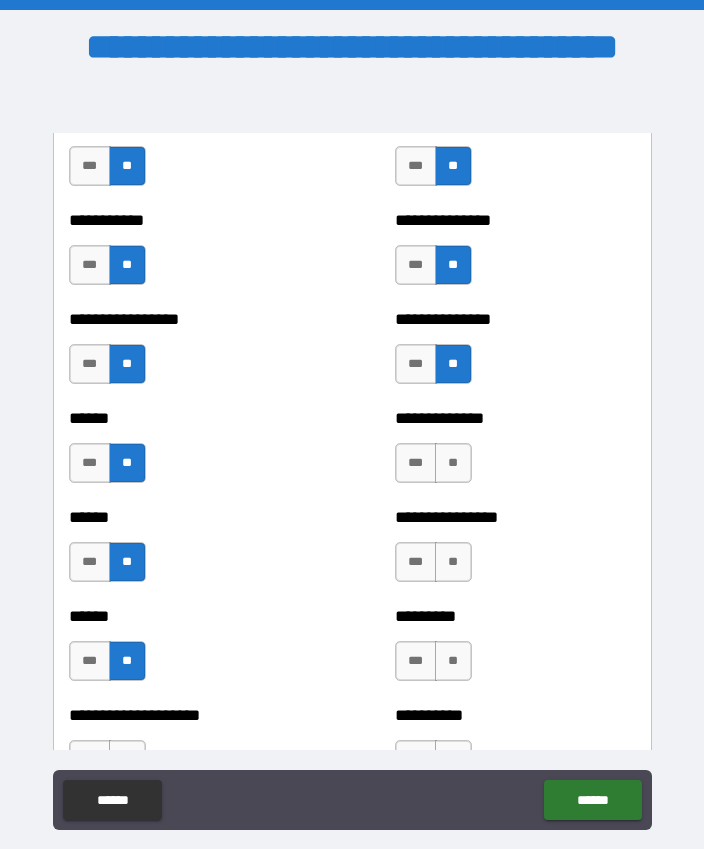 click on "**" at bounding box center [453, 463] 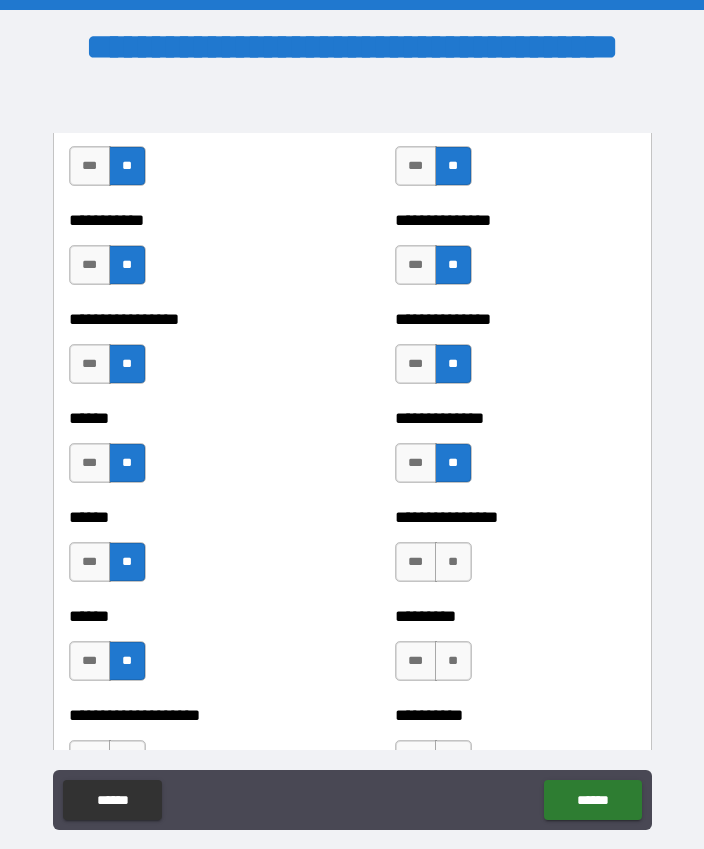 click on "**" at bounding box center [453, 562] 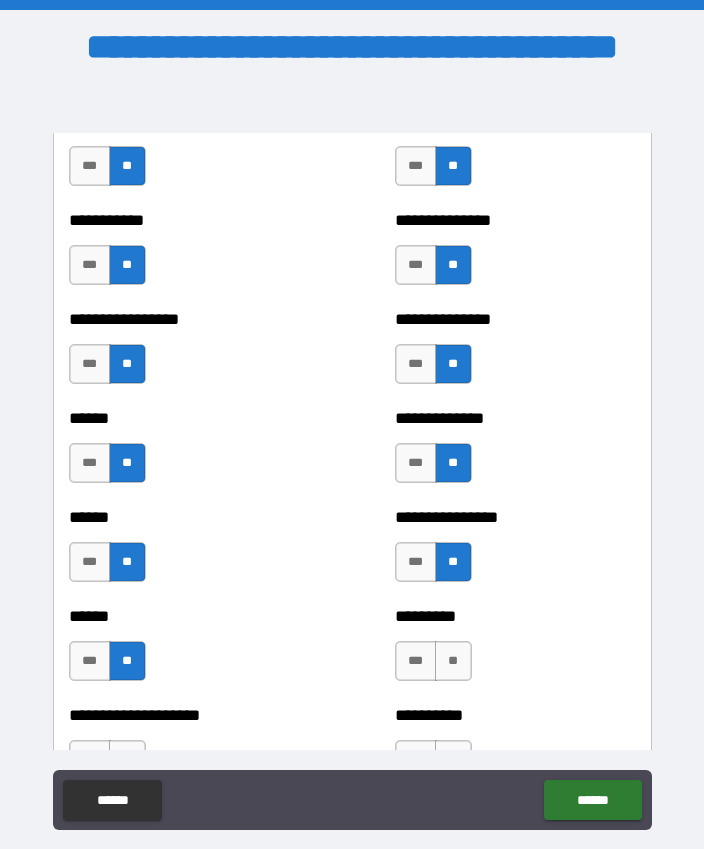 click on "**" at bounding box center [453, 661] 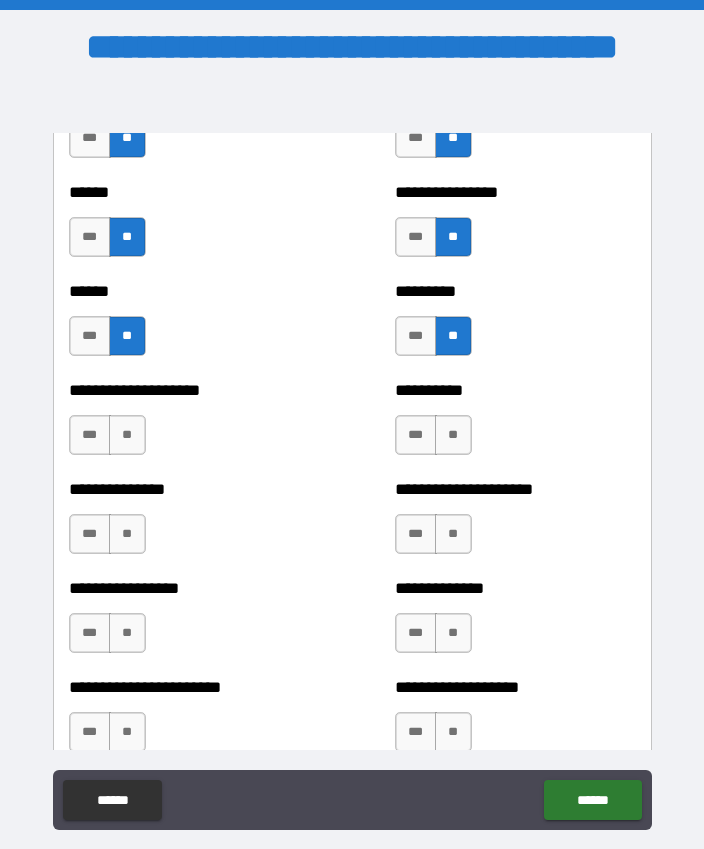 scroll, scrollTop: 3257, scrollLeft: 0, axis: vertical 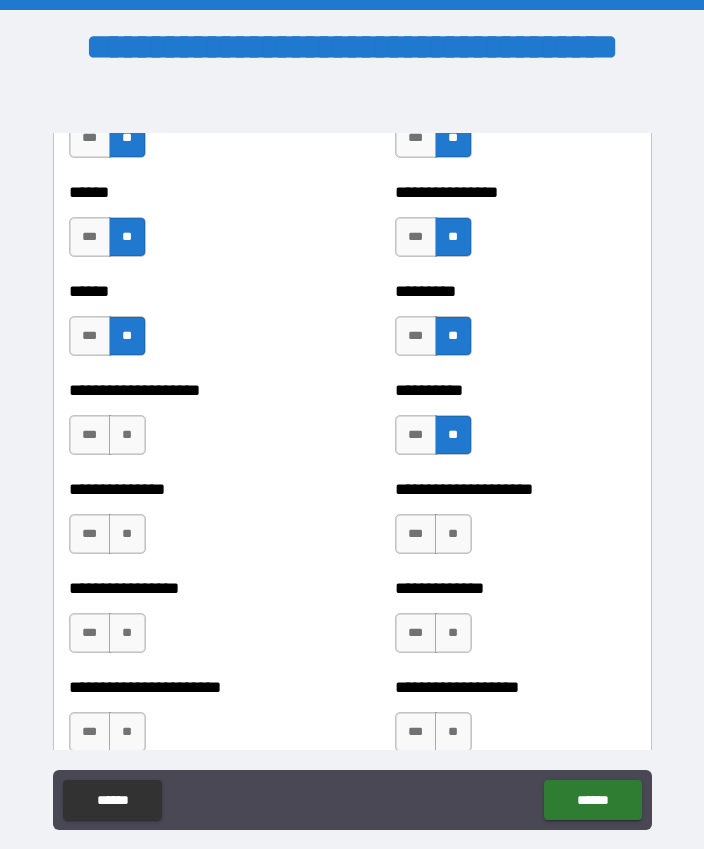 click on "**" at bounding box center [453, 534] 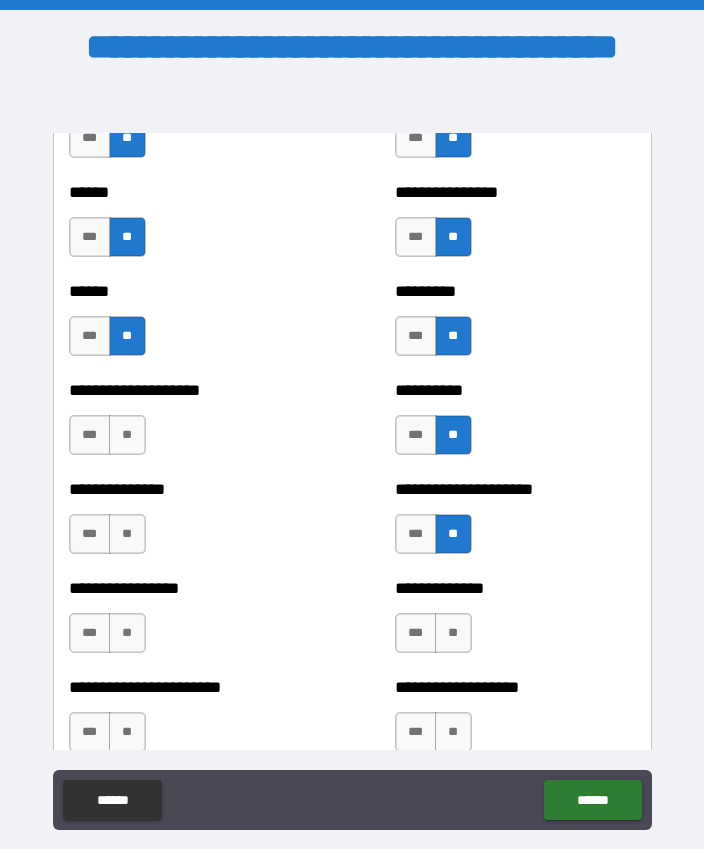 click on "***" at bounding box center [416, 534] 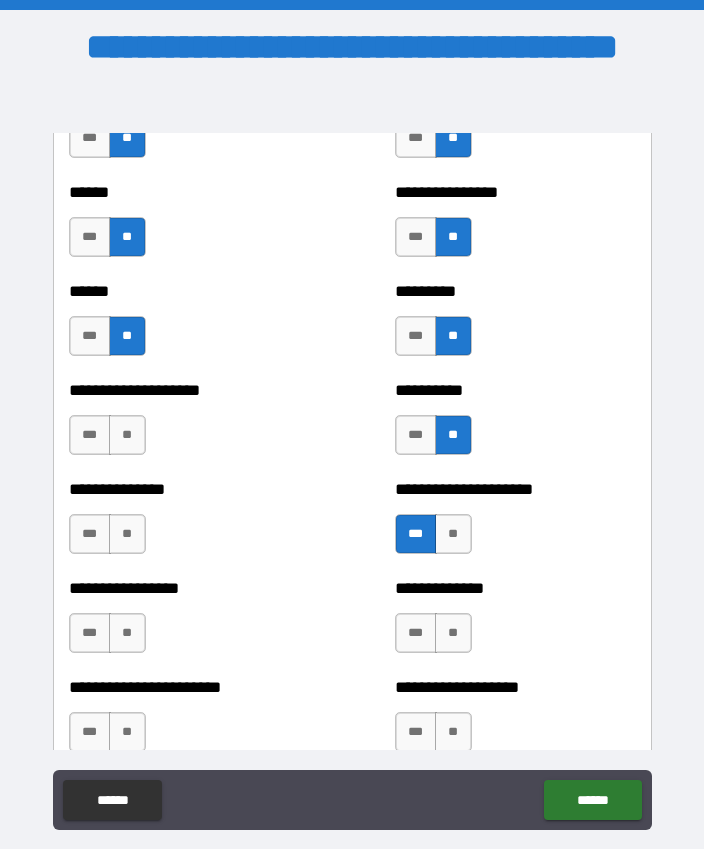 click on "**" at bounding box center [453, 633] 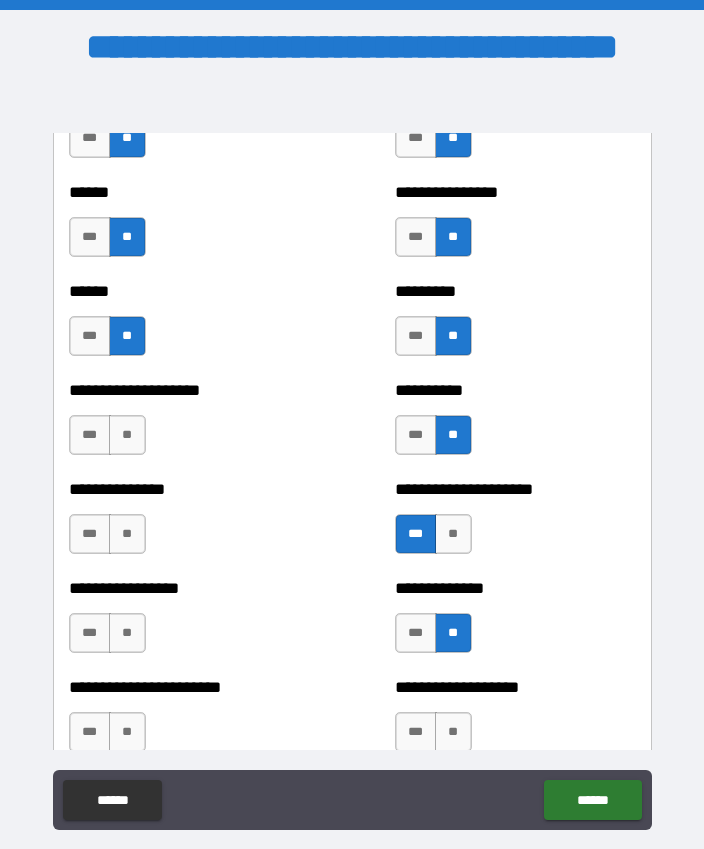 click on "**" at bounding box center (453, 732) 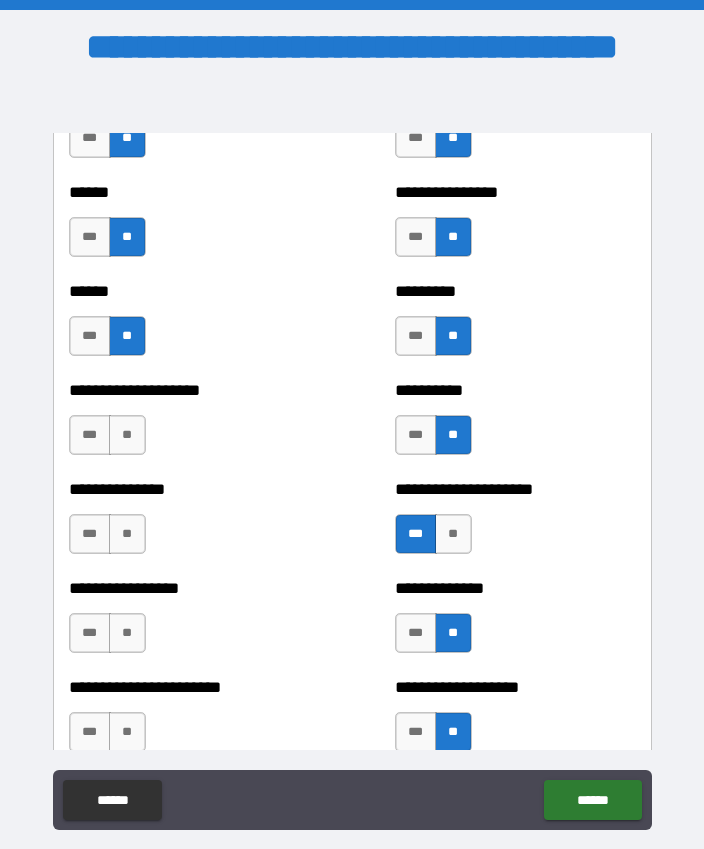 click on "**" at bounding box center [127, 435] 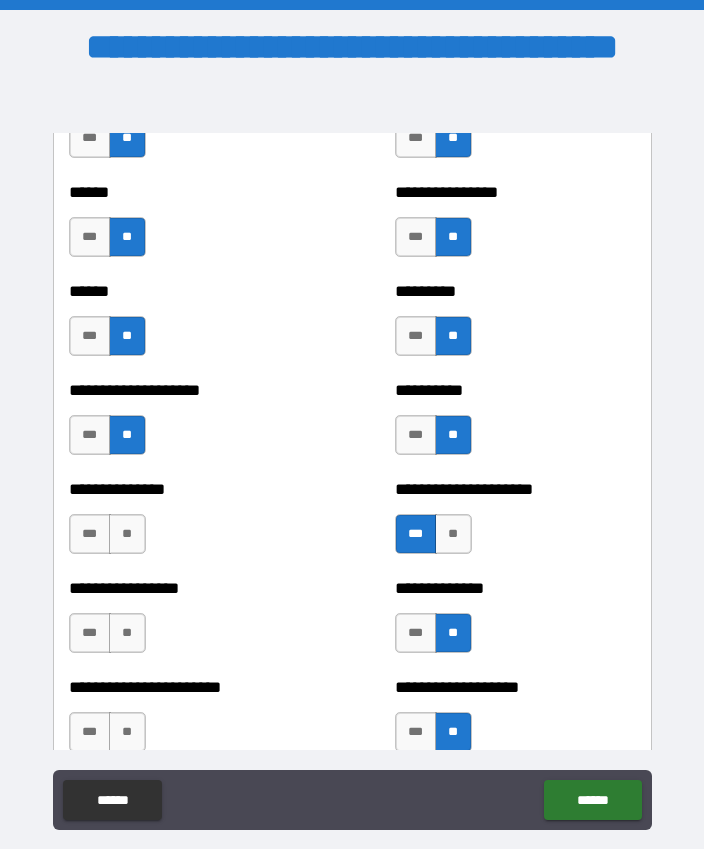 click on "**" at bounding box center (127, 534) 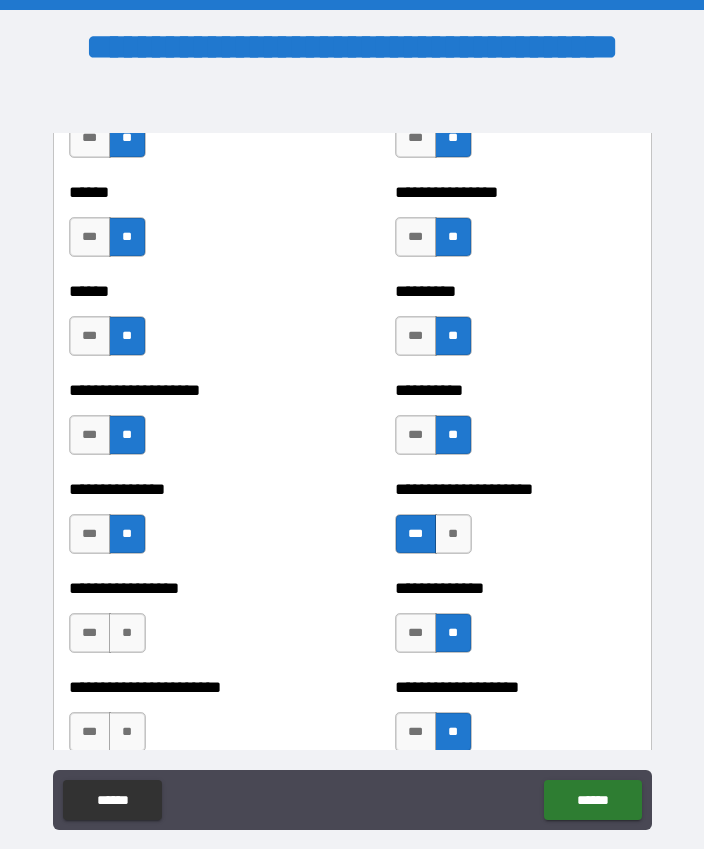 click on "**" at bounding box center (127, 633) 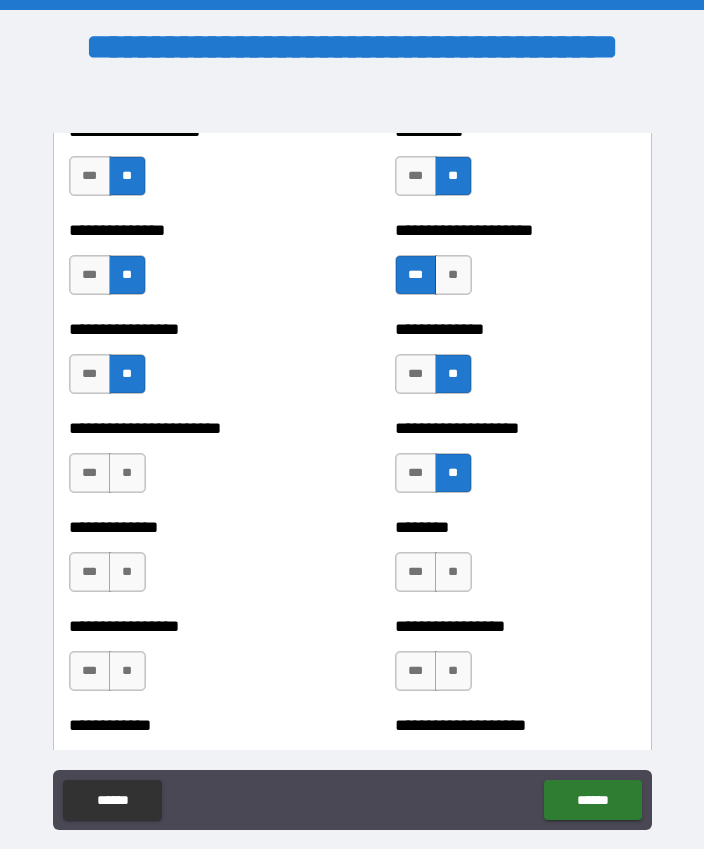 scroll, scrollTop: 3523, scrollLeft: 0, axis: vertical 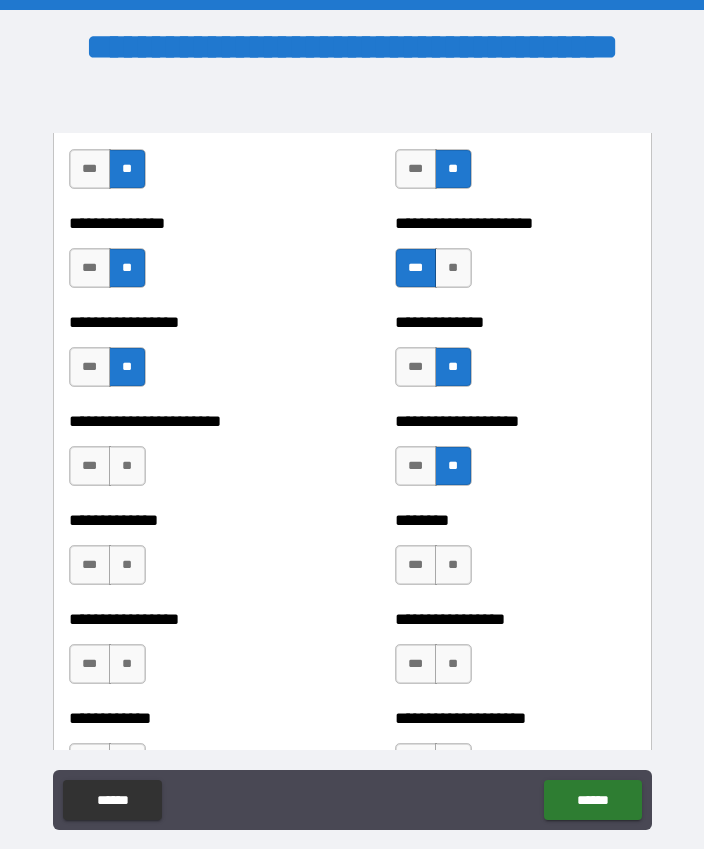 click on "**" at bounding box center [127, 466] 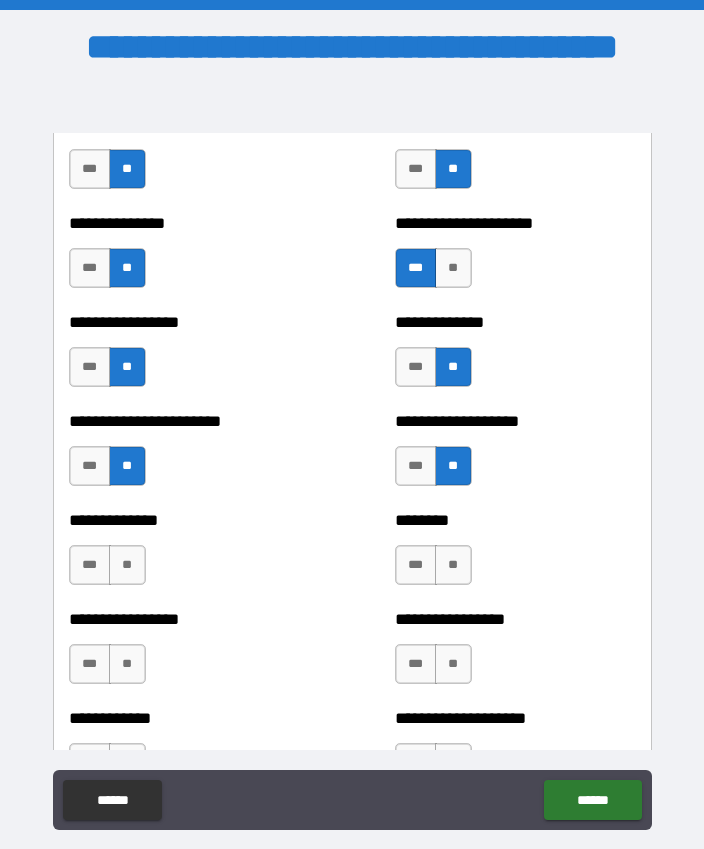 click on "***" at bounding box center [90, 565] 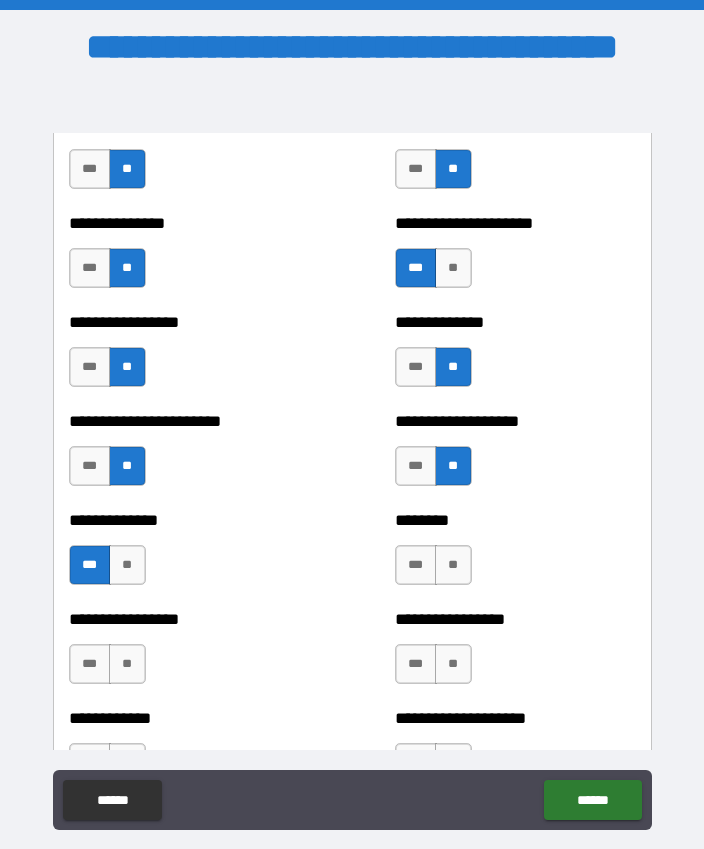 click on "**" at bounding box center (127, 565) 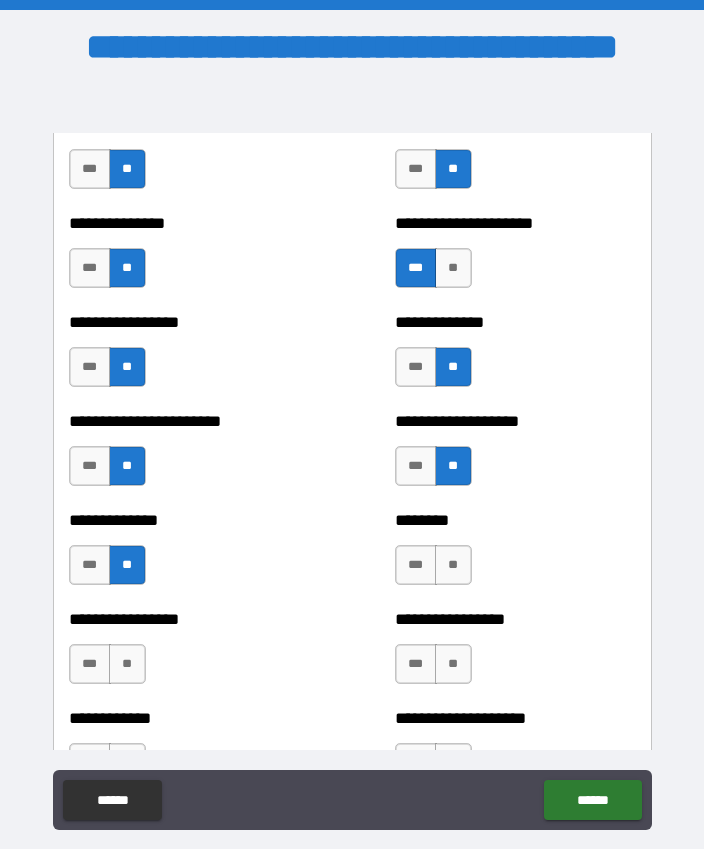 click on "**" at bounding box center (453, 565) 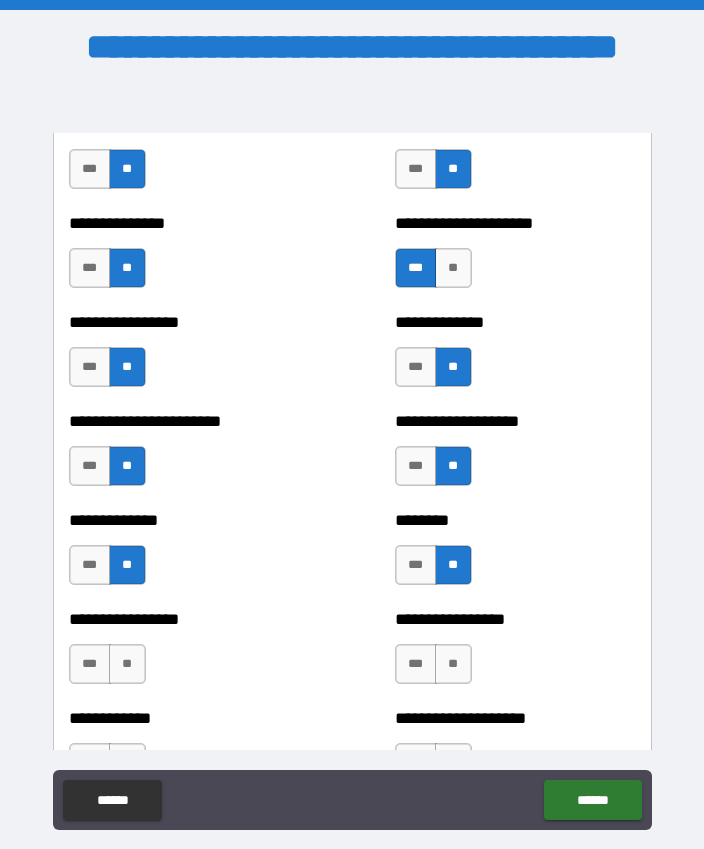 click on "**" at bounding box center (453, 664) 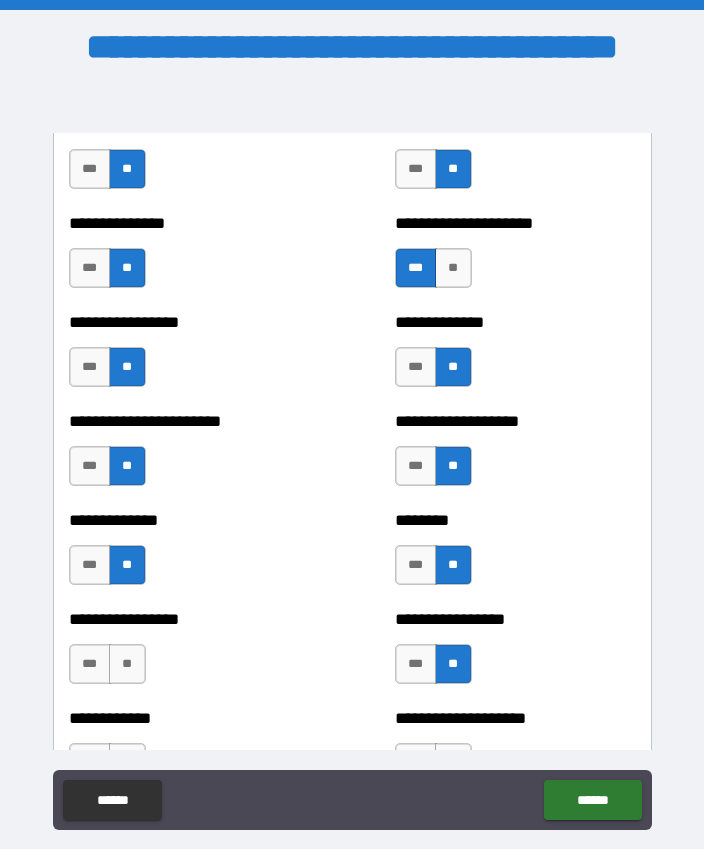click on "**" at bounding box center [127, 664] 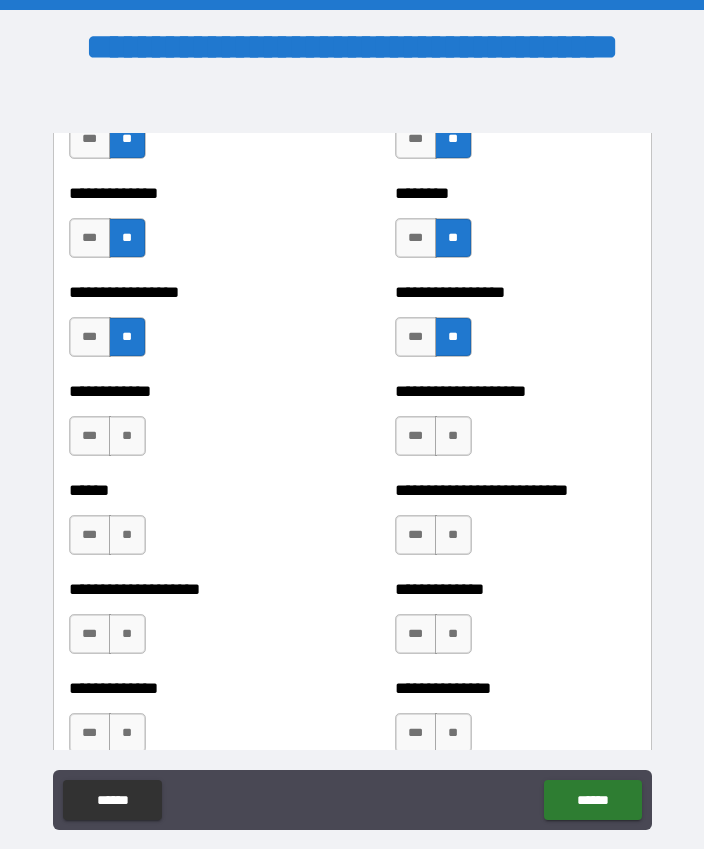 scroll, scrollTop: 3860, scrollLeft: 0, axis: vertical 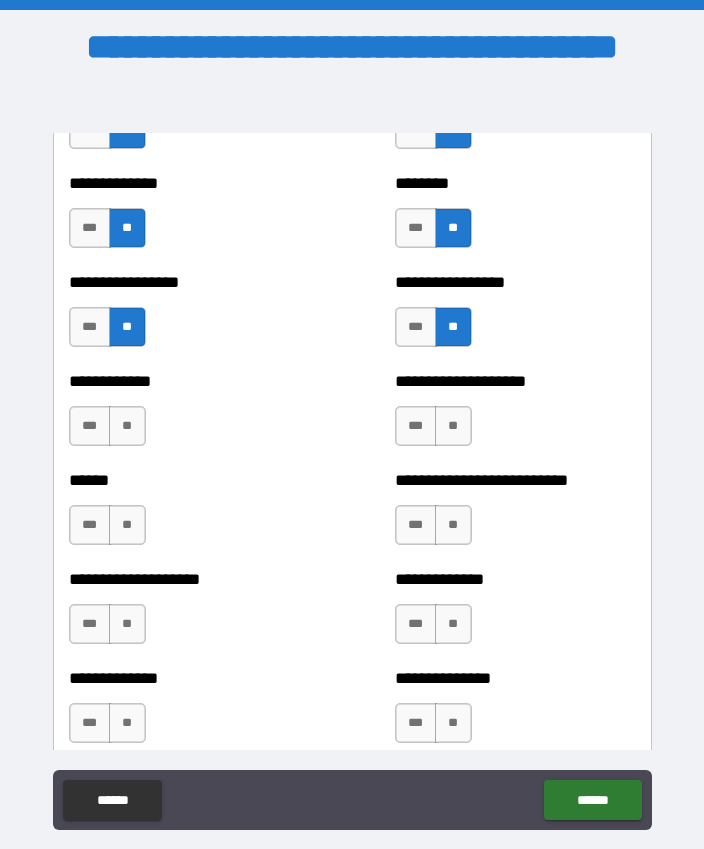 click on "**" at bounding box center [127, 426] 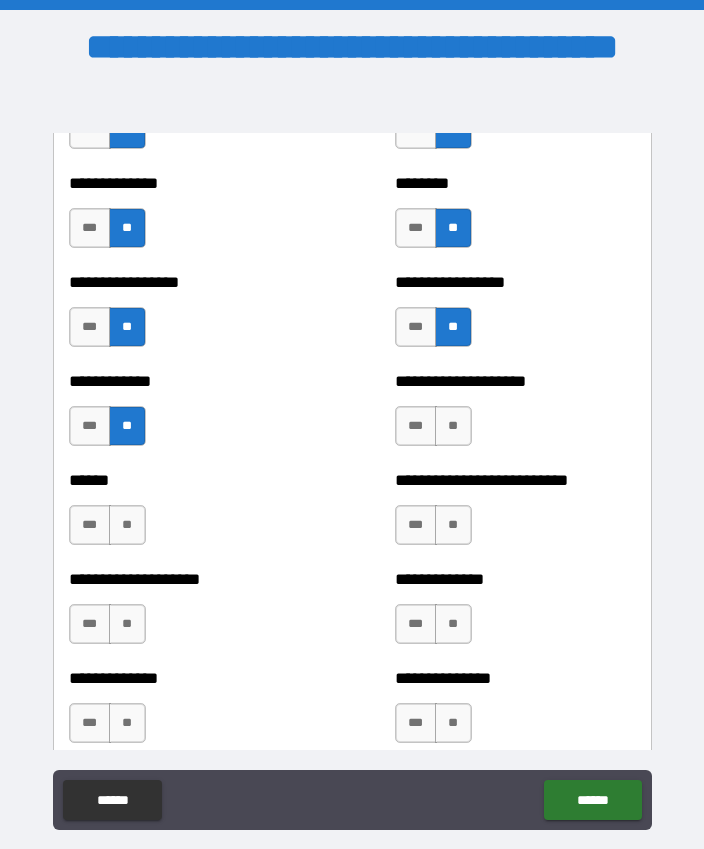 click on "**" at bounding box center [453, 426] 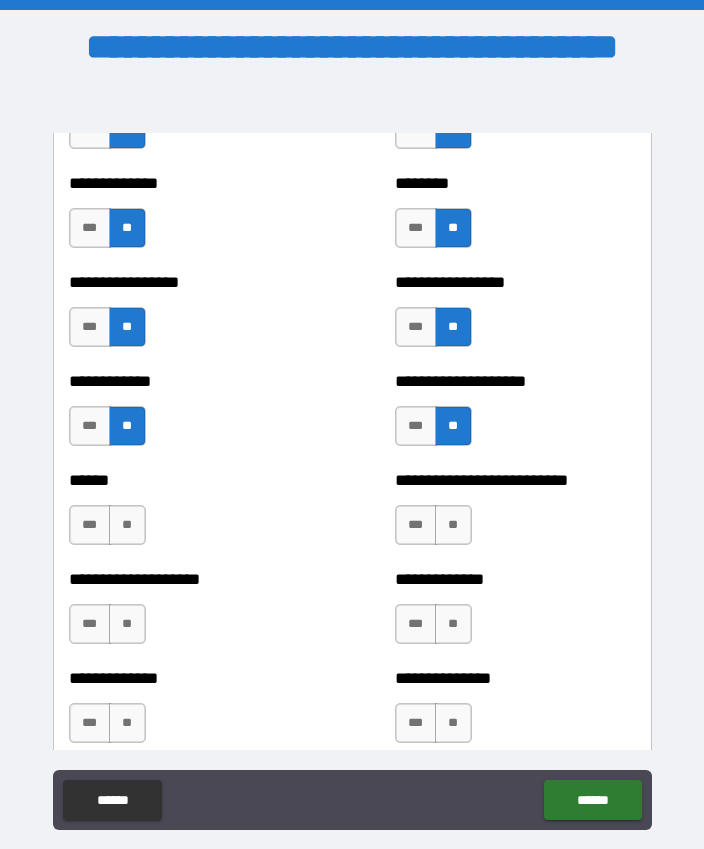 click on "**" at bounding box center [453, 525] 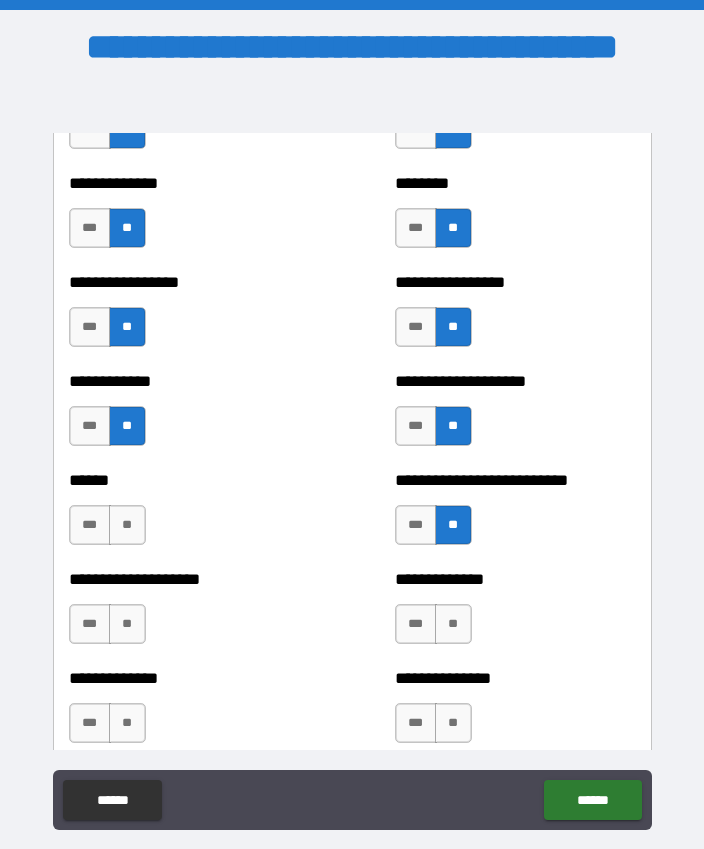 click on "**" at bounding box center (127, 525) 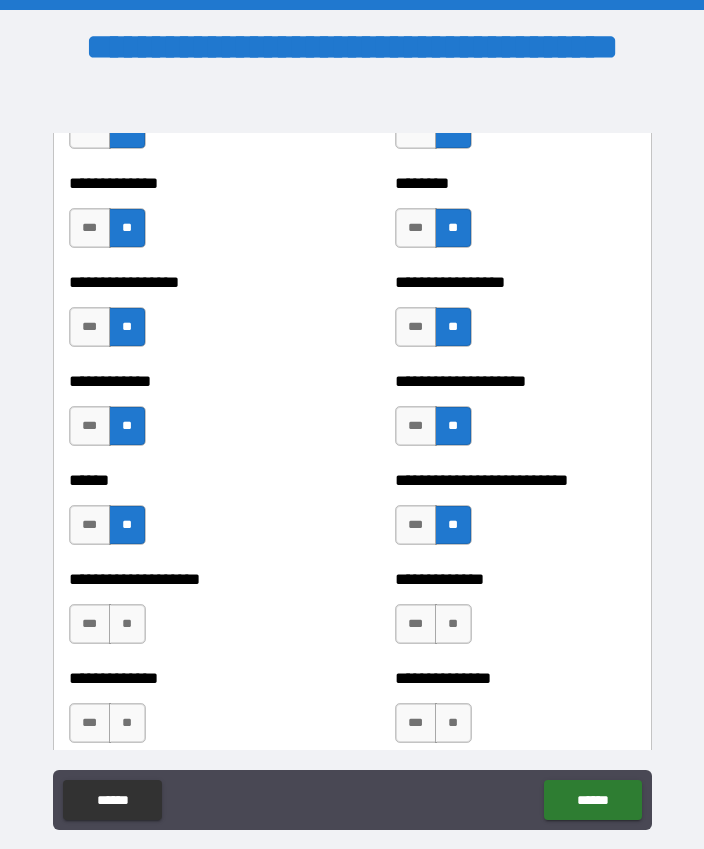click on "**" at bounding box center (127, 624) 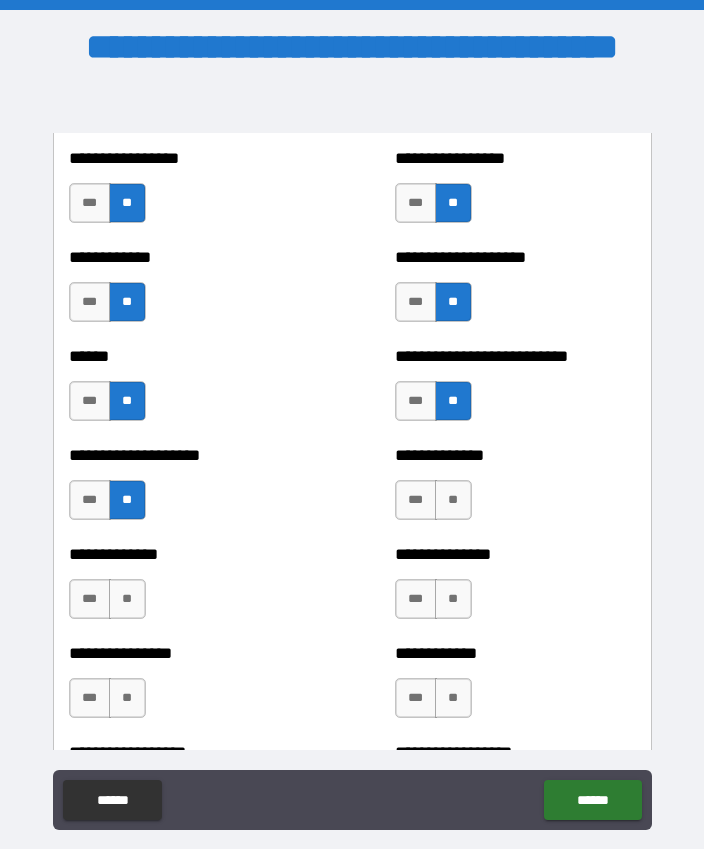 scroll, scrollTop: 4036, scrollLeft: 0, axis: vertical 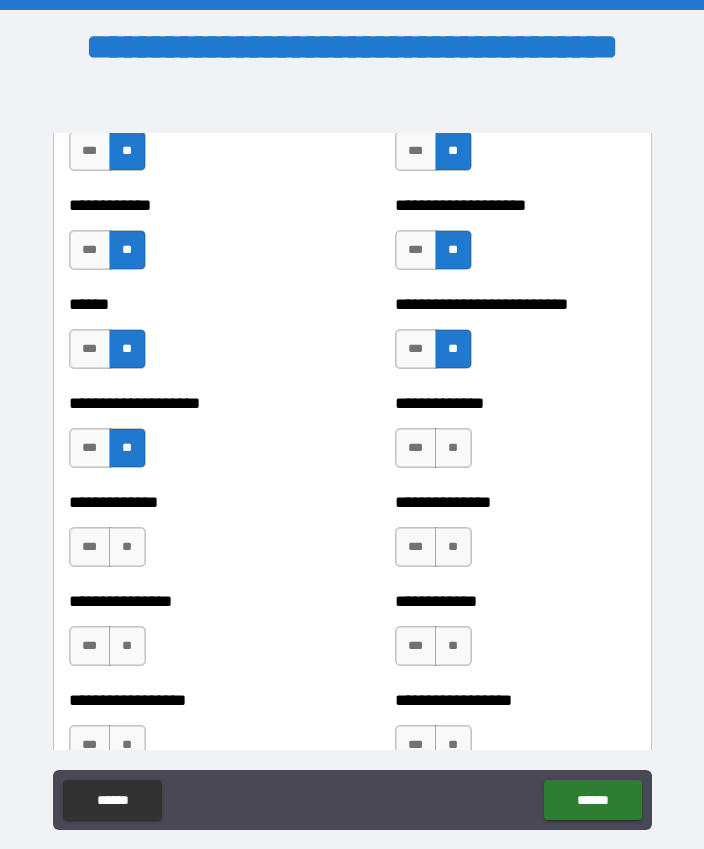 click on "***" at bounding box center (416, 448) 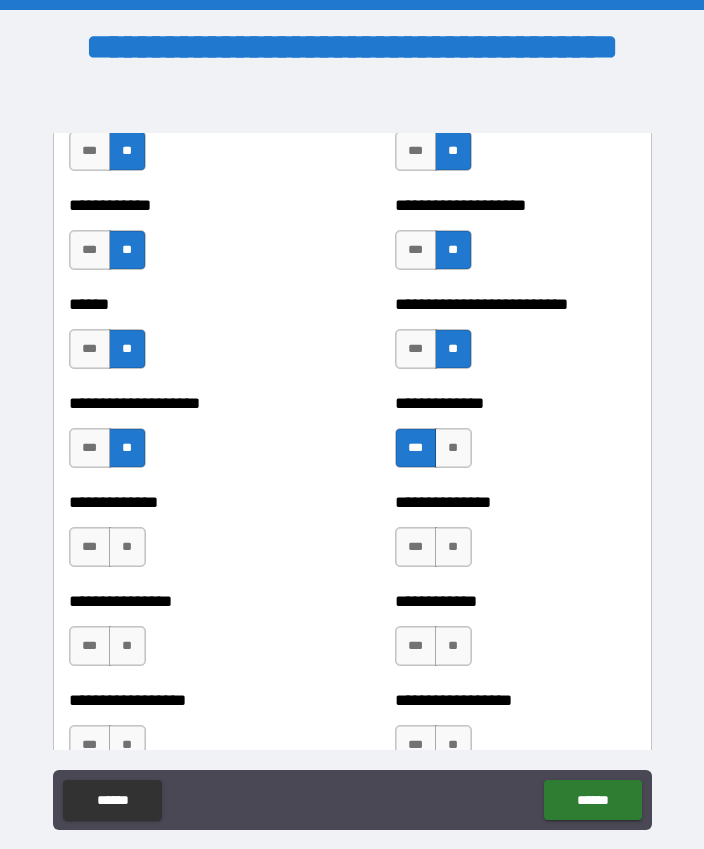 click on "**" at bounding box center [453, 547] 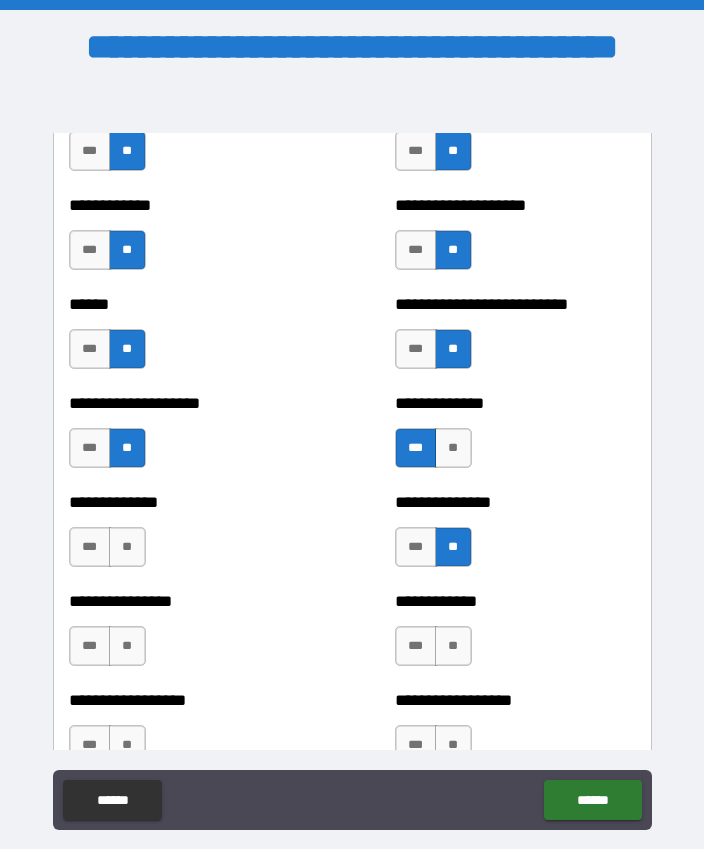 click on "**" at bounding box center [453, 646] 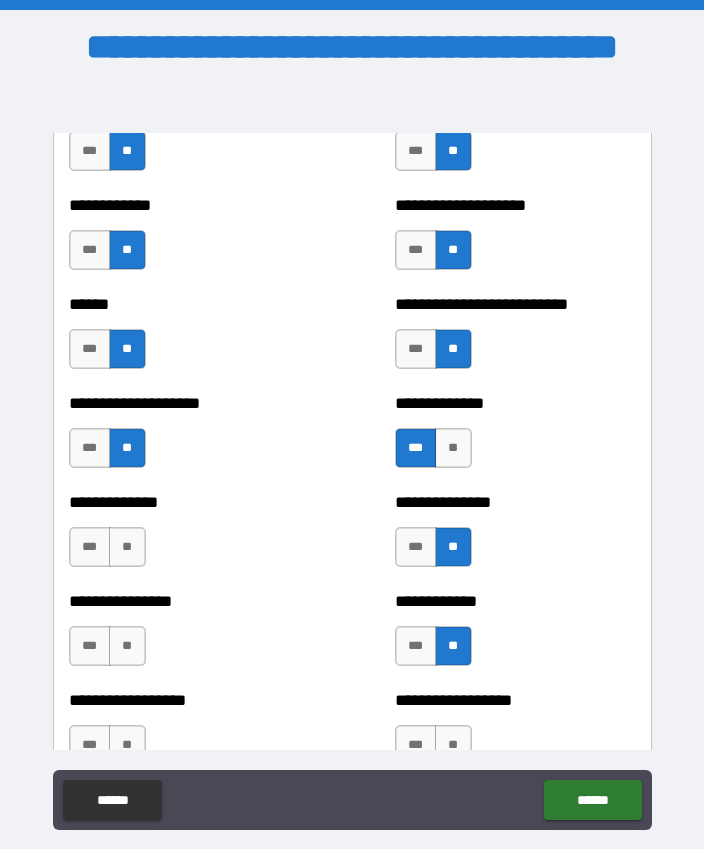 click on "**" at bounding box center [453, 745] 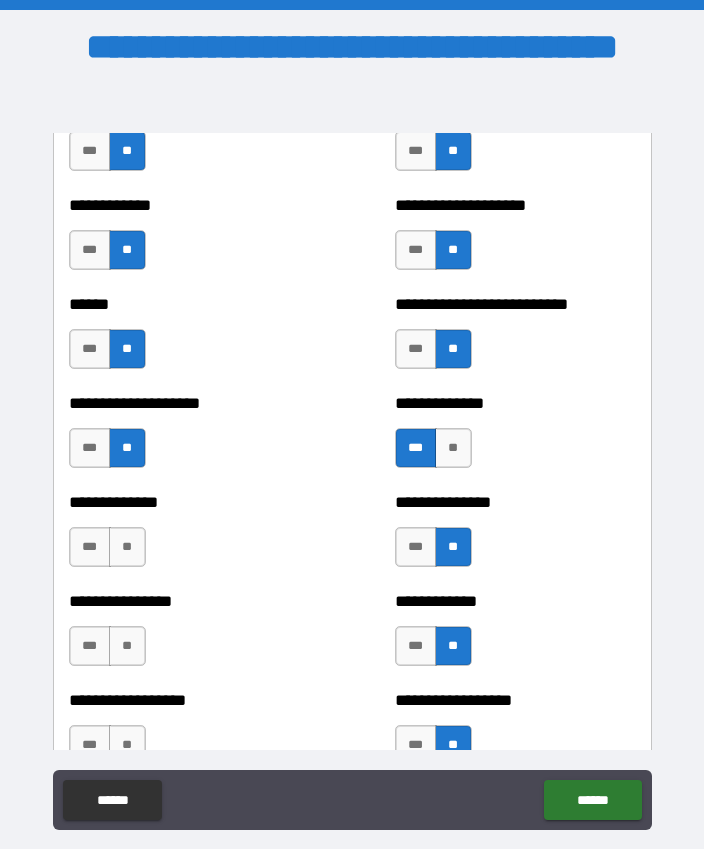 click on "**" at bounding box center (127, 547) 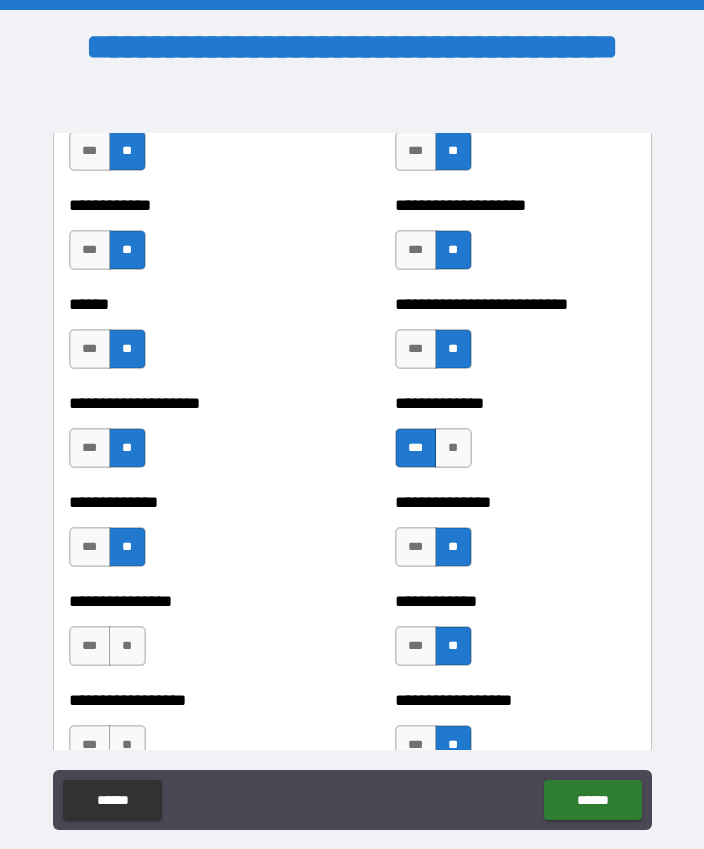click on "***" at bounding box center (90, 646) 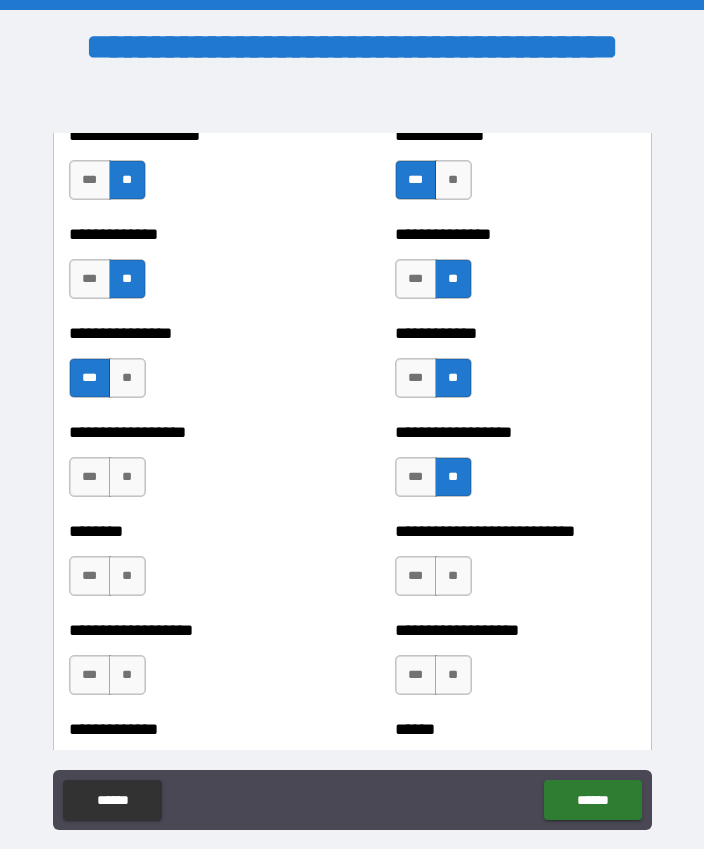 scroll, scrollTop: 4306, scrollLeft: 0, axis: vertical 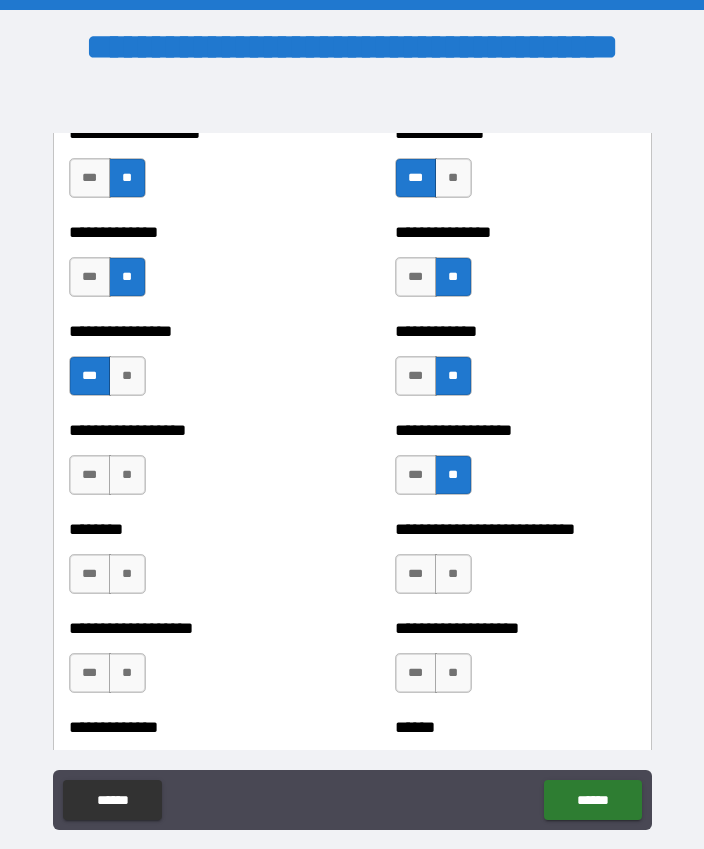 click on "**" at bounding box center [127, 475] 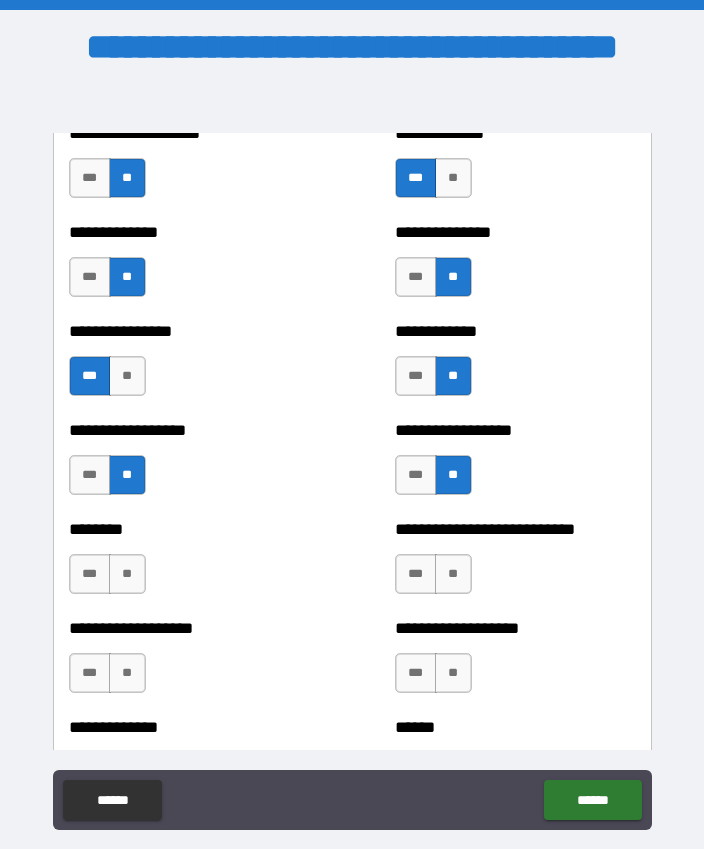 click on "**" at bounding box center [127, 574] 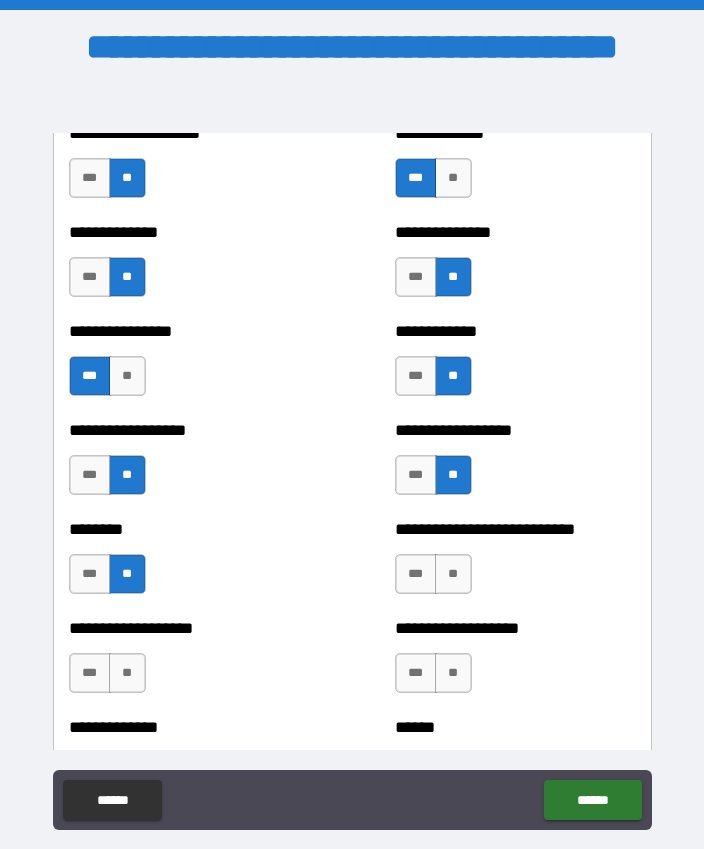 click on "**" at bounding box center [127, 673] 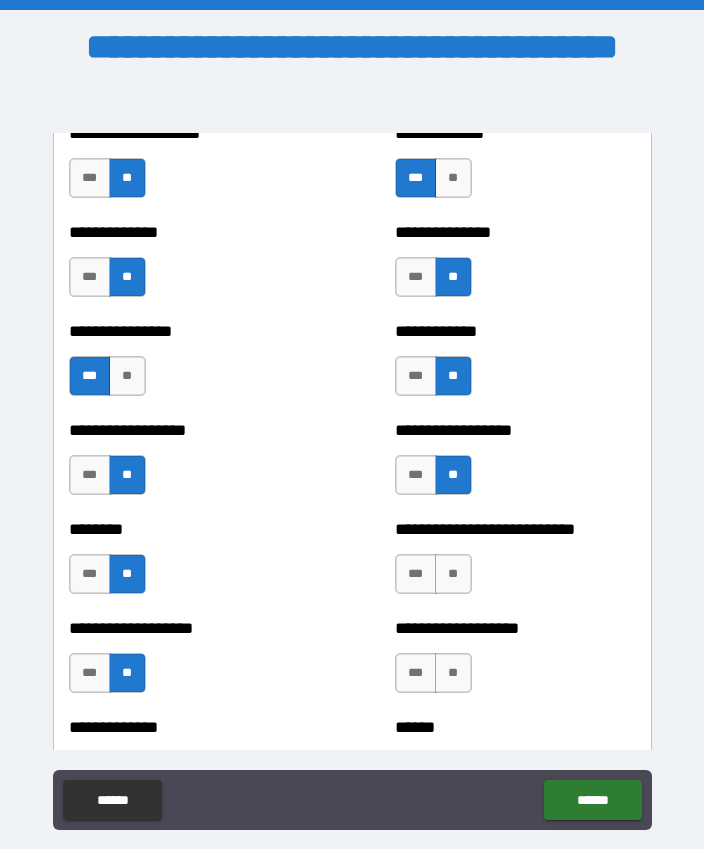 click on "**********" at bounding box center [515, 564] 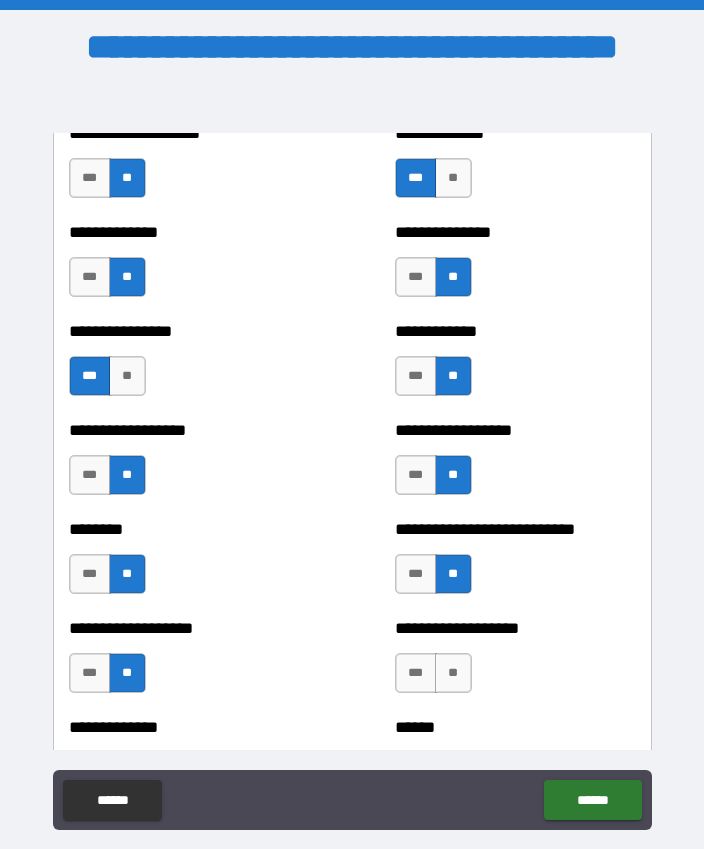 click on "**" at bounding box center (453, 673) 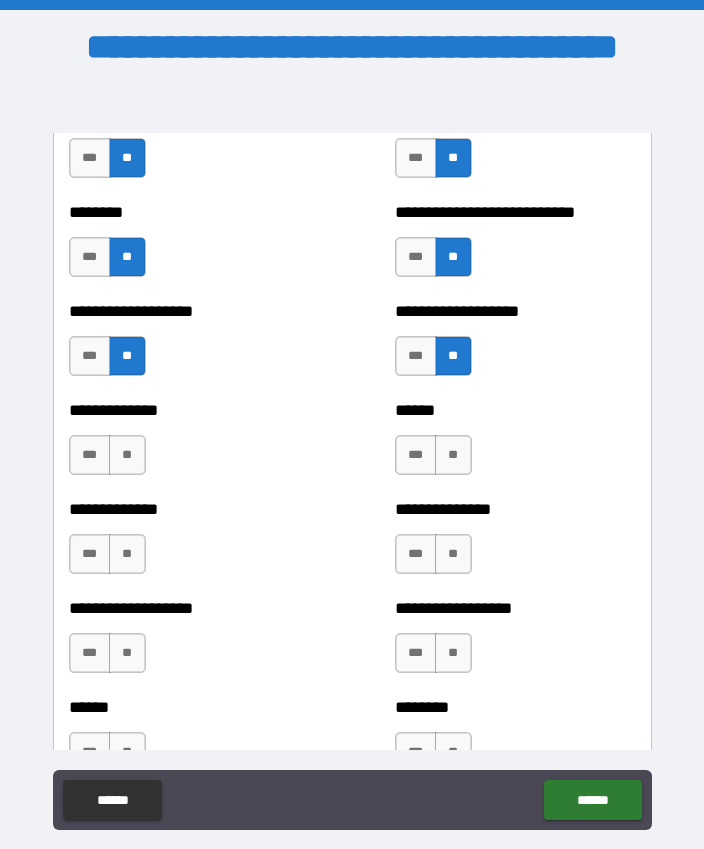 scroll, scrollTop: 4637, scrollLeft: 0, axis: vertical 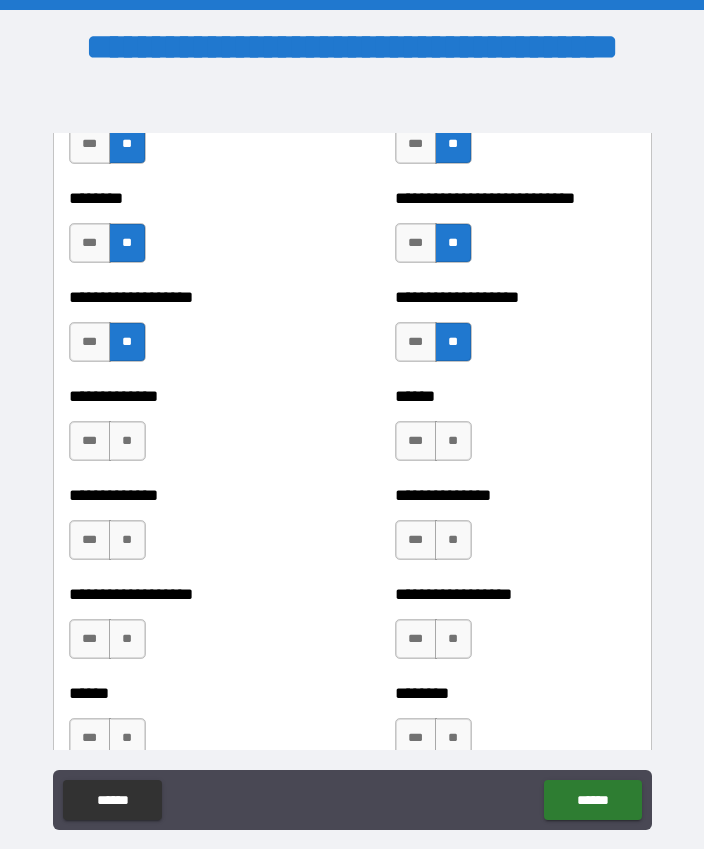 click on "**" at bounding box center [127, 441] 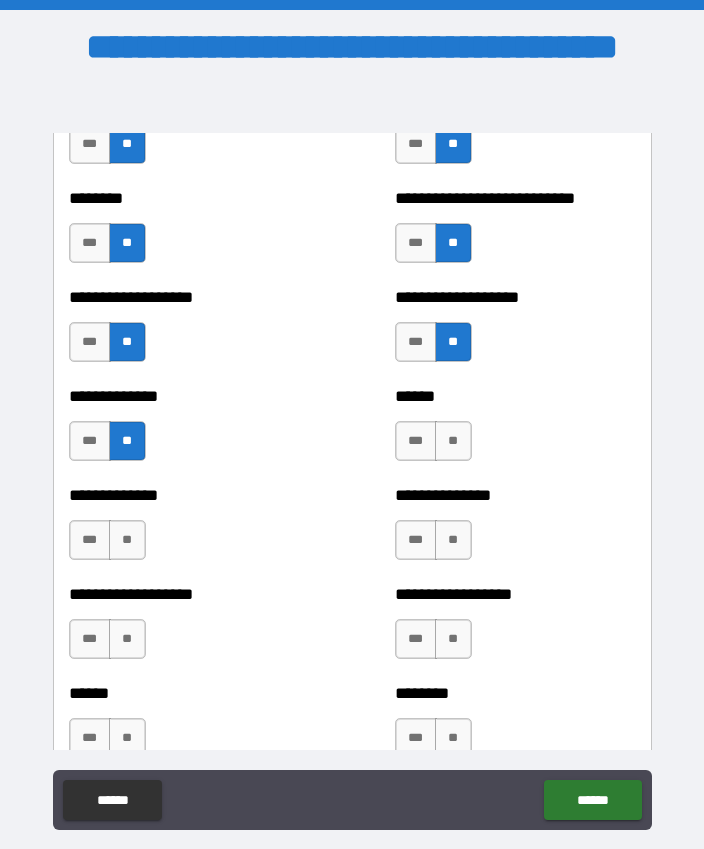 click on "**" at bounding box center (127, 540) 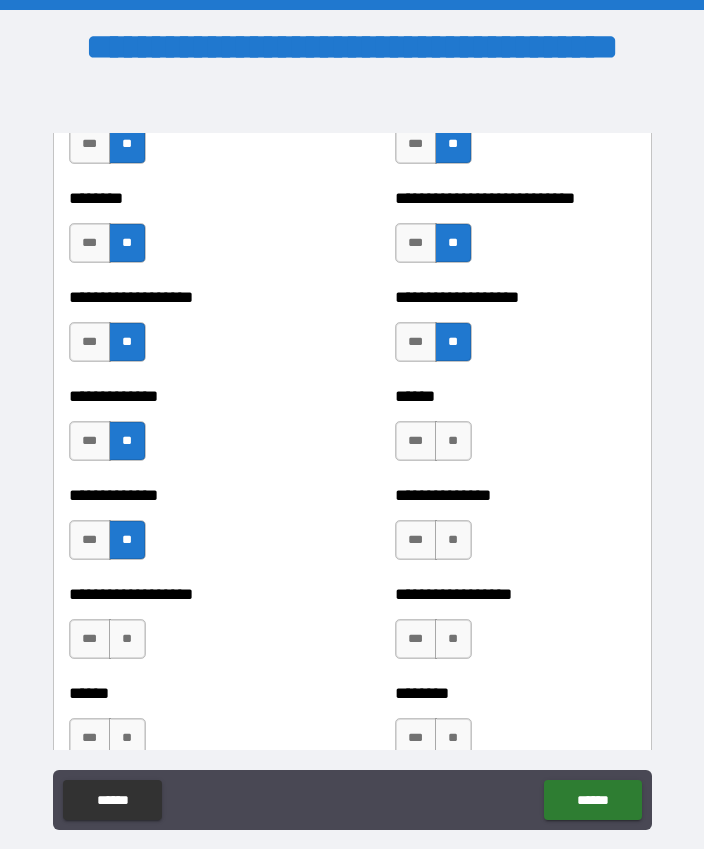 click on "**" at bounding box center (127, 639) 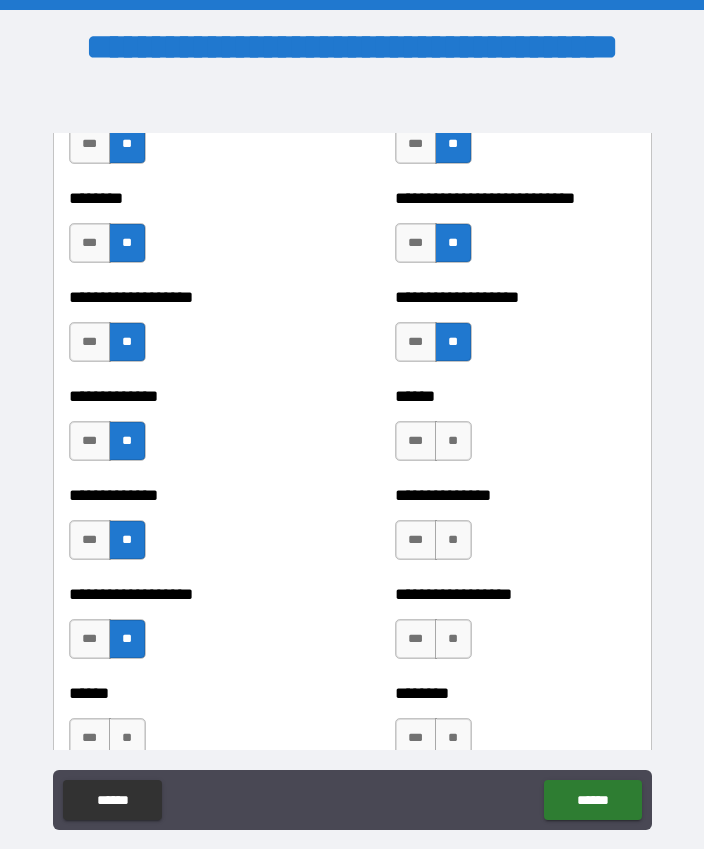 click on "****** *** **" at bounding box center (189, 728) 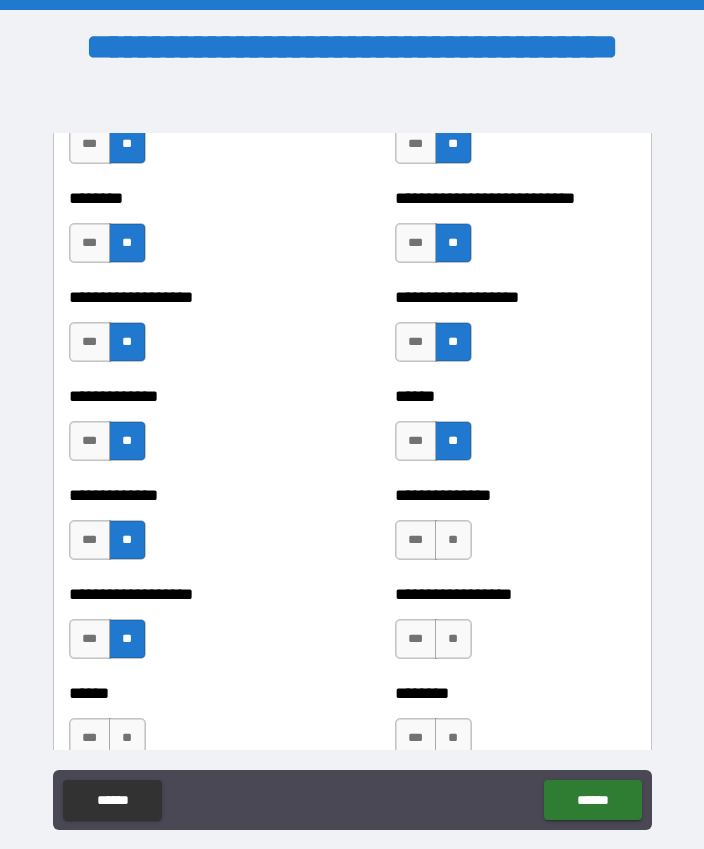 click on "**" at bounding box center [453, 540] 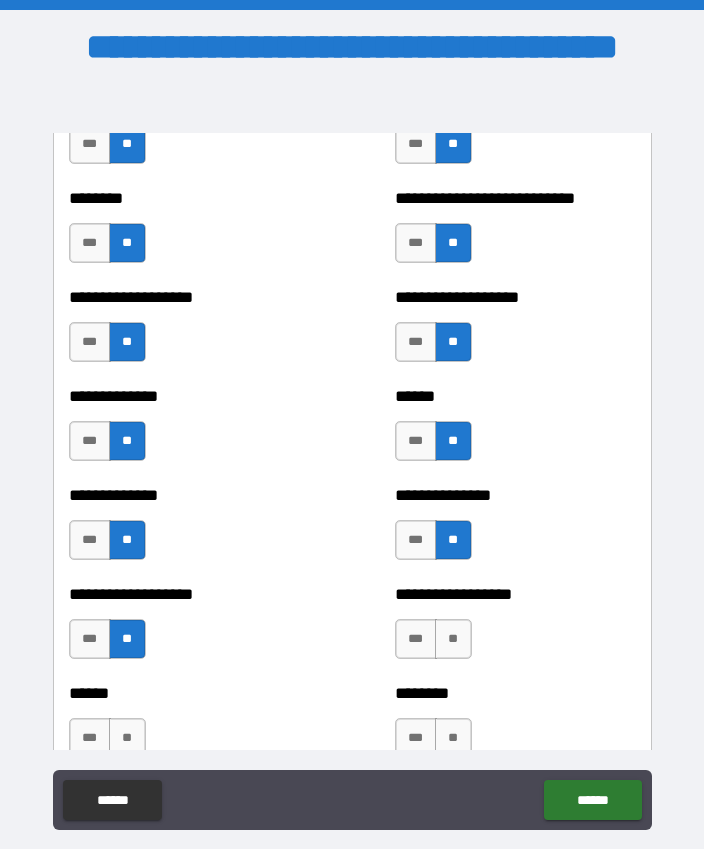 click on "**" at bounding box center (453, 639) 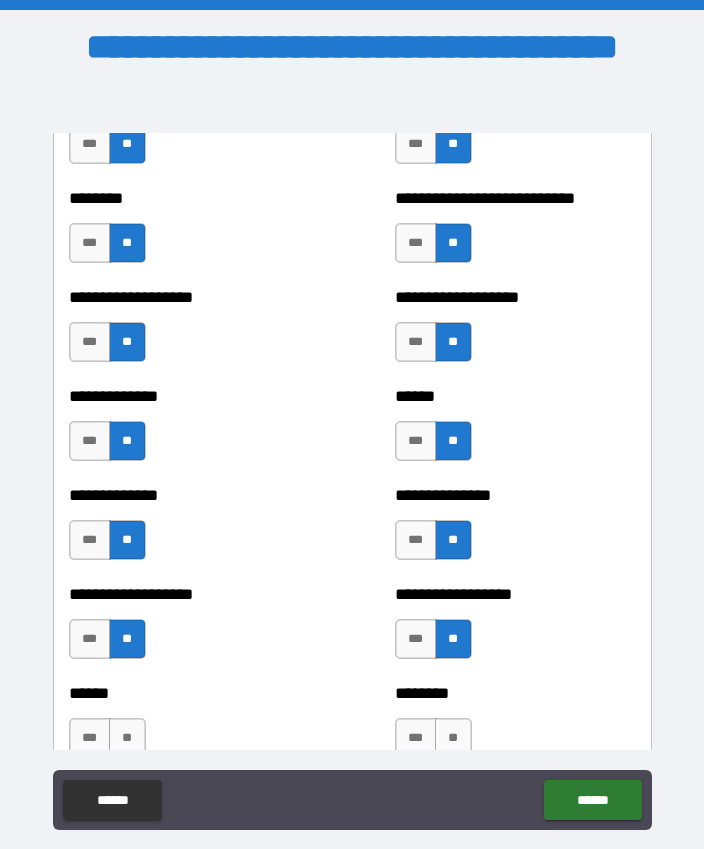 click on "**" at bounding box center [453, 738] 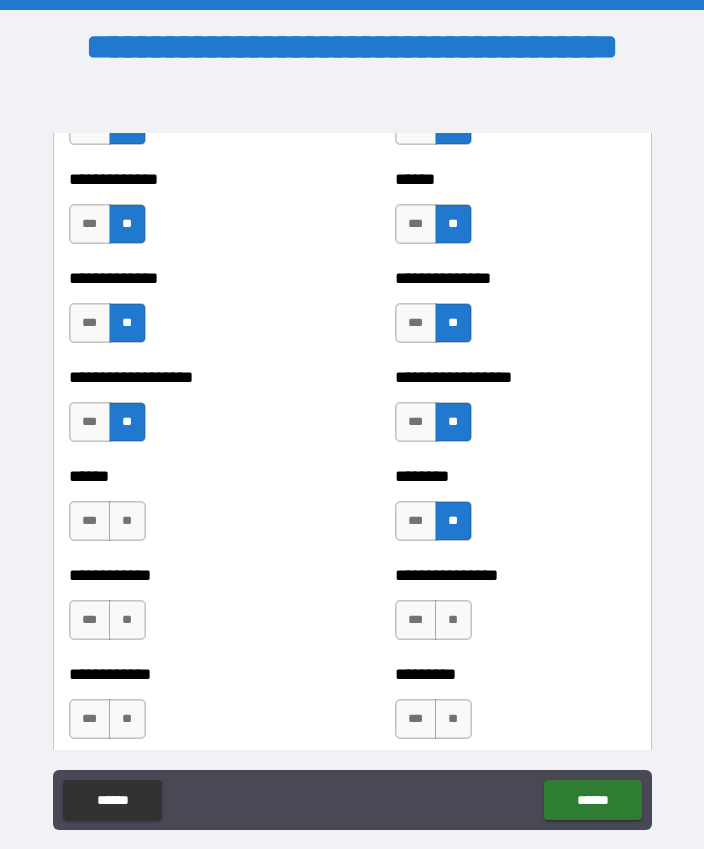scroll, scrollTop: 4877, scrollLeft: 0, axis: vertical 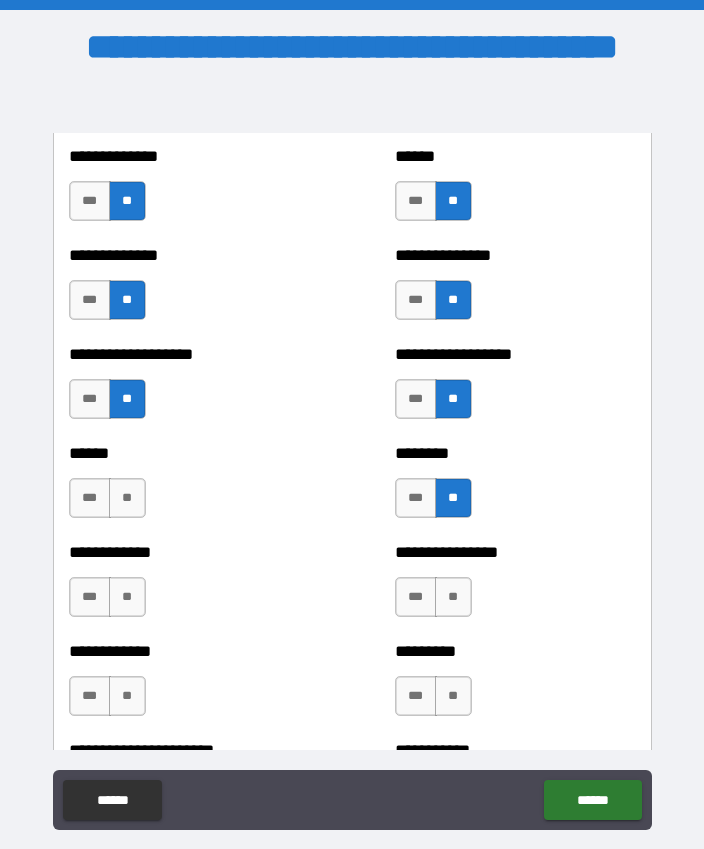 click on "**" at bounding box center [127, 498] 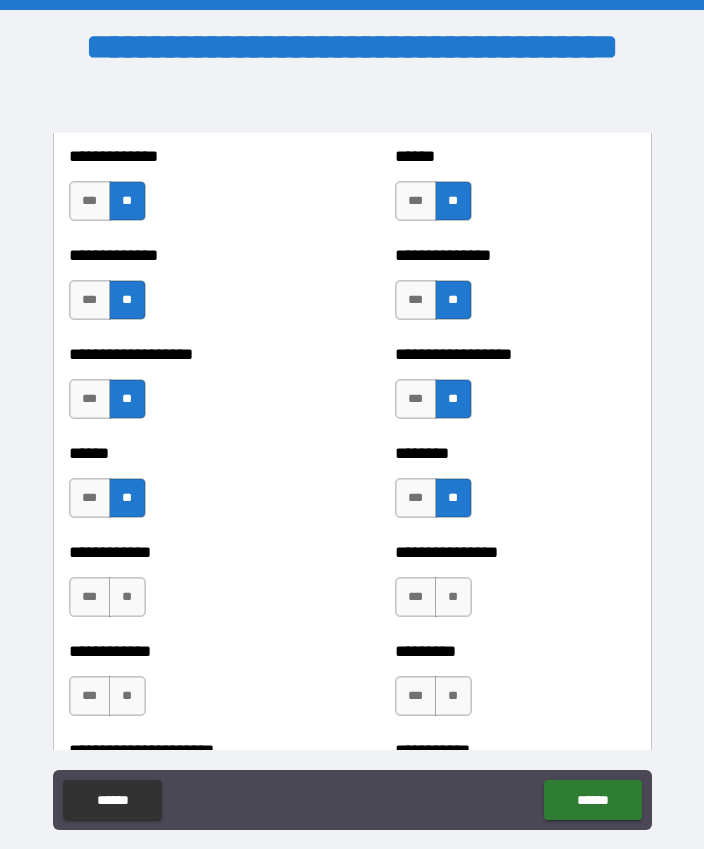 click on "**" at bounding box center (127, 597) 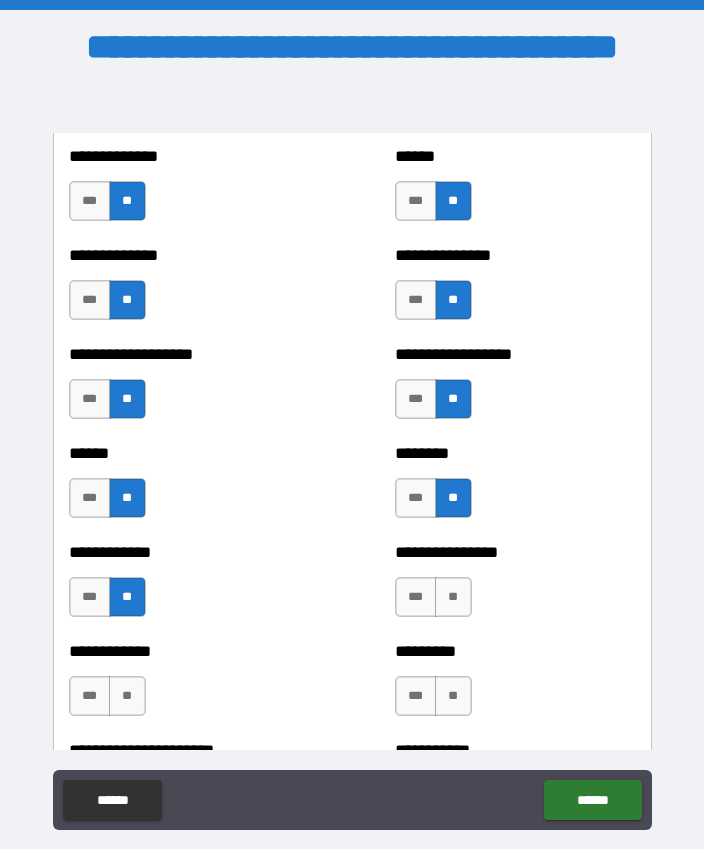 click on "**********" at bounding box center (189, 686) 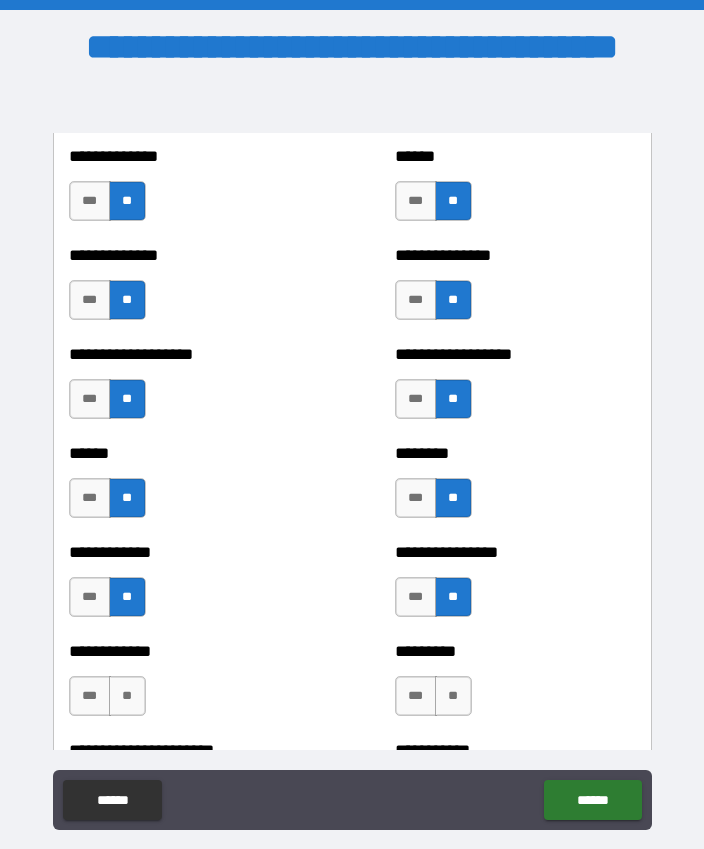 click on "**" at bounding box center [453, 696] 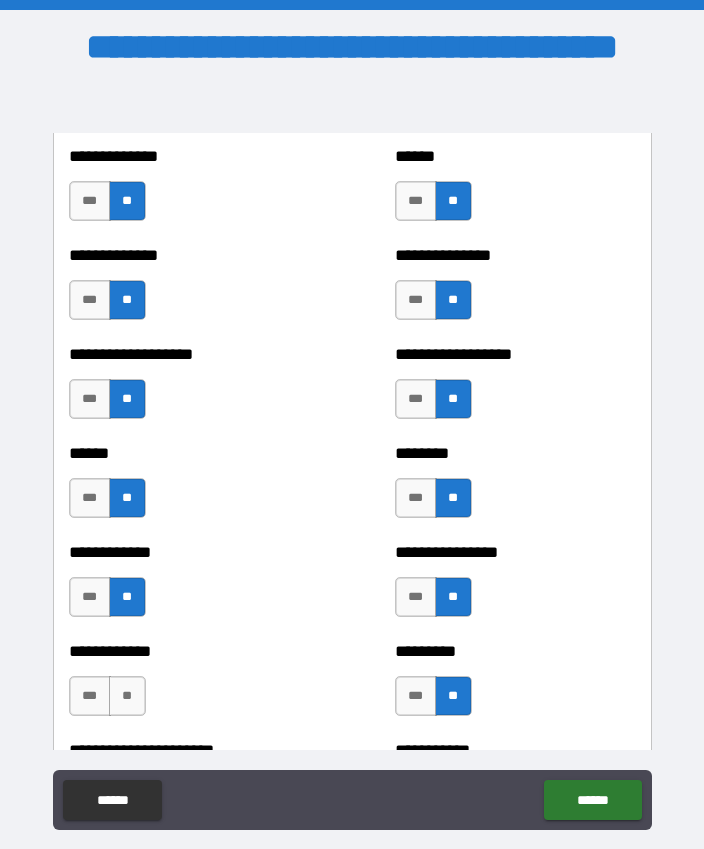 click on "**" at bounding box center [127, 696] 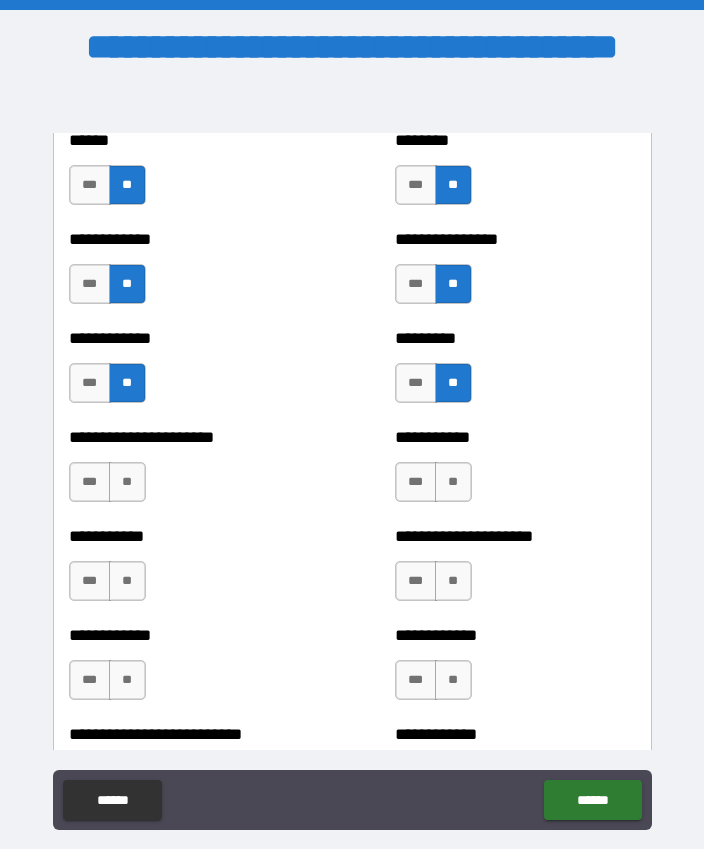 scroll, scrollTop: 5195, scrollLeft: 0, axis: vertical 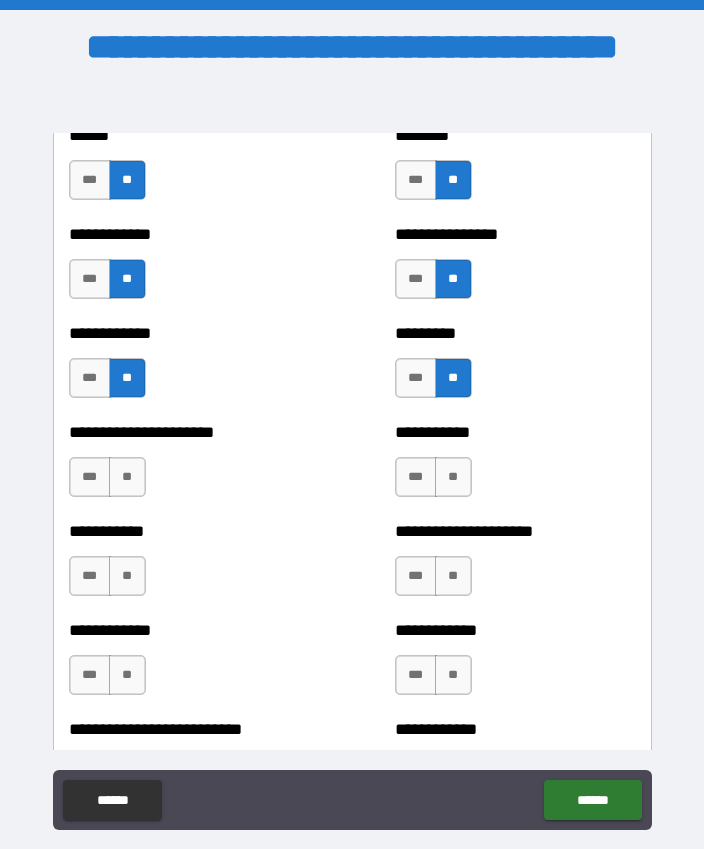 click on "***" at bounding box center [416, 378] 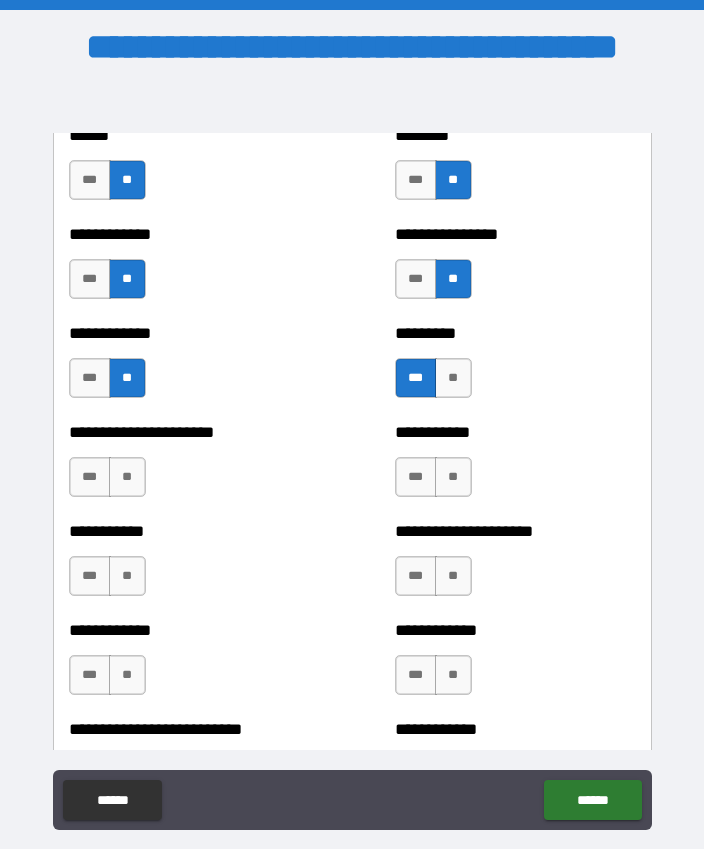 click on "**********" at bounding box center (189, 467) 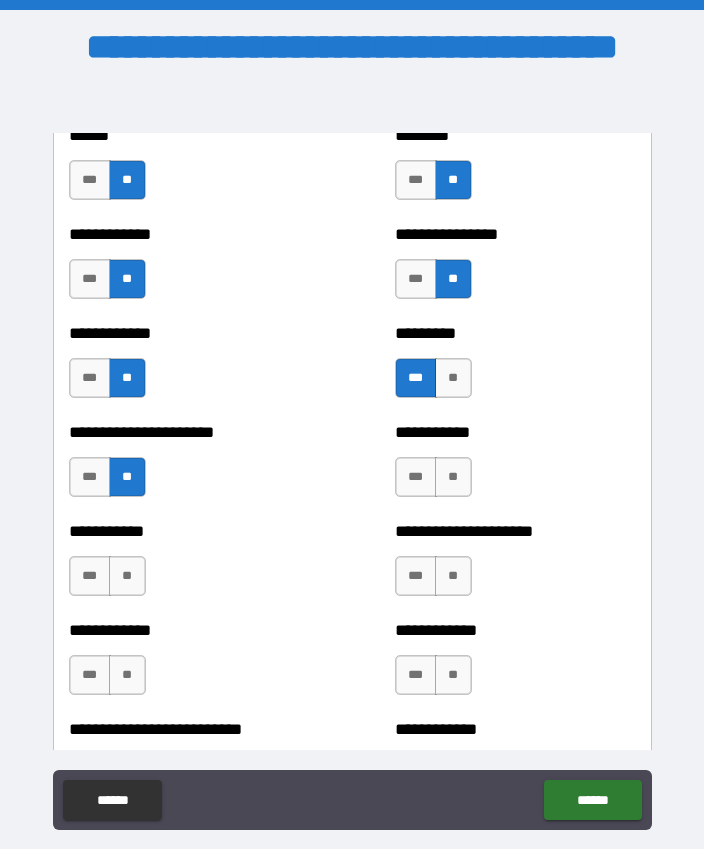 click on "**" at bounding box center (453, 477) 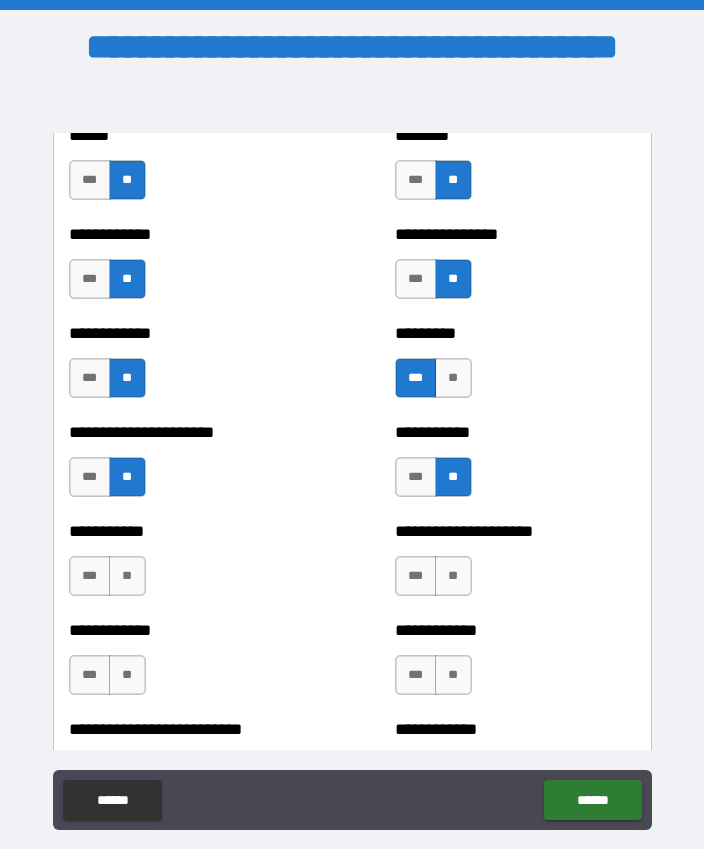 click on "**" at bounding box center [453, 576] 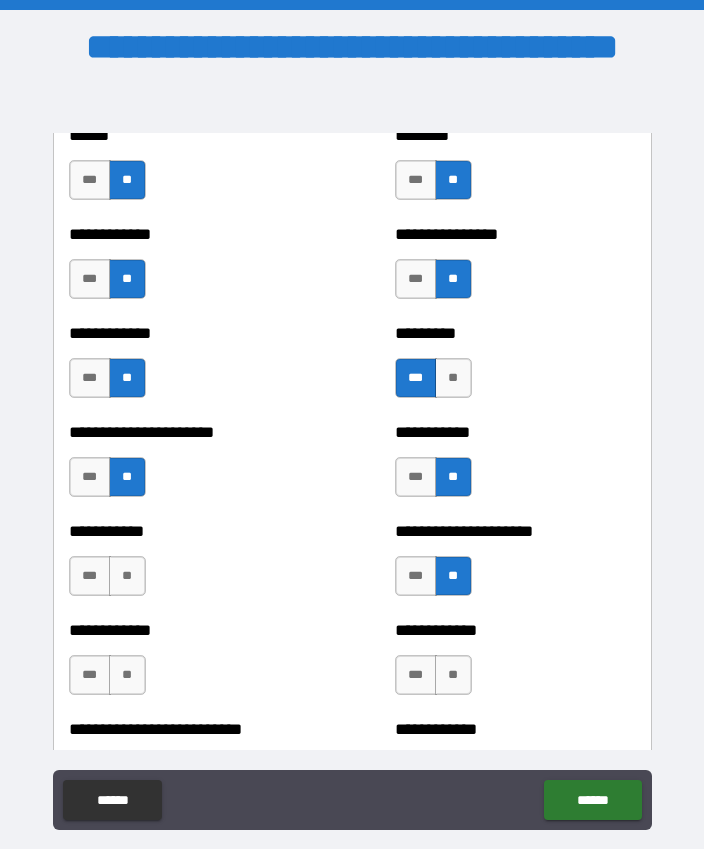 click on "**" at bounding box center (453, 675) 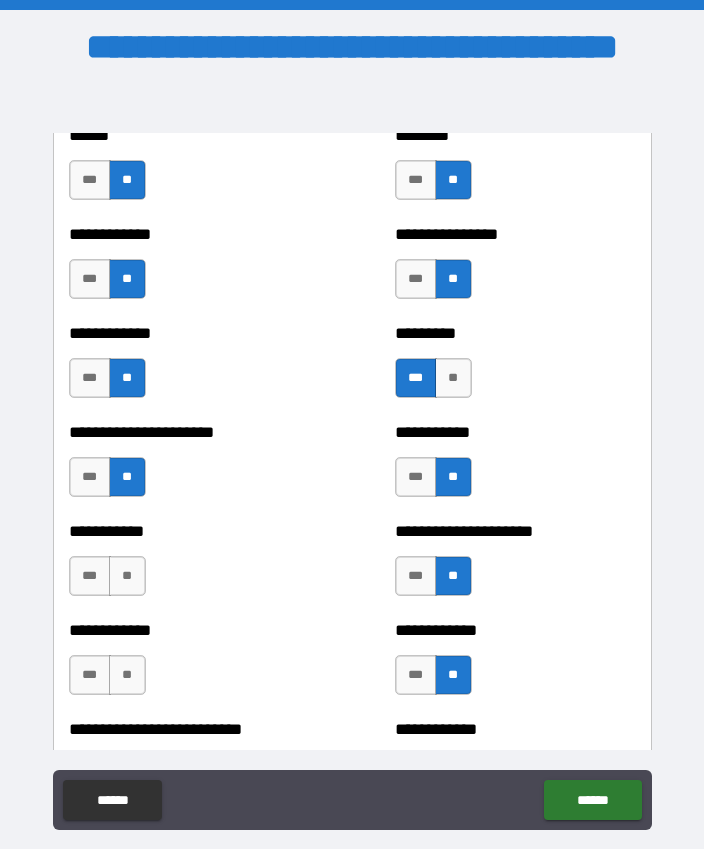 click on "**" at bounding box center [127, 576] 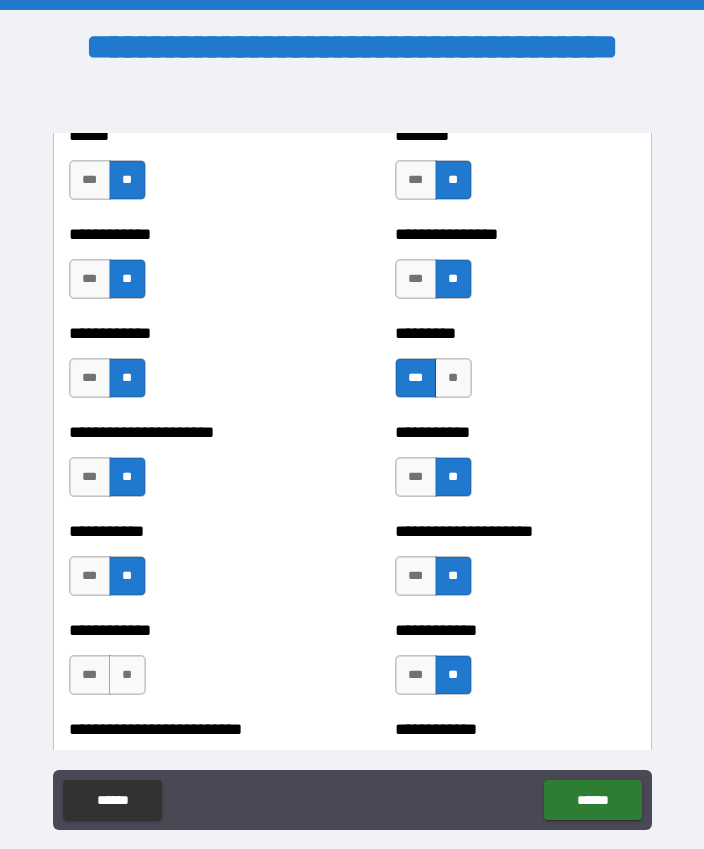 click on "**" at bounding box center [127, 675] 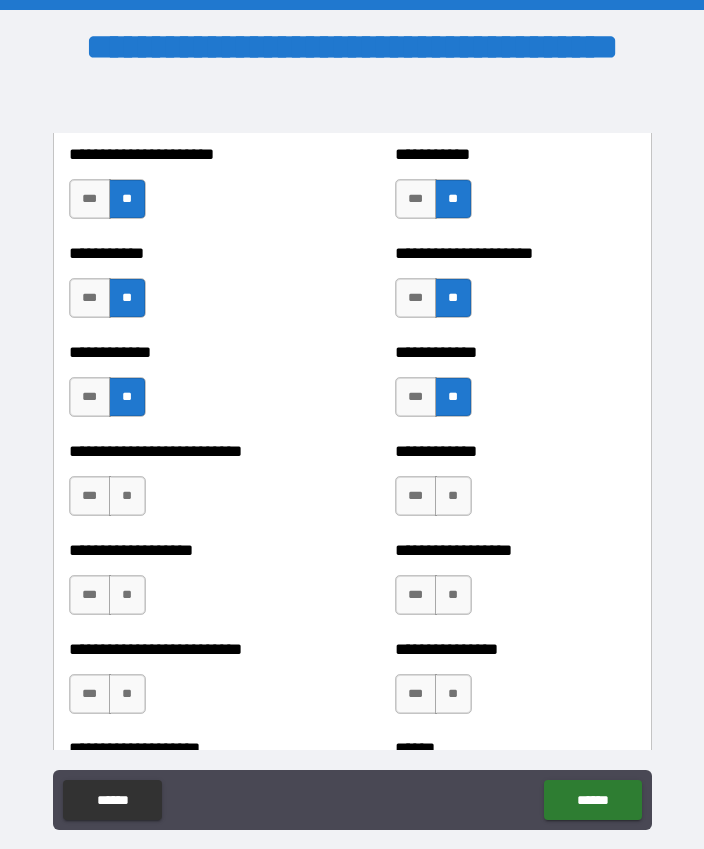 scroll, scrollTop: 5534, scrollLeft: 0, axis: vertical 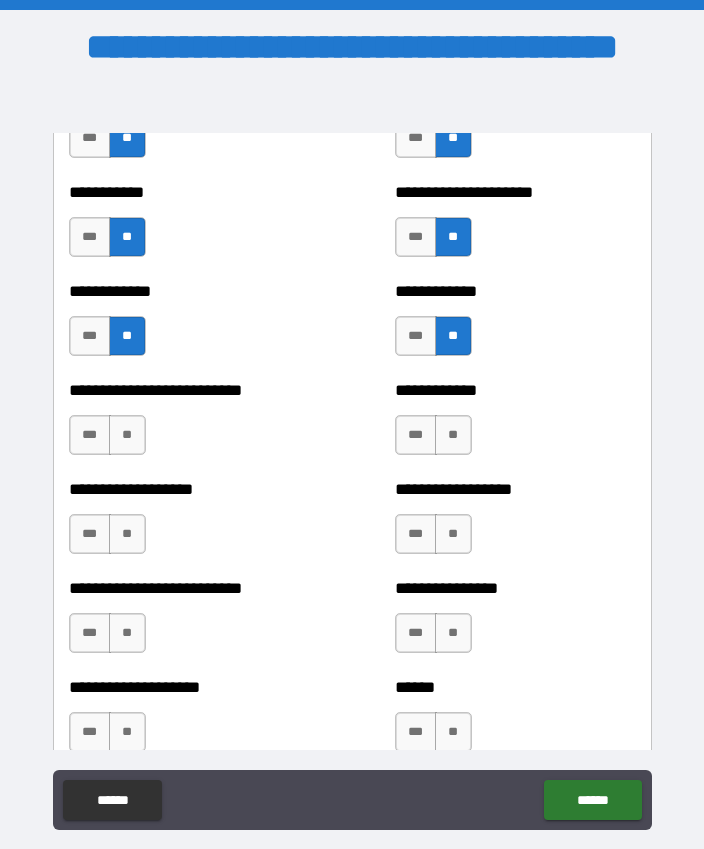 click on "**" at bounding box center (127, 435) 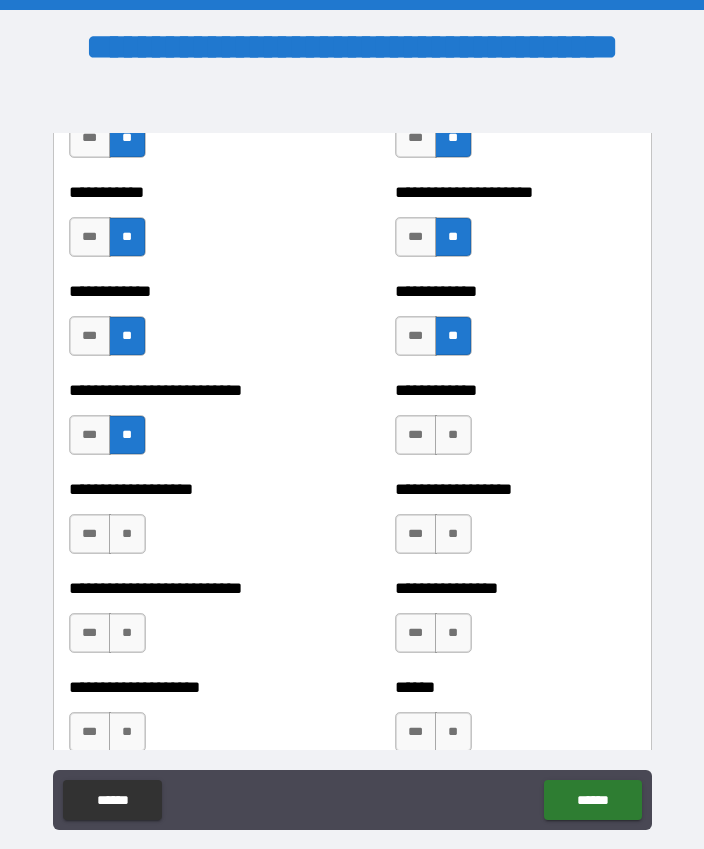click on "**" at bounding box center (127, 534) 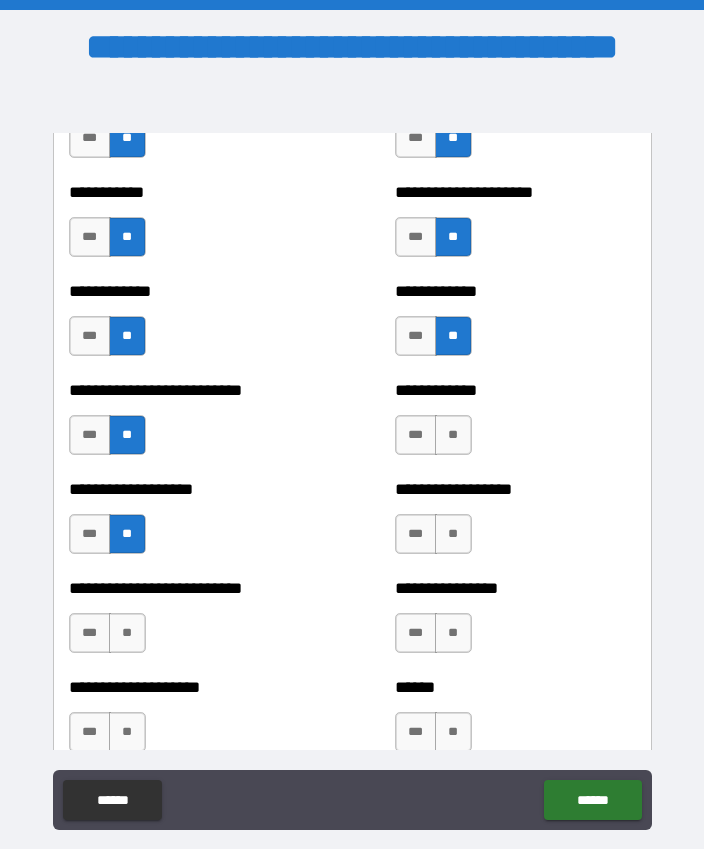 click on "***" at bounding box center (90, 633) 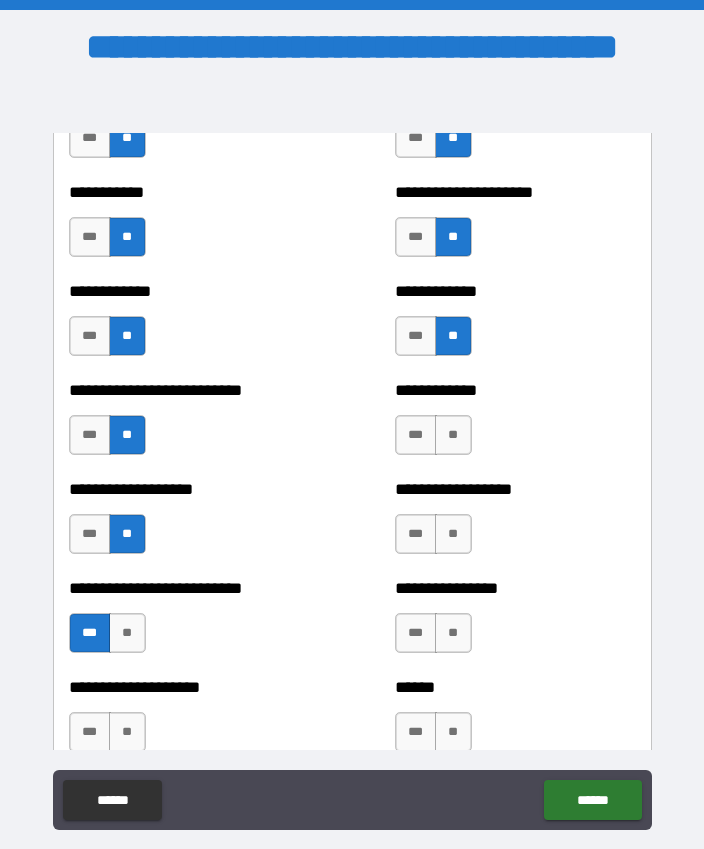 click on "**" at bounding box center [453, 435] 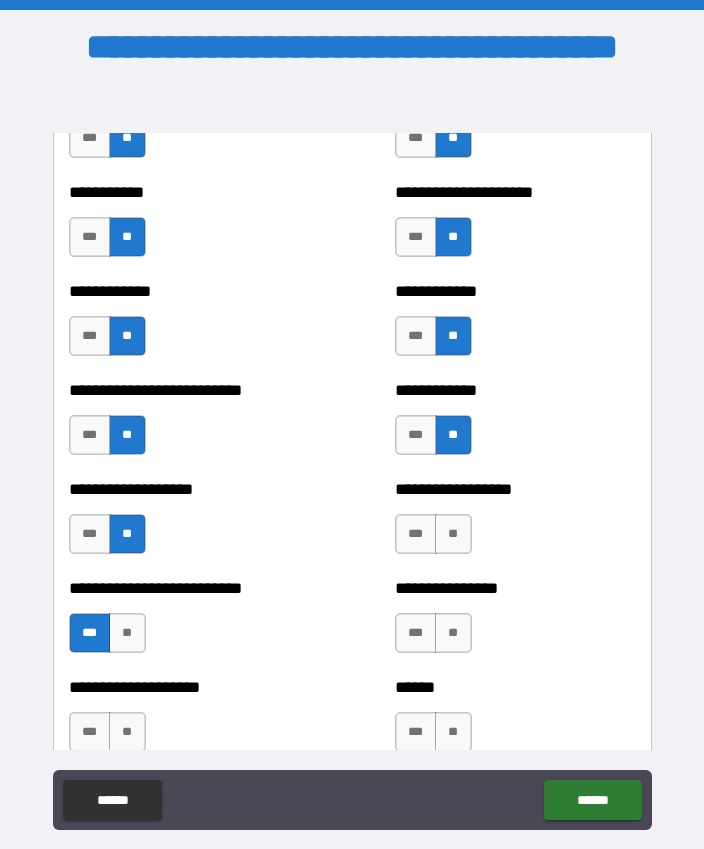 click on "**" at bounding box center [453, 534] 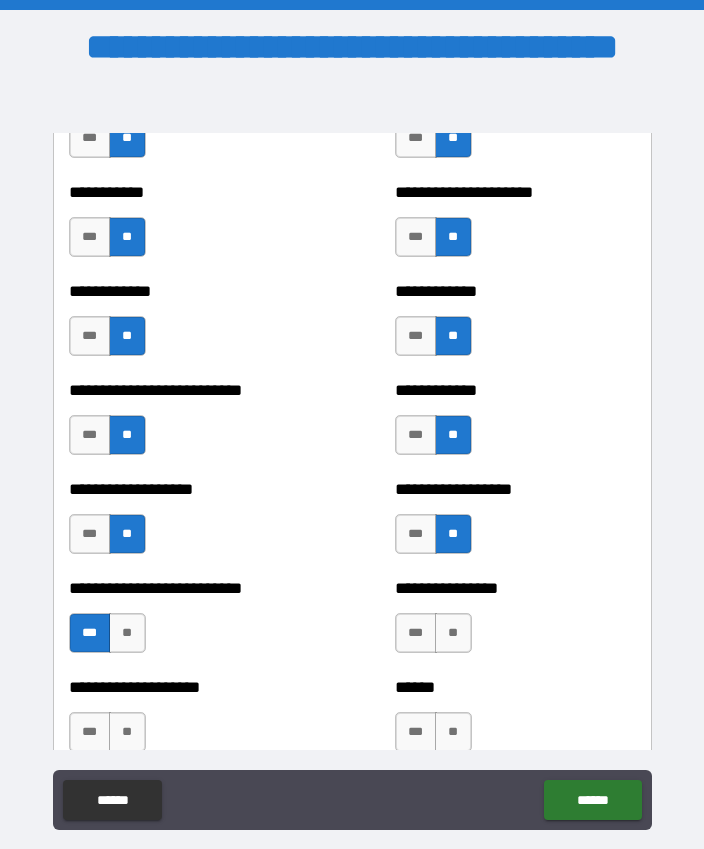 click on "**" at bounding box center (453, 633) 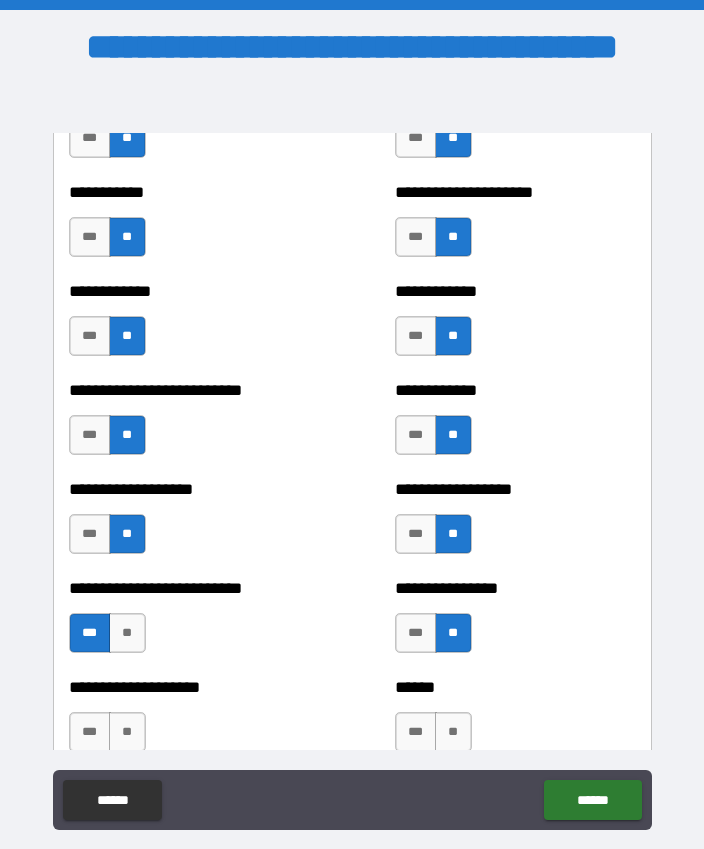 click on "**" at bounding box center (127, 732) 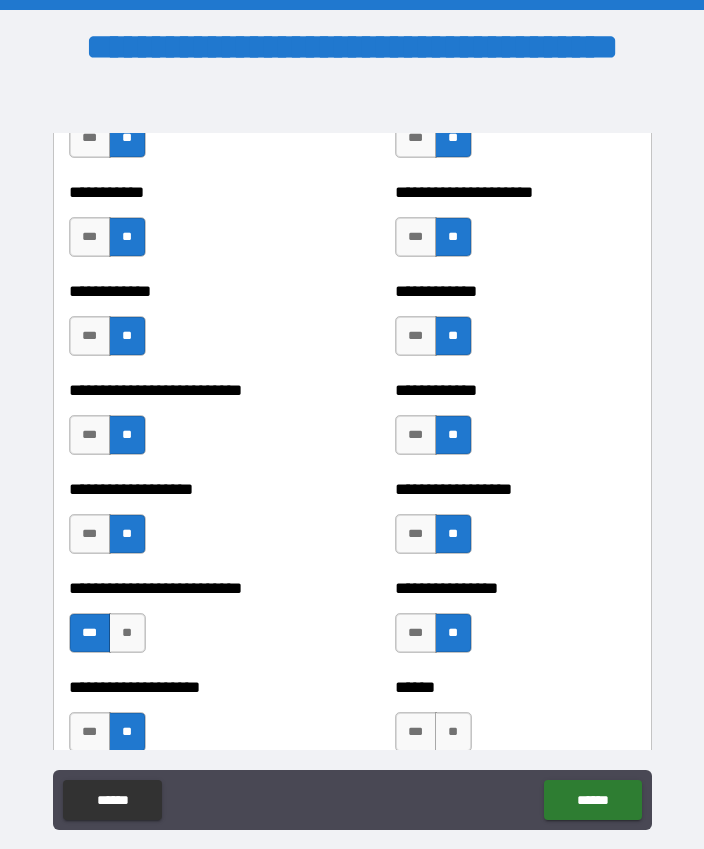 click on "**" at bounding box center [453, 732] 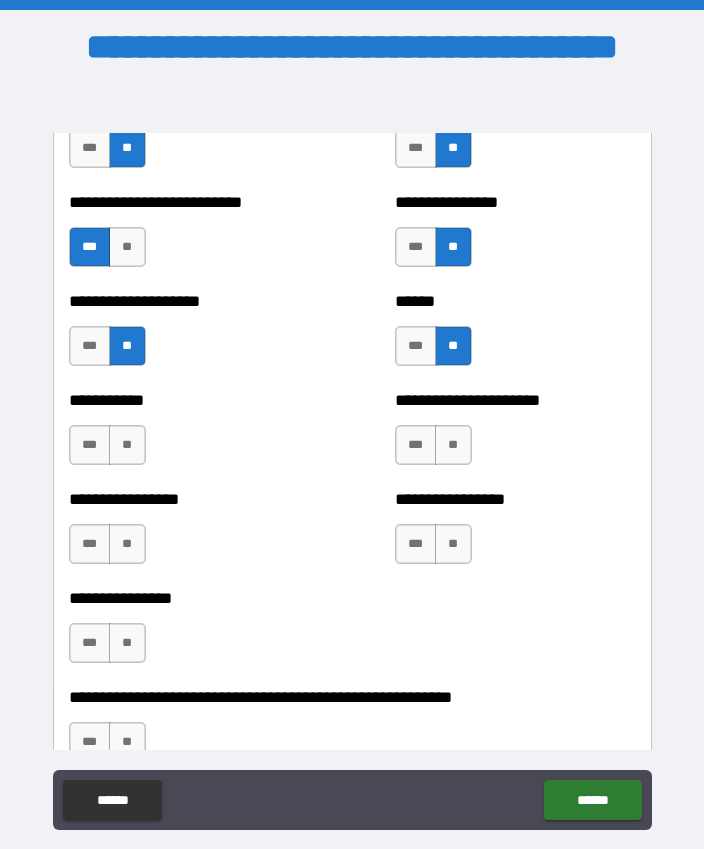 scroll, scrollTop: 5936, scrollLeft: 0, axis: vertical 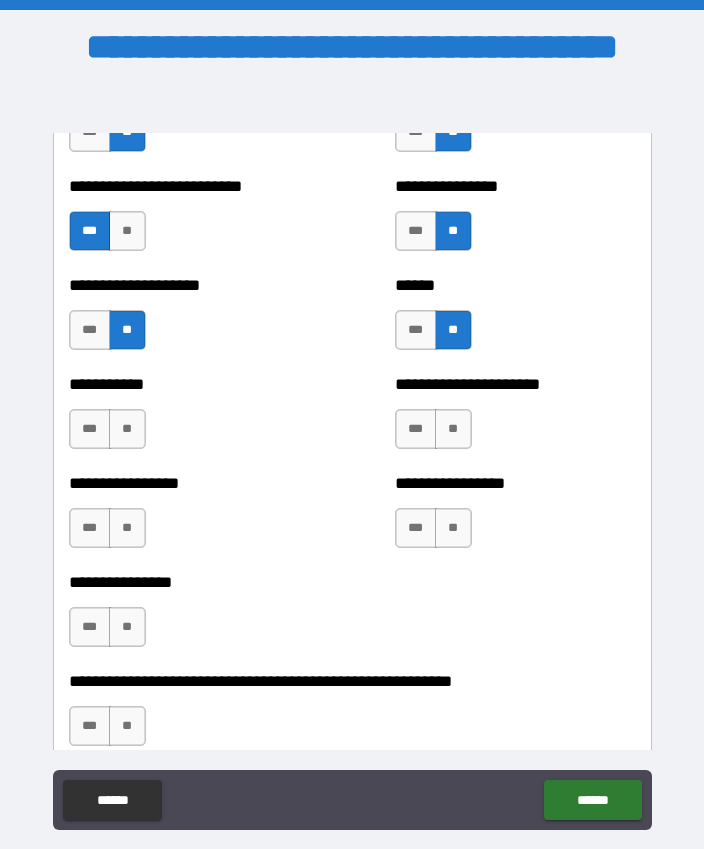 click on "**" at bounding box center [127, 429] 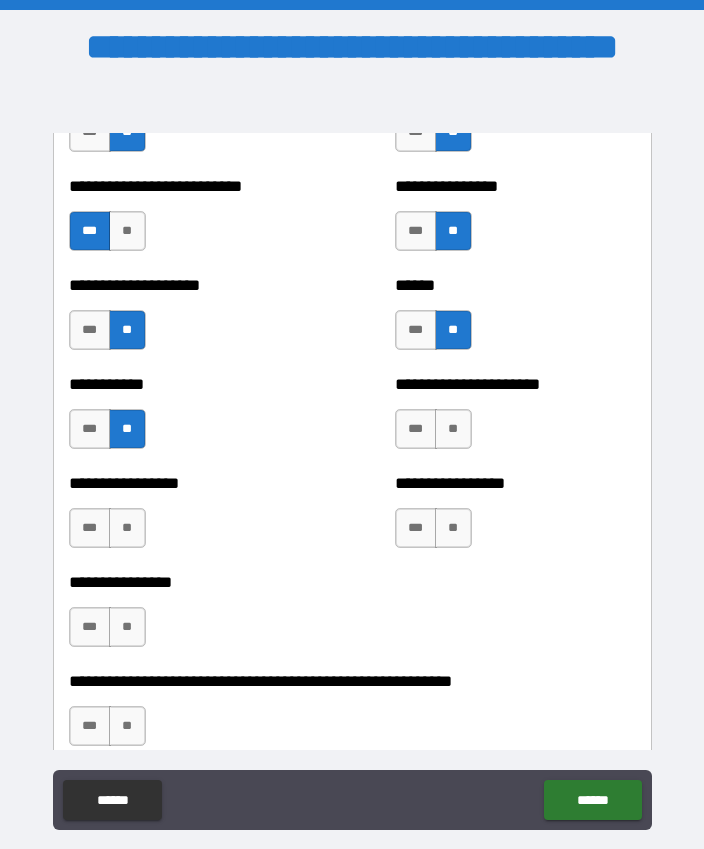 click on "**********" at bounding box center (189, 518) 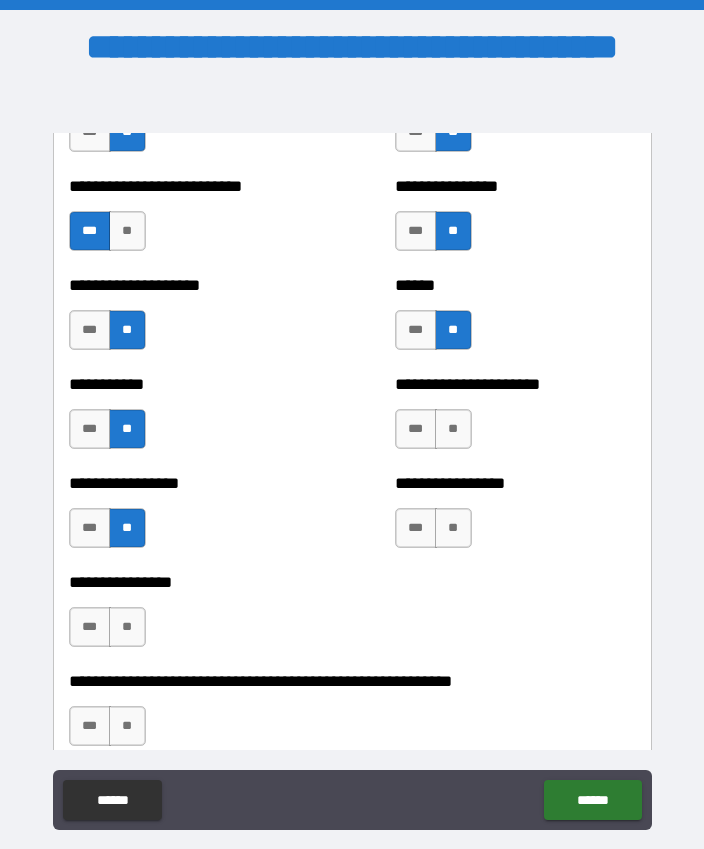 click on "**" at bounding box center [127, 627] 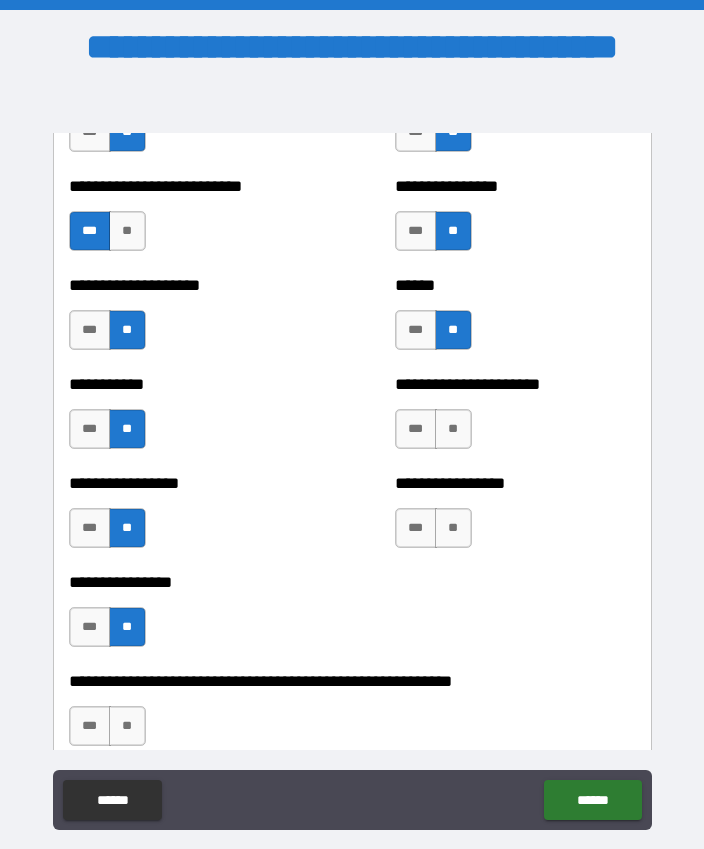 click on "**" at bounding box center (453, 429) 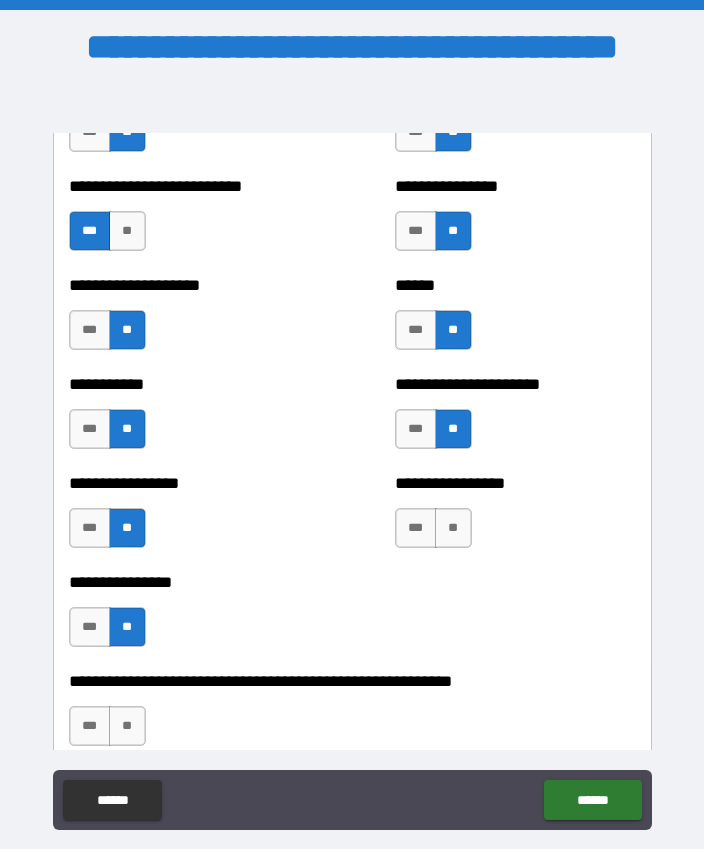 click on "**" at bounding box center [453, 528] 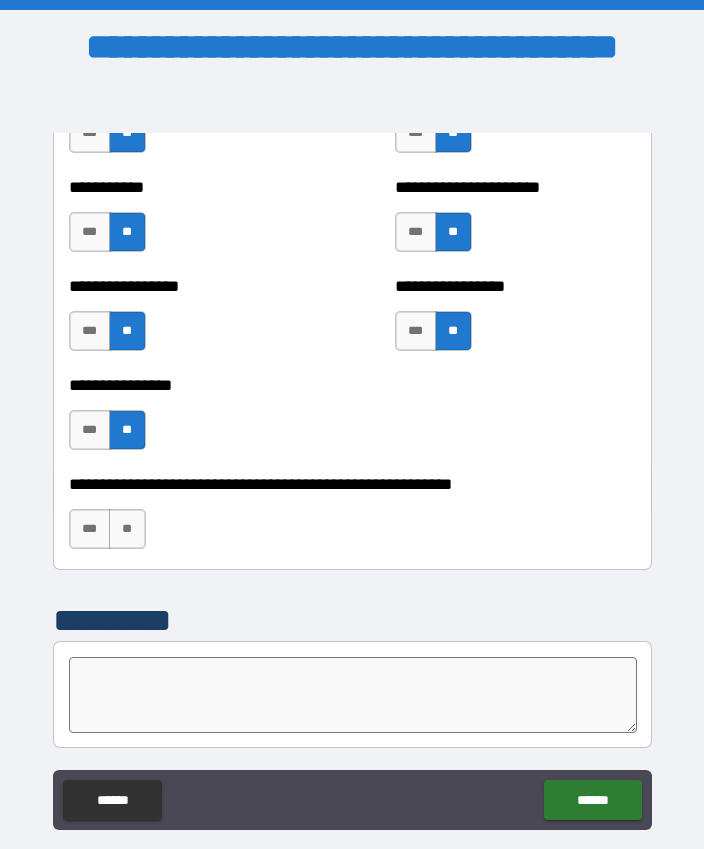 scroll, scrollTop: 6150, scrollLeft: 0, axis: vertical 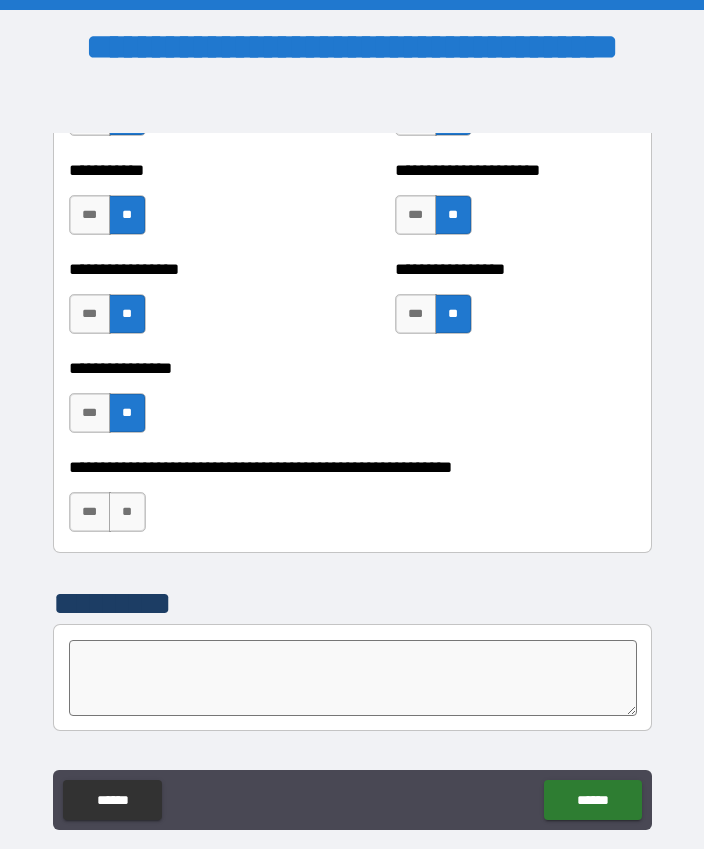 click on "**" at bounding box center (127, 512) 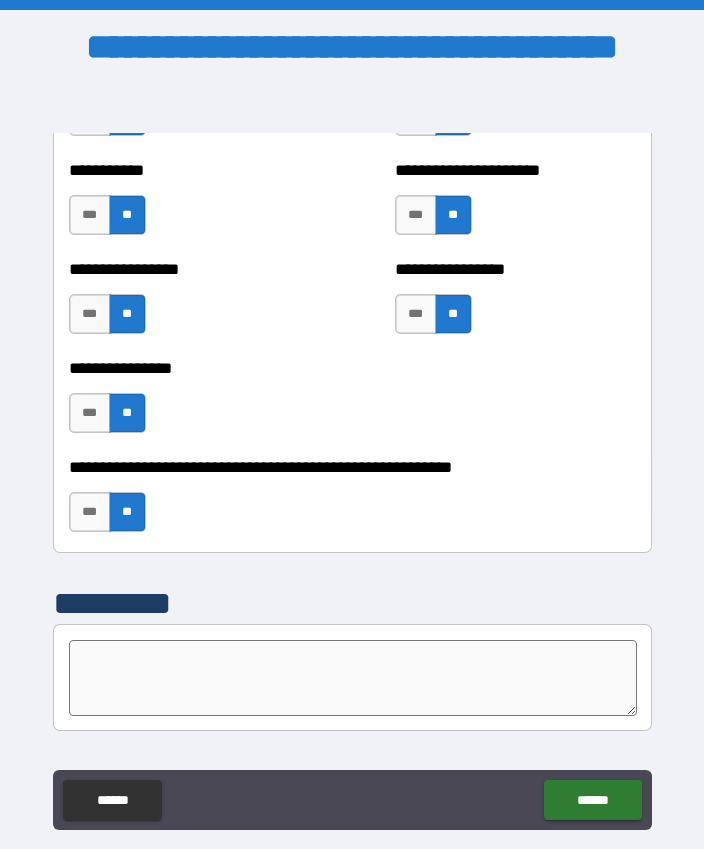 click on "******" at bounding box center [592, 800] 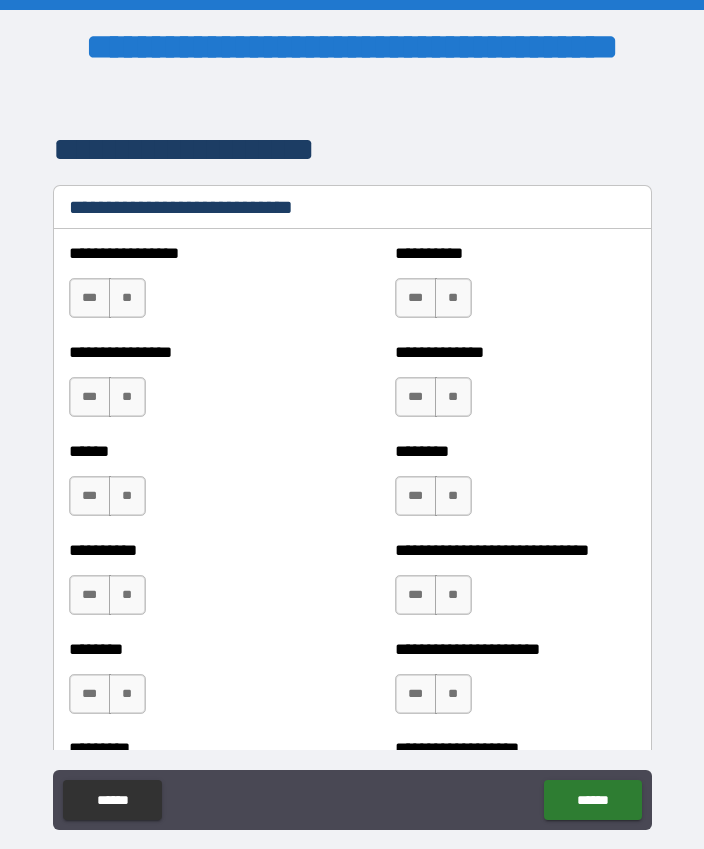 scroll, scrollTop: 6781, scrollLeft: 0, axis: vertical 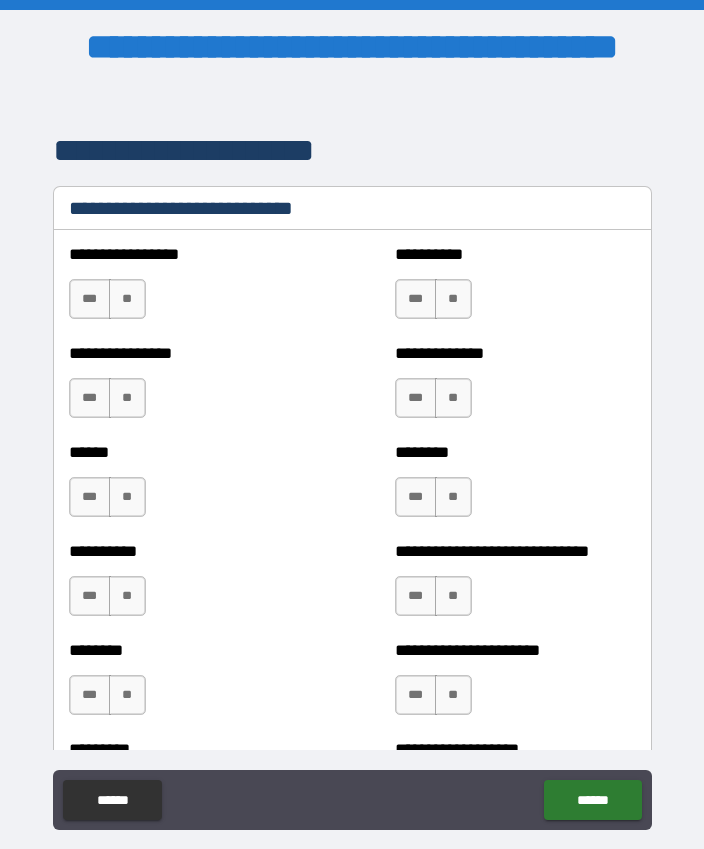 click on "***" at bounding box center [90, 299] 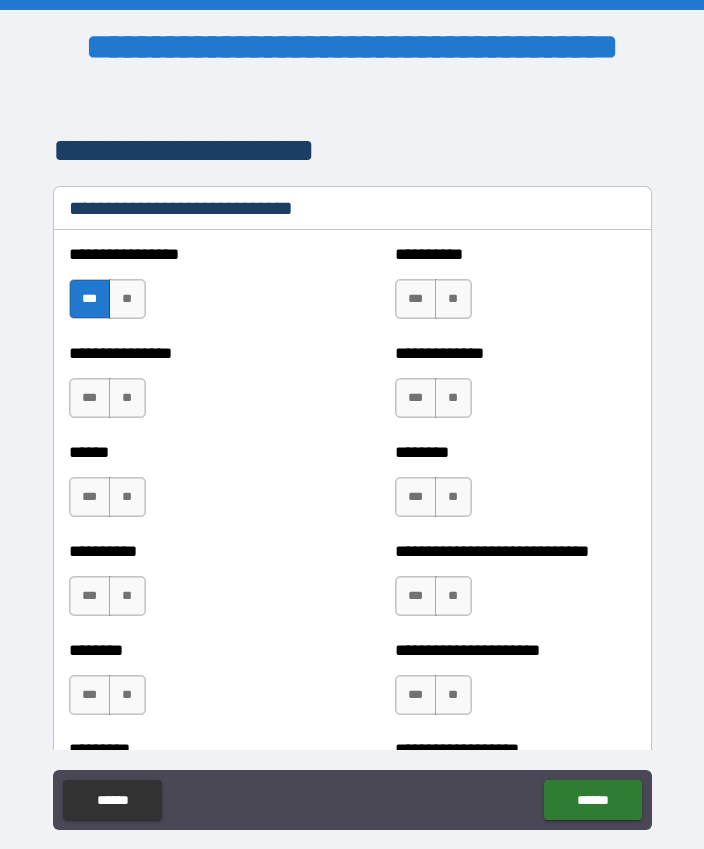 click on "***" at bounding box center [90, 398] 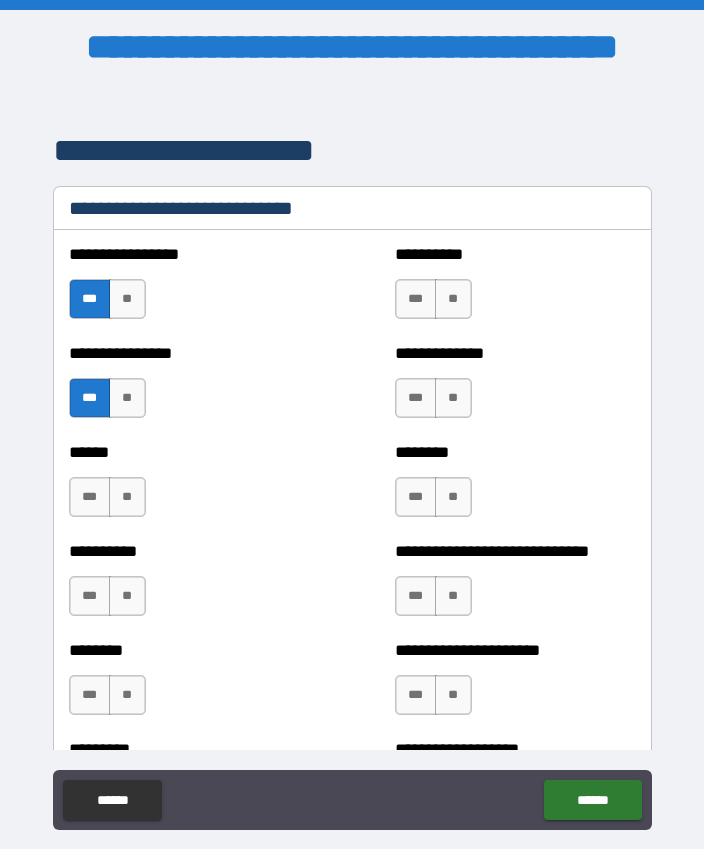 click on "***" at bounding box center [90, 497] 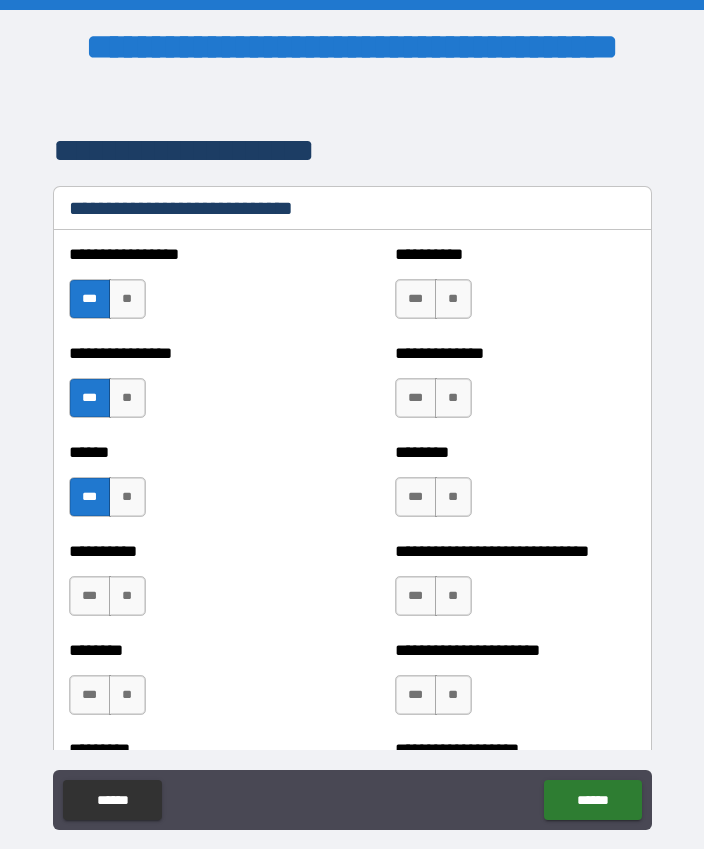 click on "**" at bounding box center (453, 299) 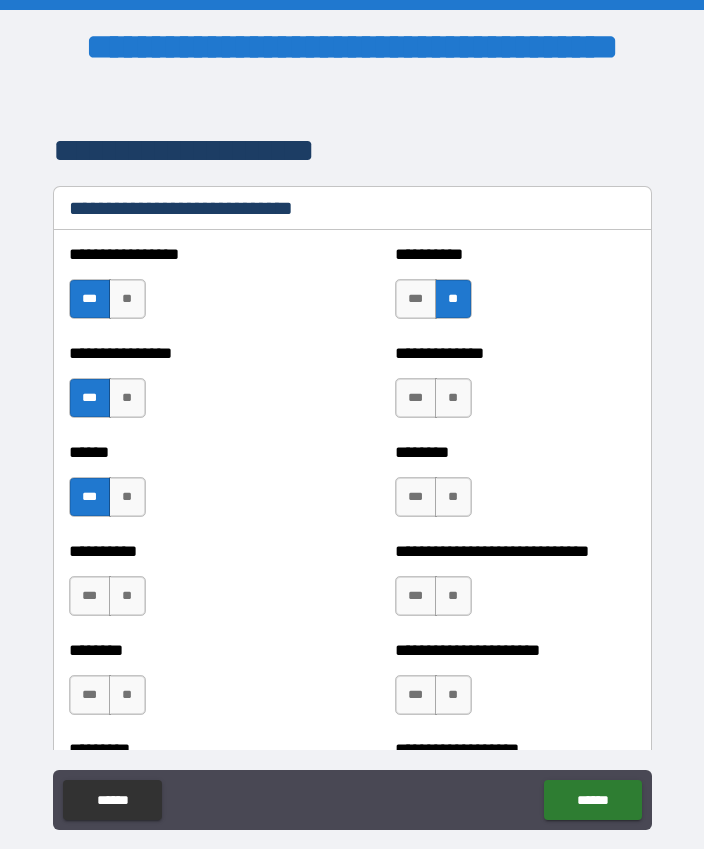 click on "***" at bounding box center (416, 398) 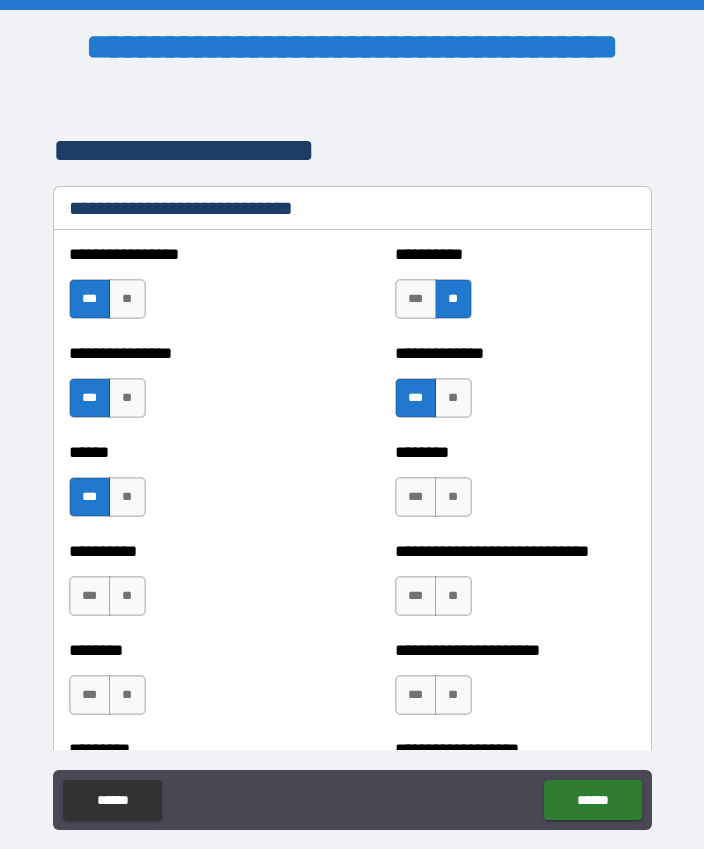 click on "***" at bounding box center (416, 497) 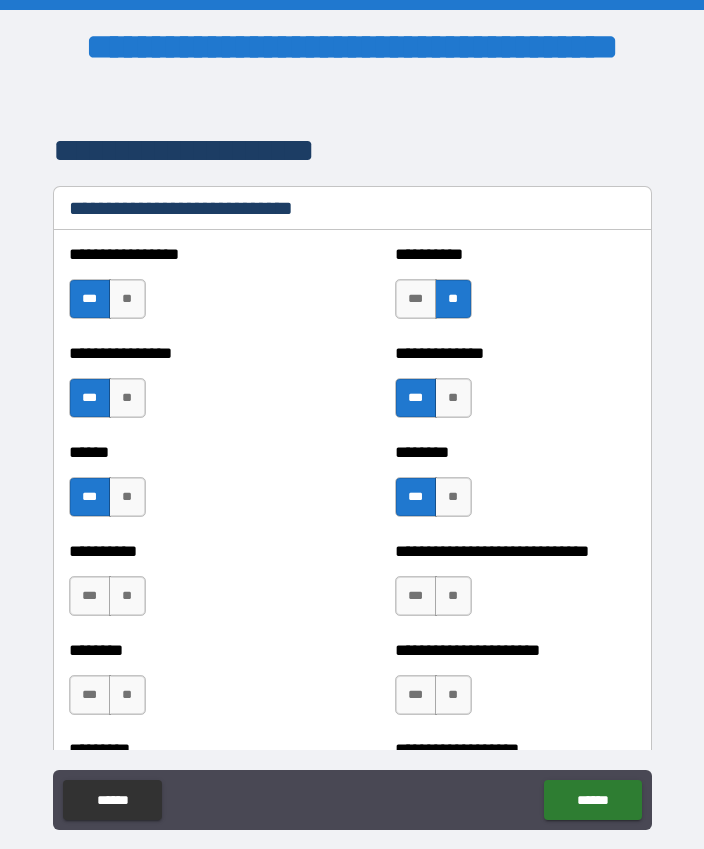 click on "**" at bounding box center [453, 596] 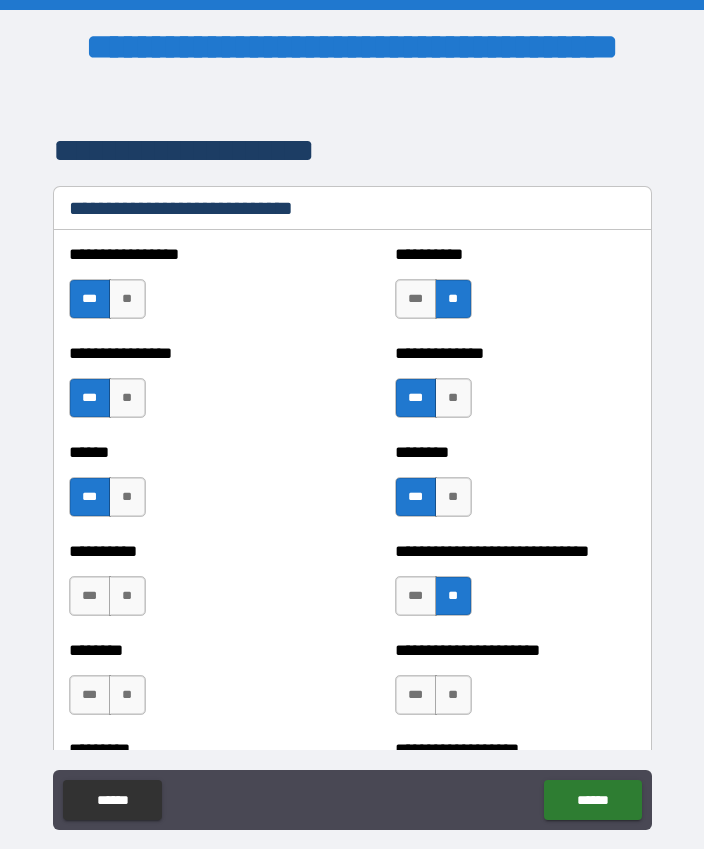 click on "**" at bounding box center (453, 695) 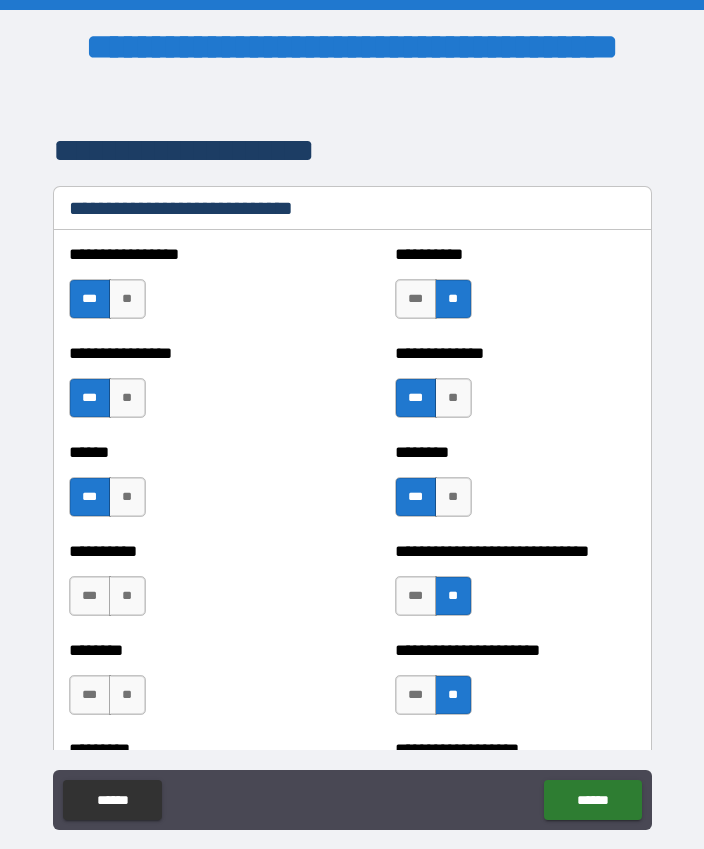 click on "**" at bounding box center [127, 596] 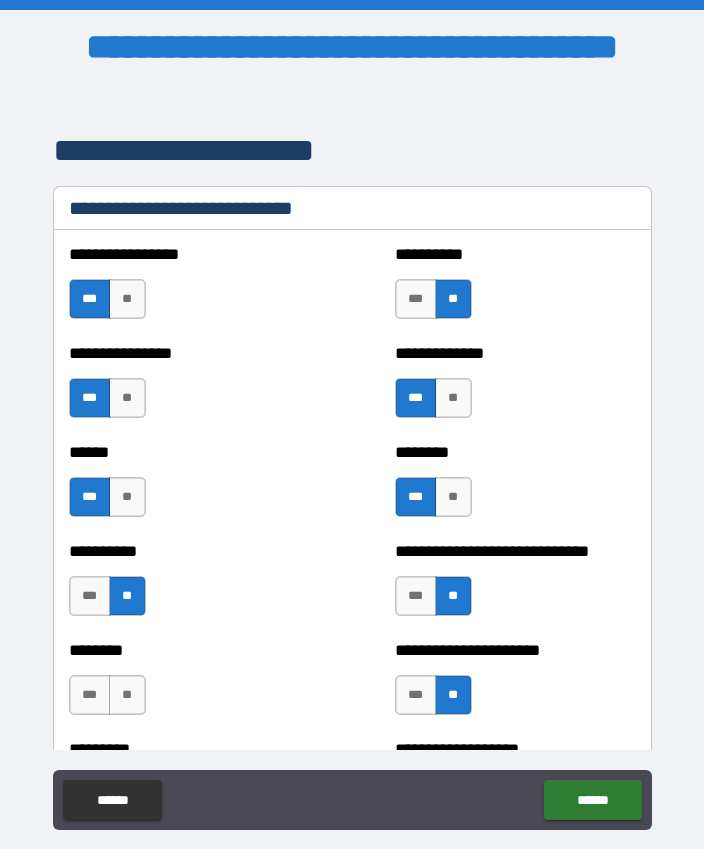 click on "**" at bounding box center (127, 695) 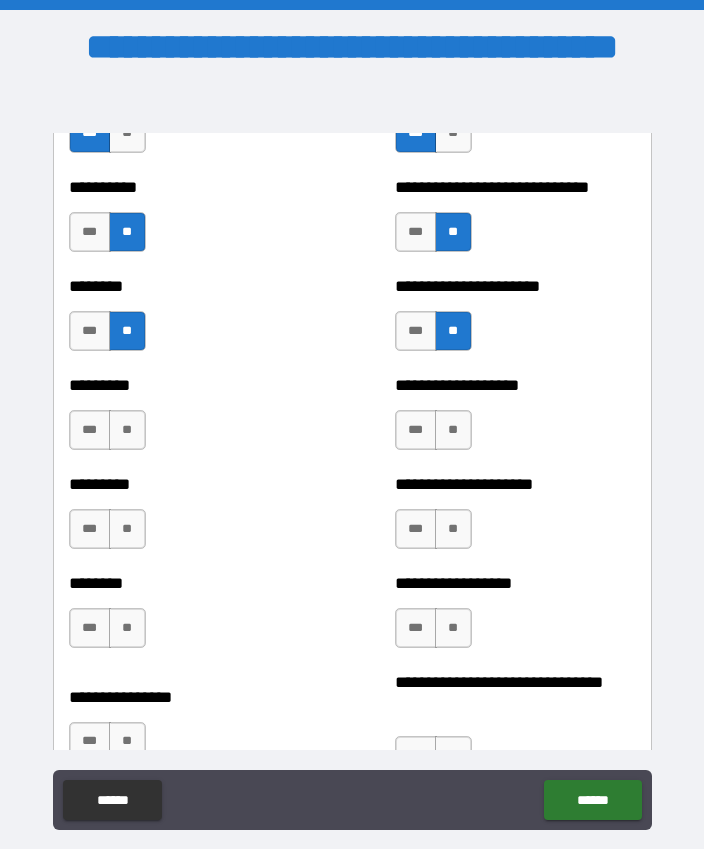 scroll, scrollTop: 7146, scrollLeft: 0, axis: vertical 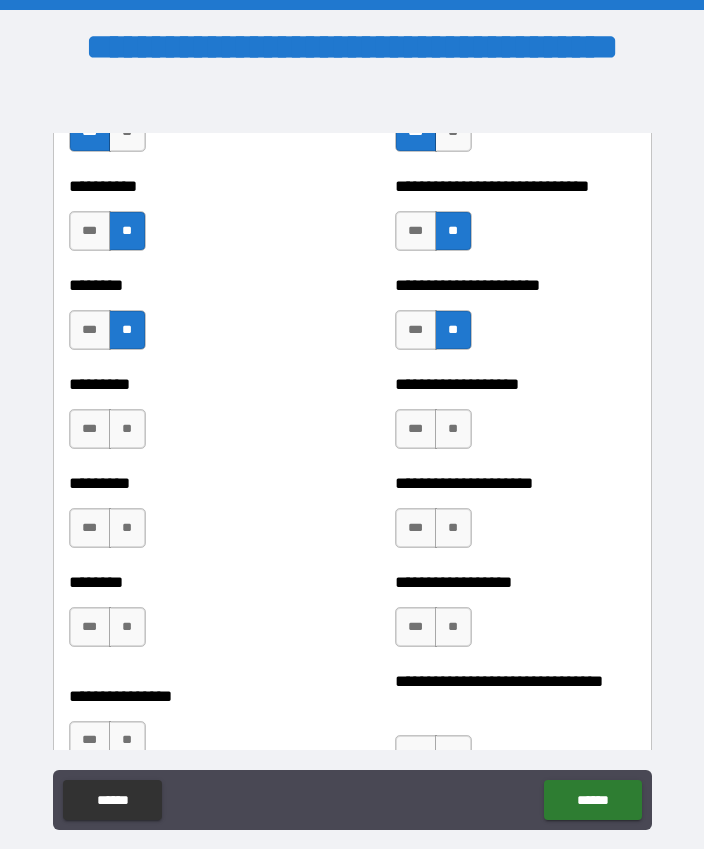 click on "**" at bounding box center (127, 429) 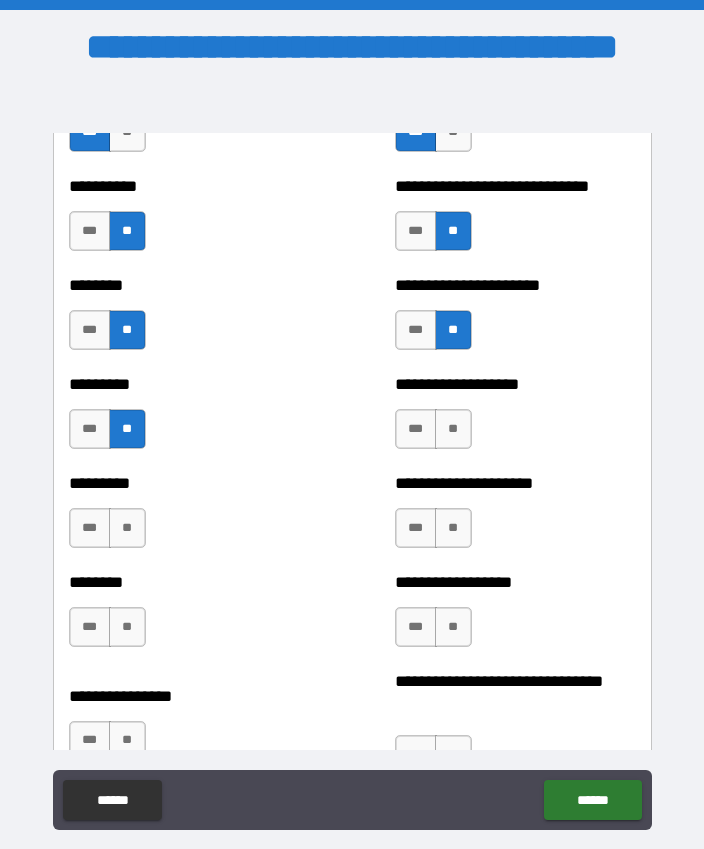 click on "**" at bounding box center (453, 429) 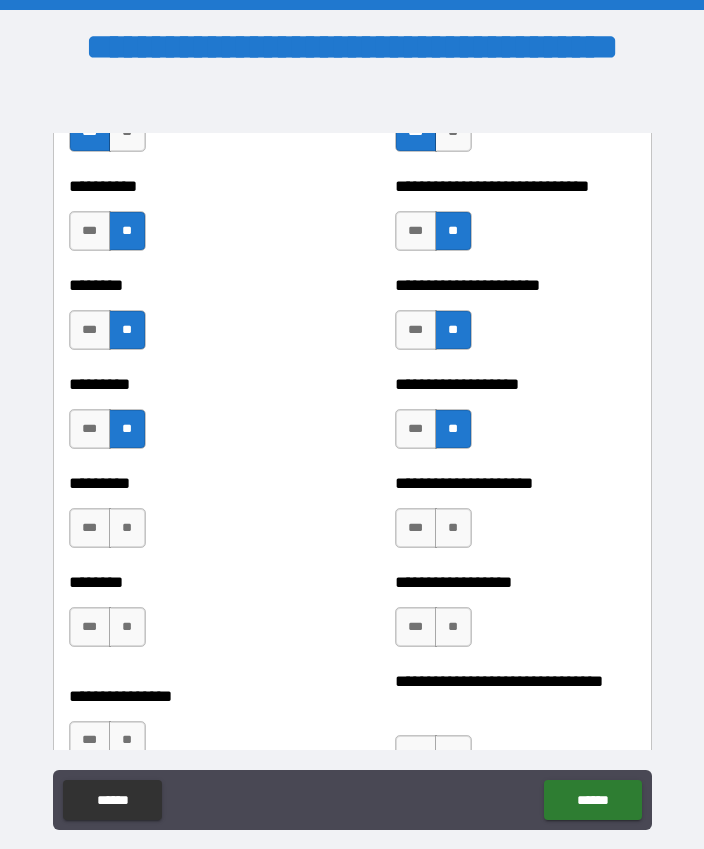 click on "**" at bounding box center (453, 528) 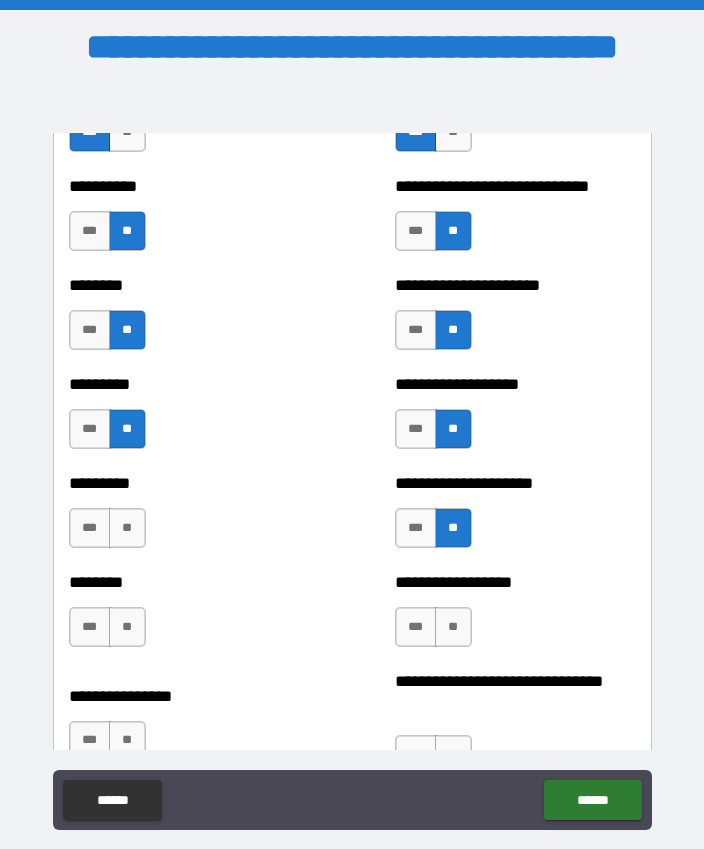 click on "***" at bounding box center (416, 627) 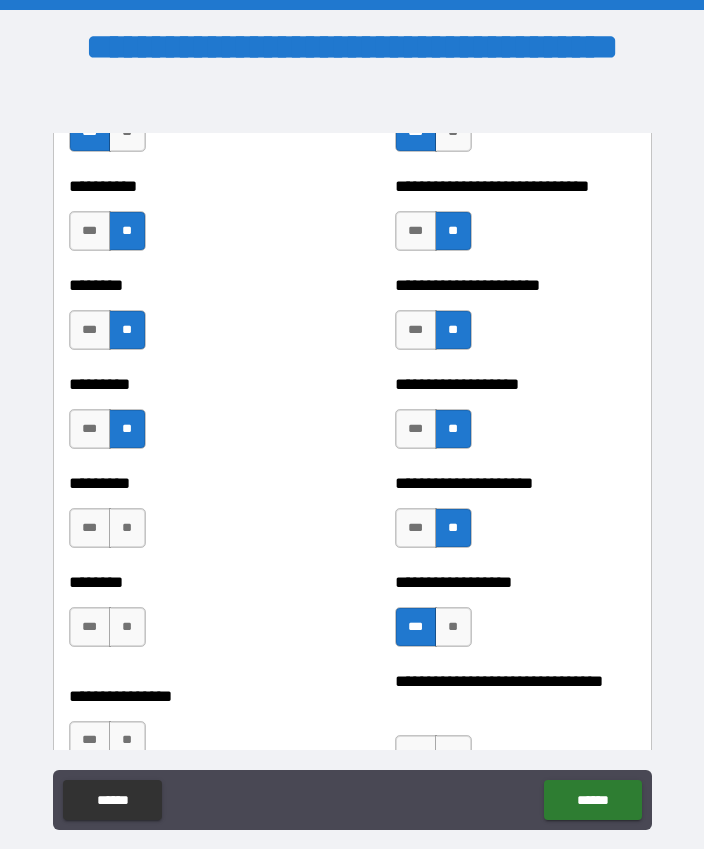 click on "**" at bounding box center [127, 528] 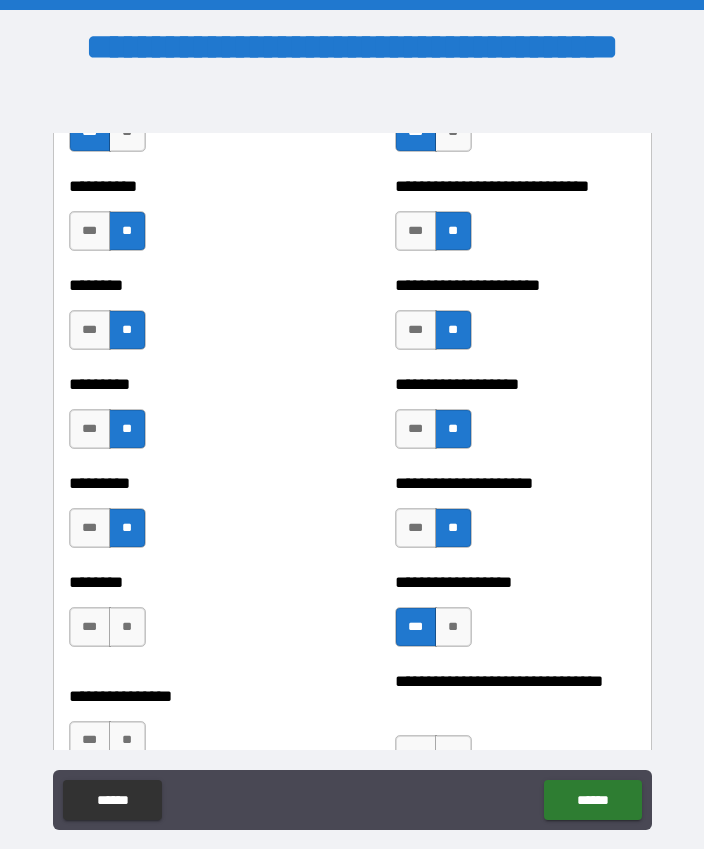 click on "**" at bounding box center (127, 627) 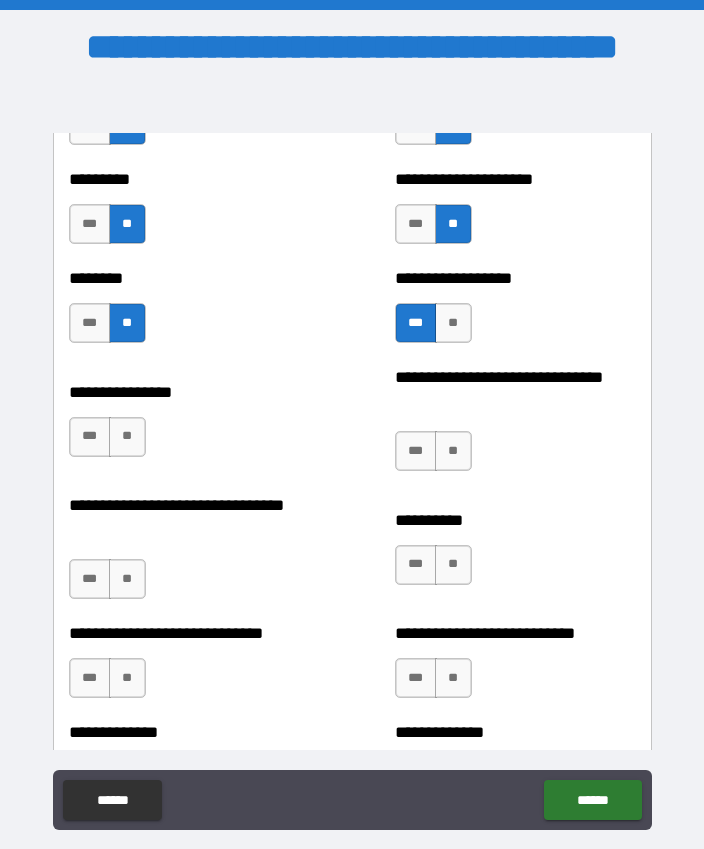 scroll, scrollTop: 7460, scrollLeft: 0, axis: vertical 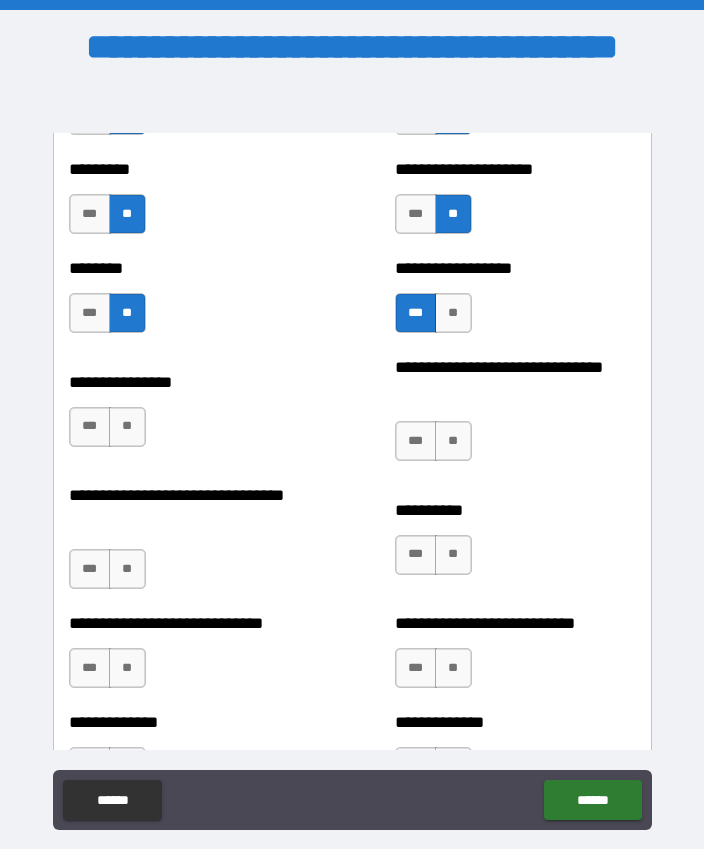 click on "***" at bounding box center [90, 427] 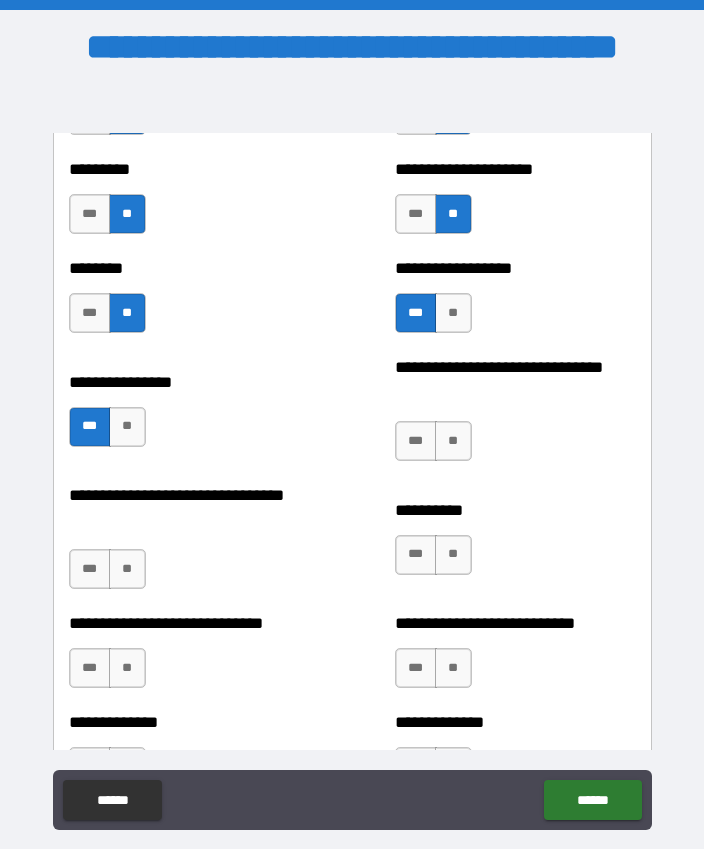click on "**" at bounding box center (453, 441) 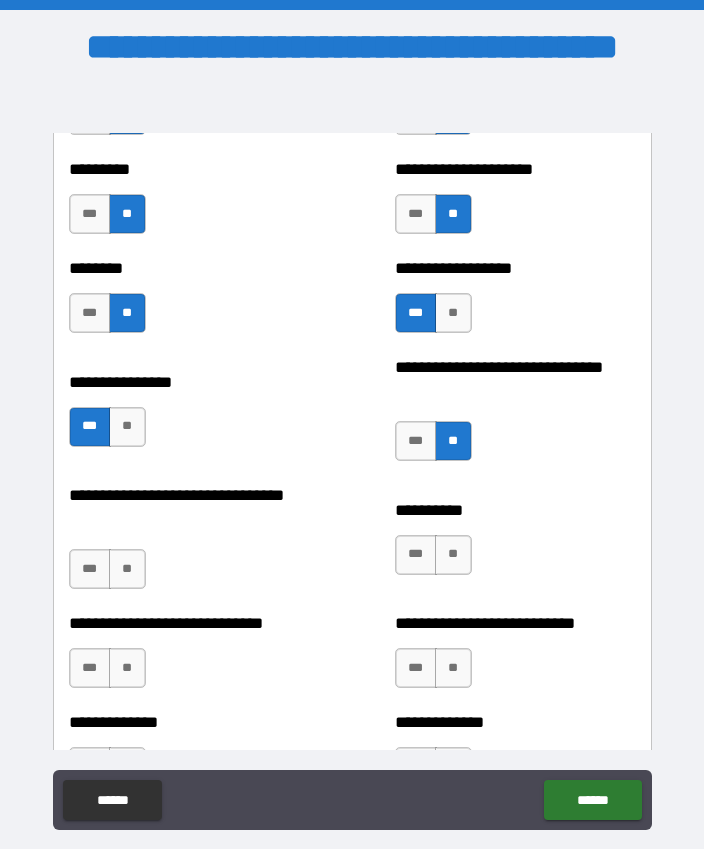 click on "***" at bounding box center [416, 555] 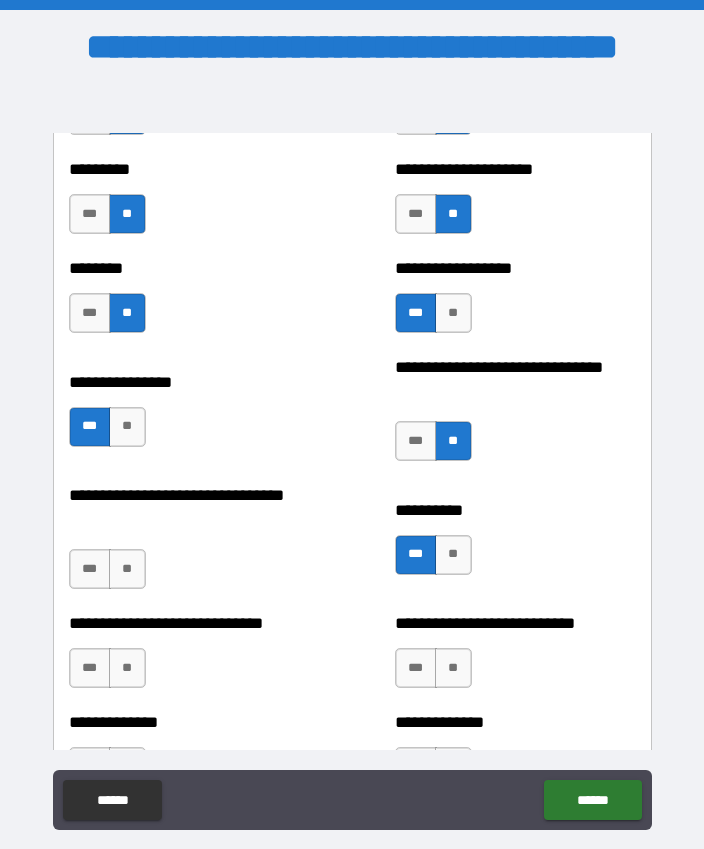 click on "***" at bounding box center (90, 569) 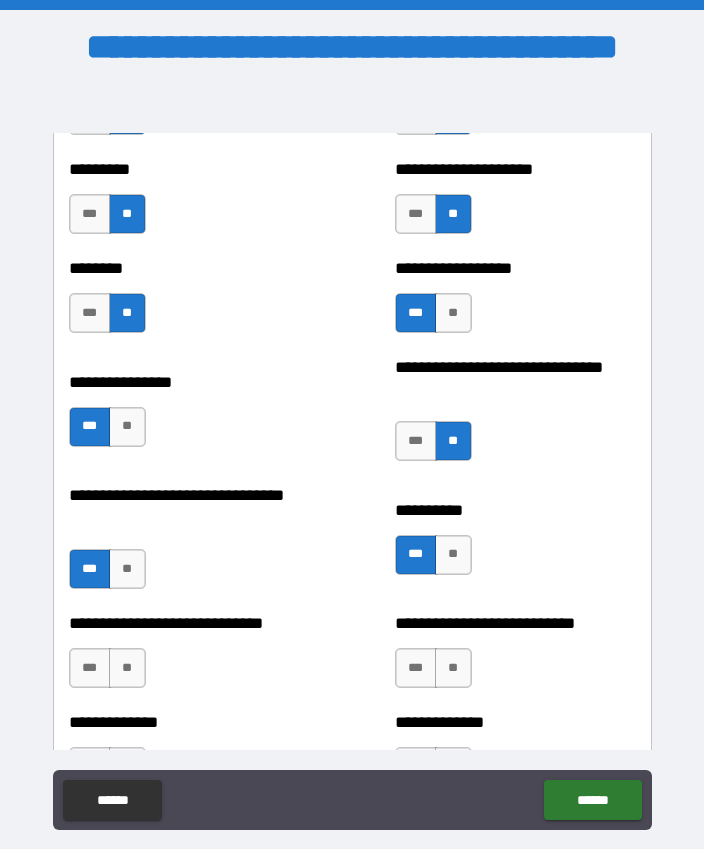 click on "**" at bounding box center [127, 668] 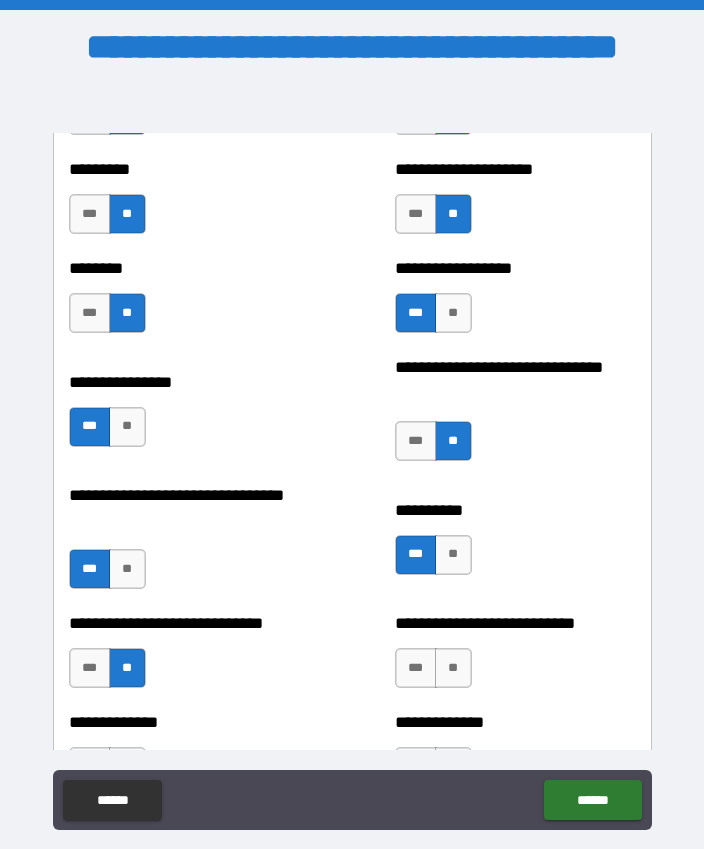 click on "**" at bounding box center (453, 668) 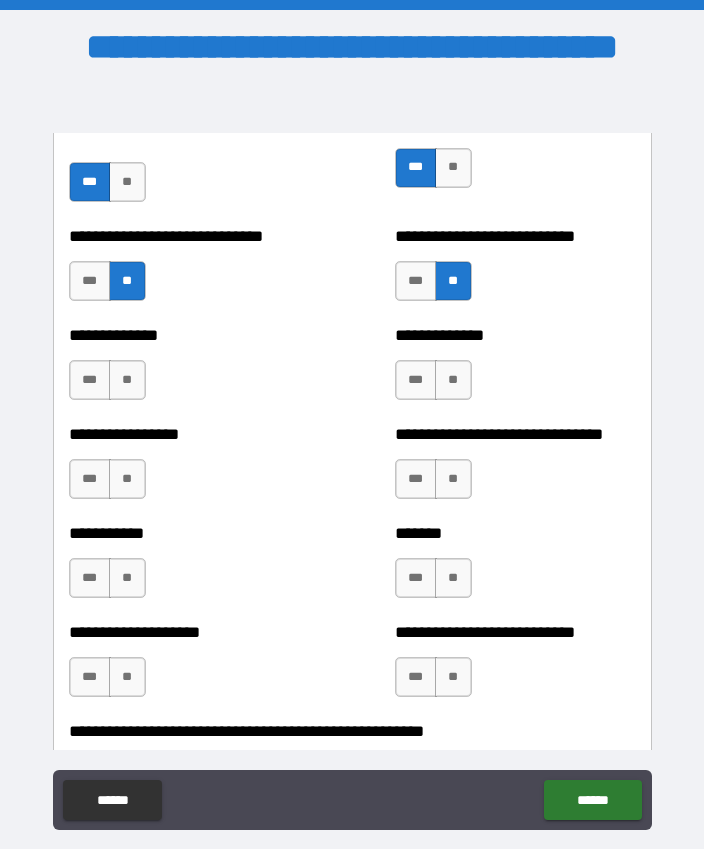 scroll, scrollTop: 7863, scrollLeft: 0, axis: vertical 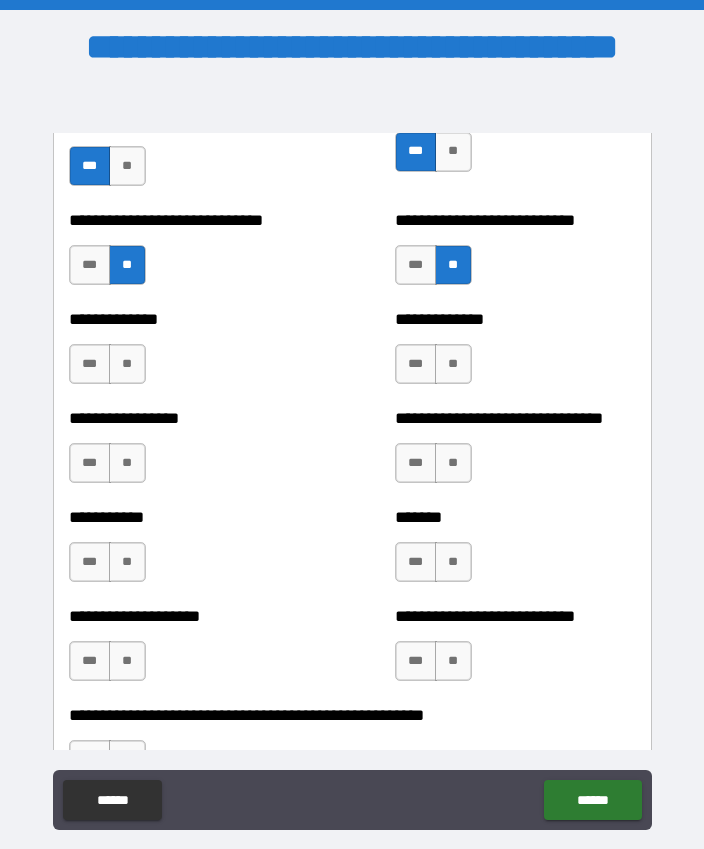 click on "**" at bounding box center [127, 364] 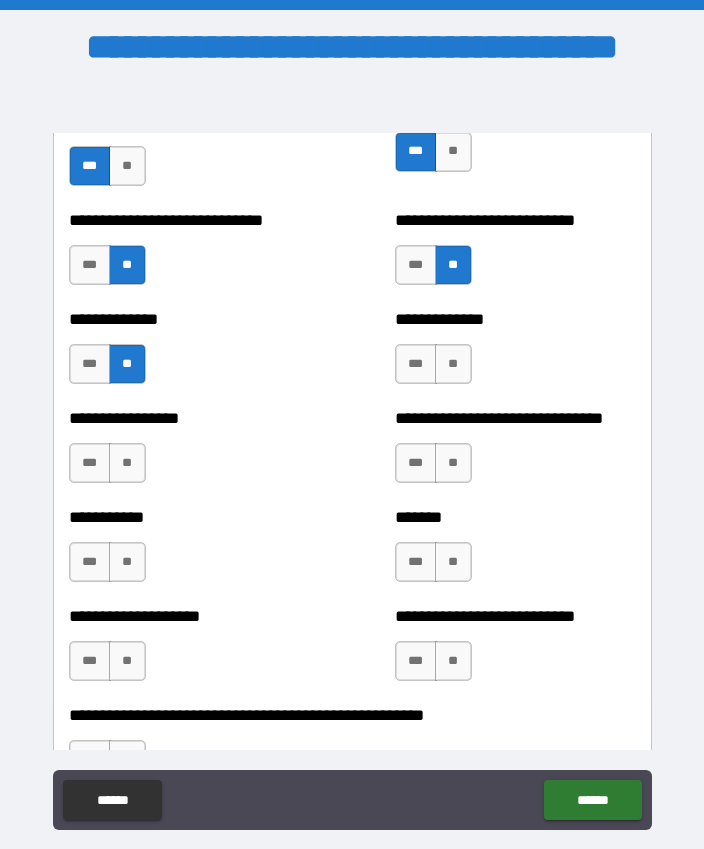 click on "**" at bounding box center [127, 463] 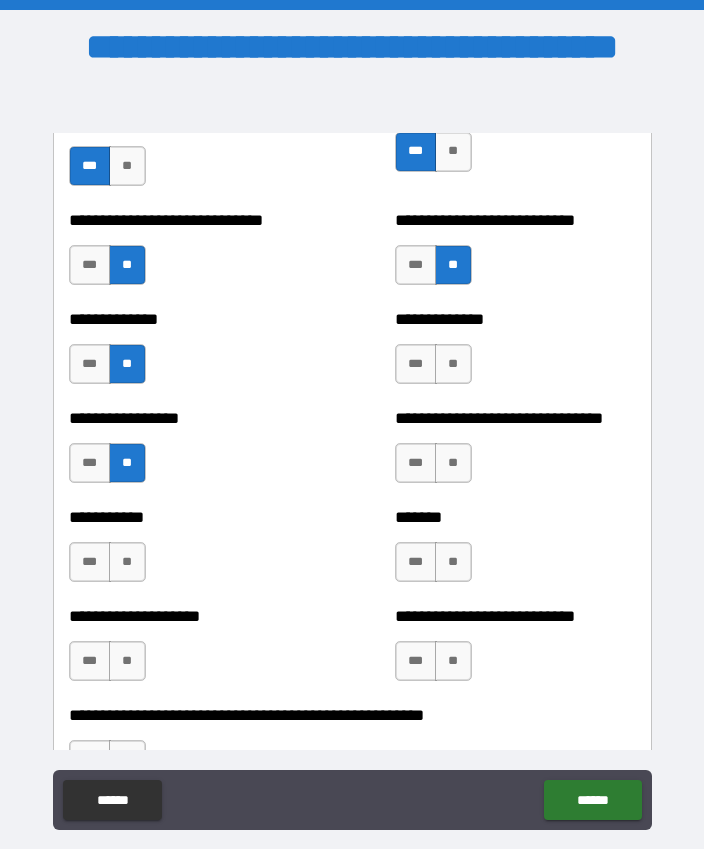 click on "***" at bounding box center [90, 562] 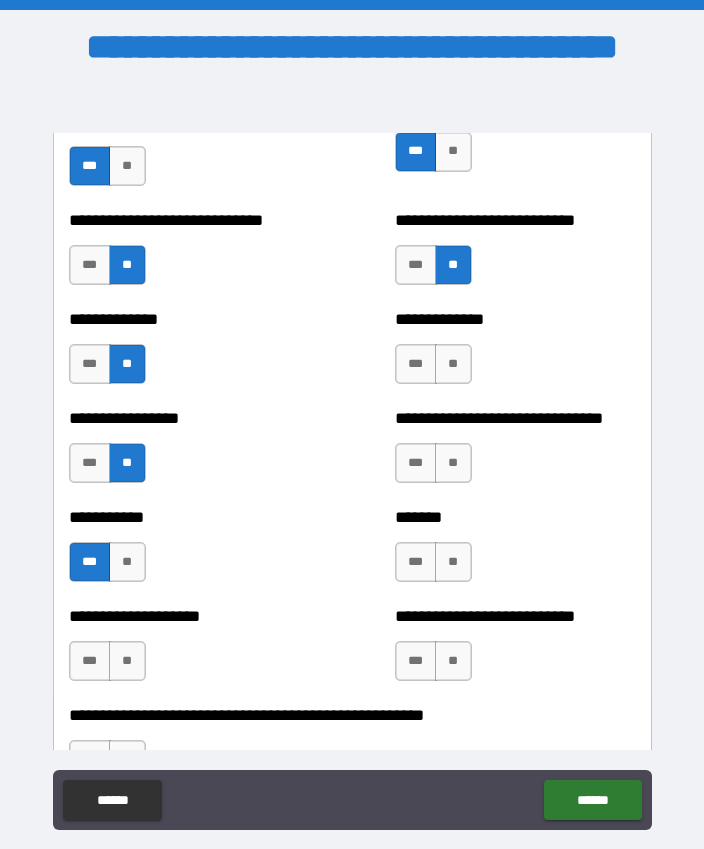 click on "**" at bounding box center [127, 661] 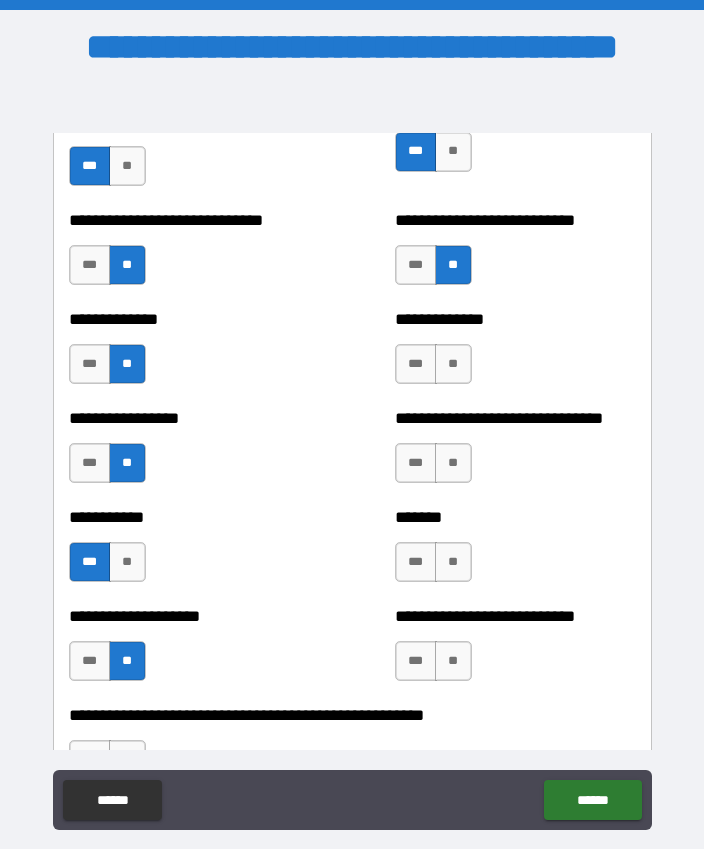 click on "***" at bounding box center (416, 661) 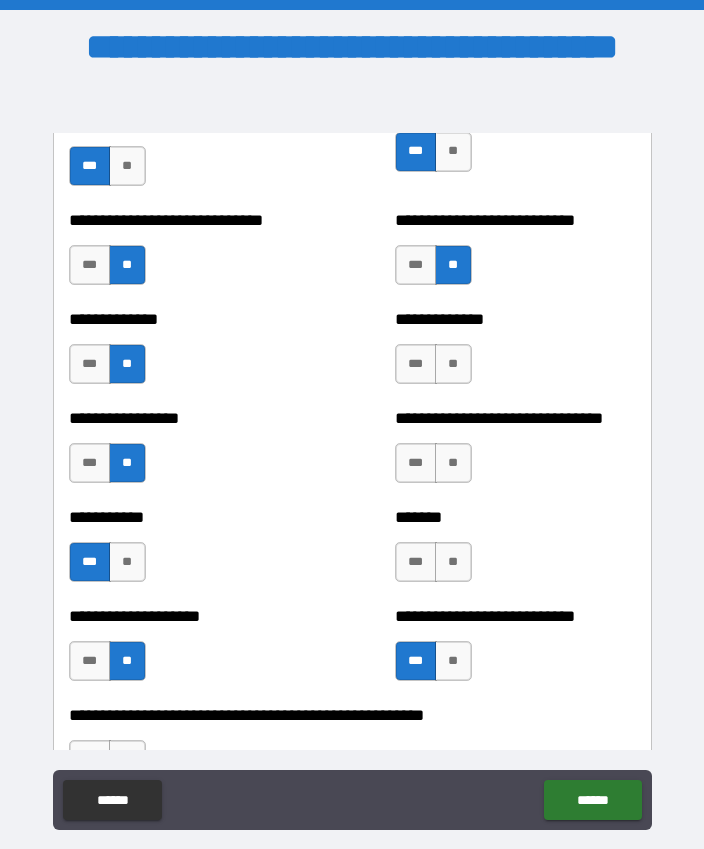 click on "**" at bounding box center (453, 562) 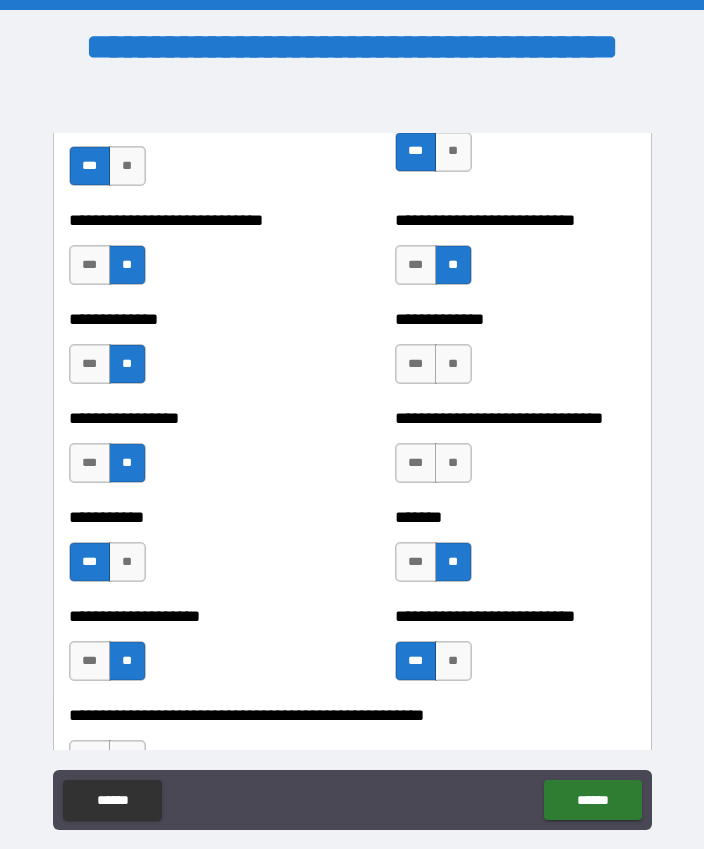 click on "**" at bounding box center (453, 661) 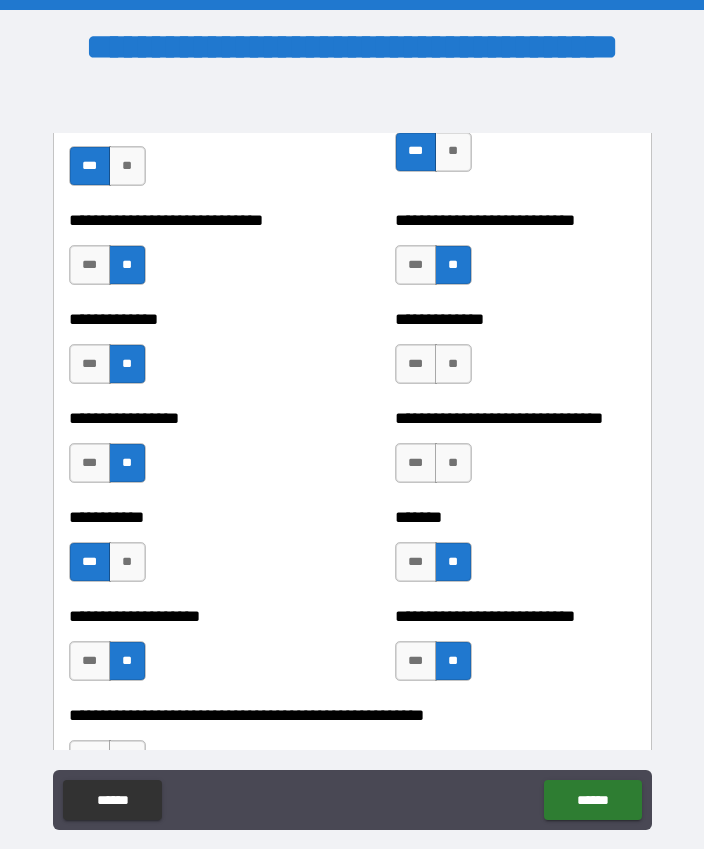 click on "**" at bounding box center [453, 463] 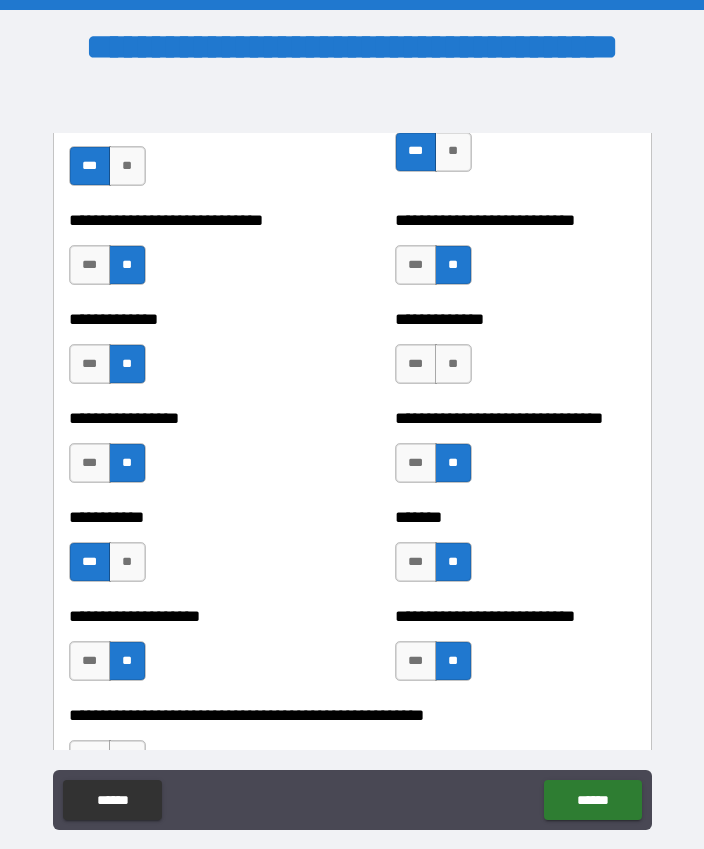 click on "**" at bounding box center [453, 364] 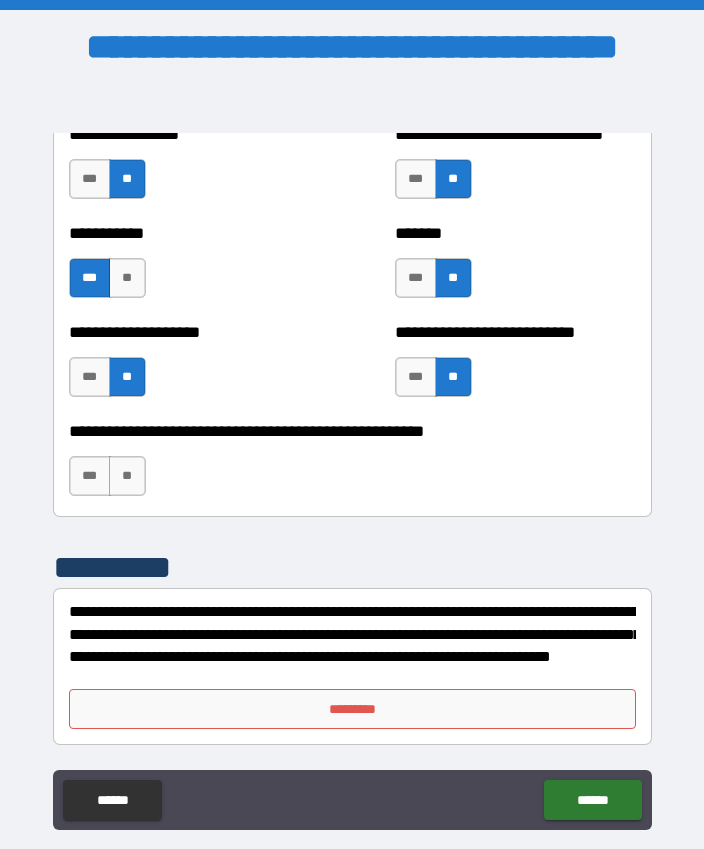 scroll, scrollTop: 8147, scrollLeft: 0, axis: vertical 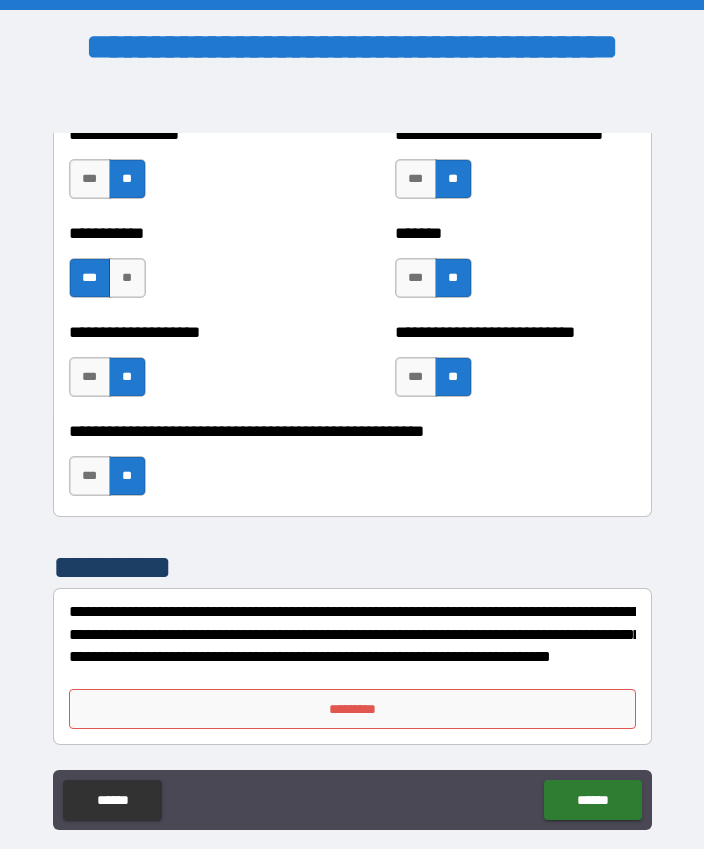 click on "*********" at bounding box center [352, 709] 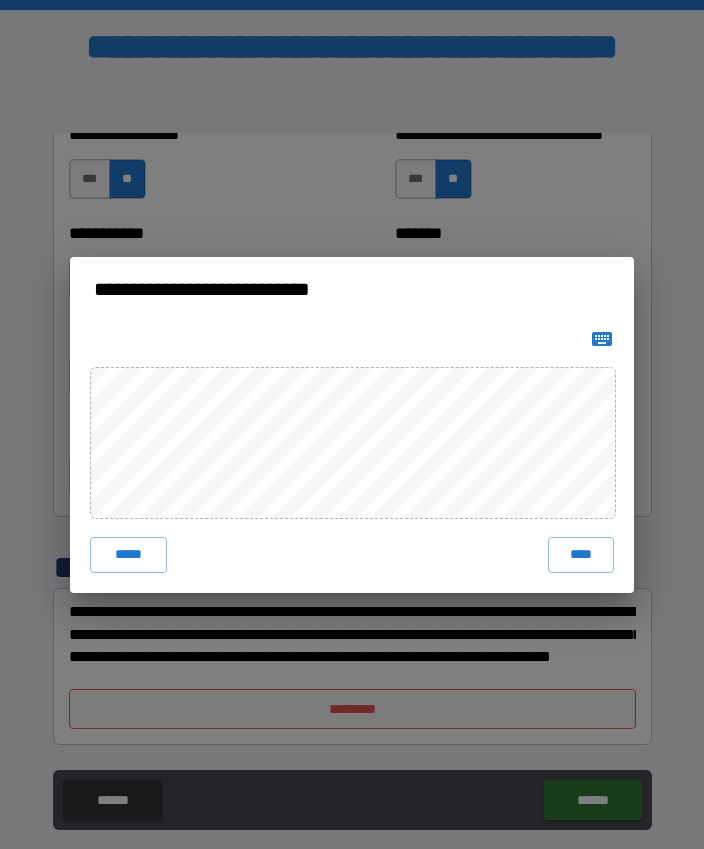 click on "****" at bounding box center (581, 555) 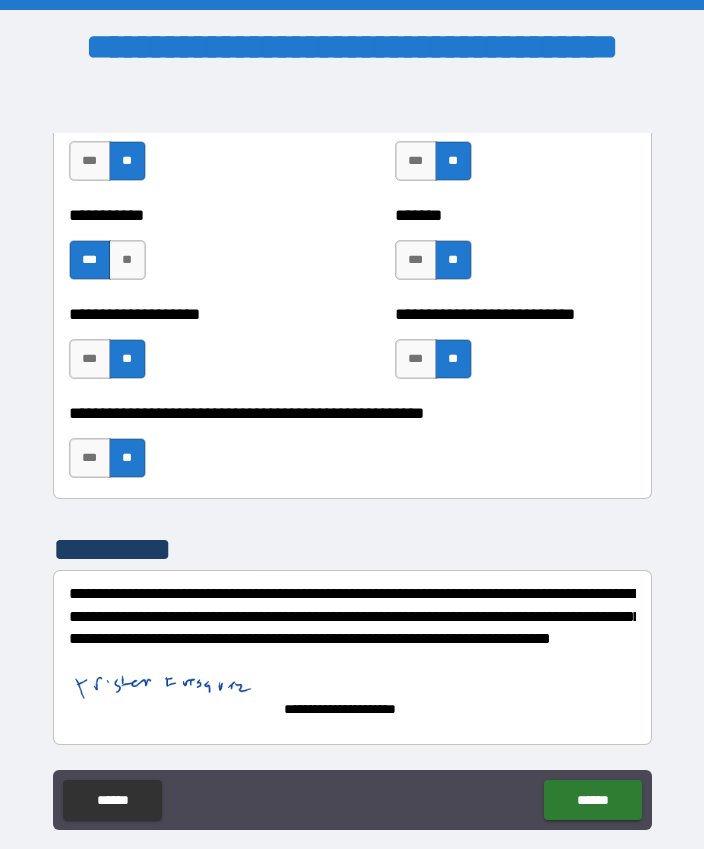 scroll, scrollTop: 8165, scrollLeft: 0, axis: vertical 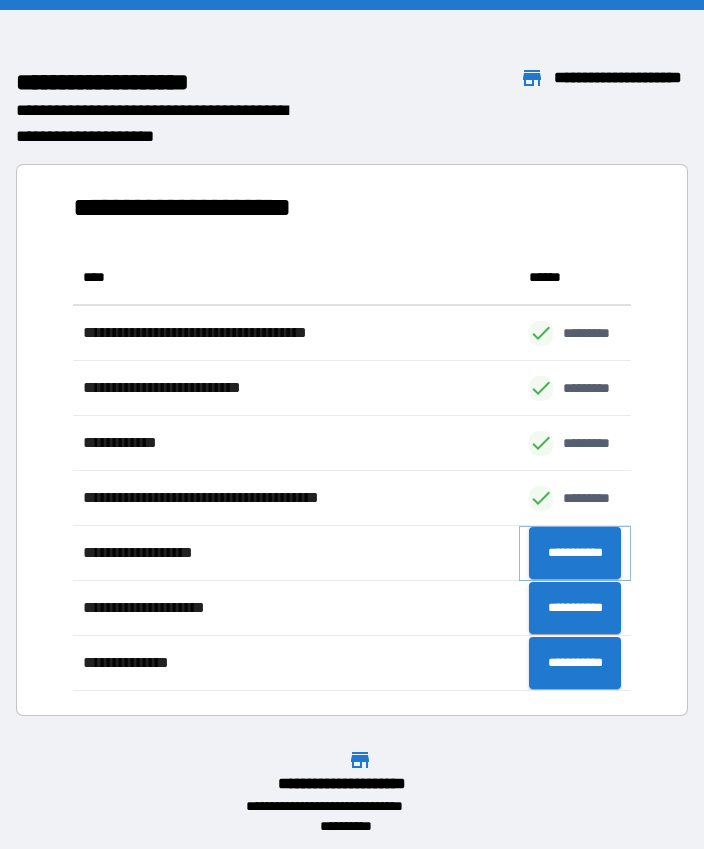 click on "**********" at bounding box center (575, 553) 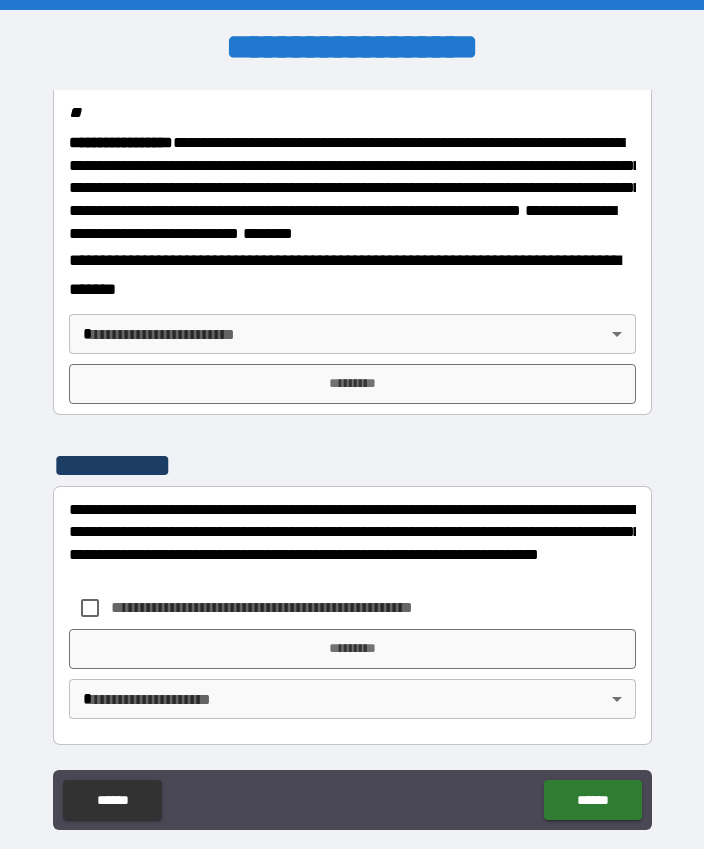 scroll, scrollTop: 2566, scrollLeft: 0, axis: vertical 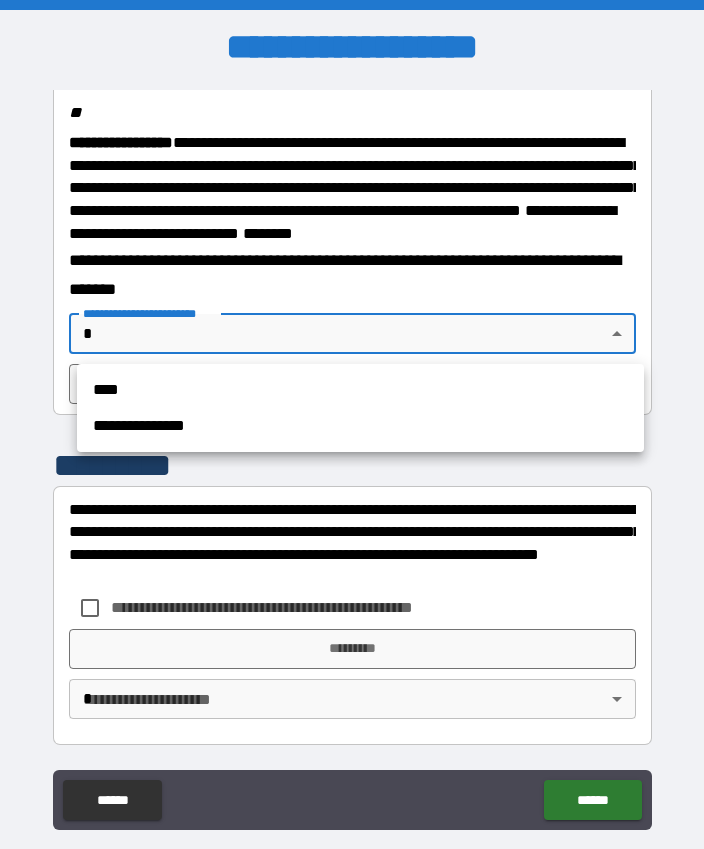 click on "****" at bounding box center (360, 390) 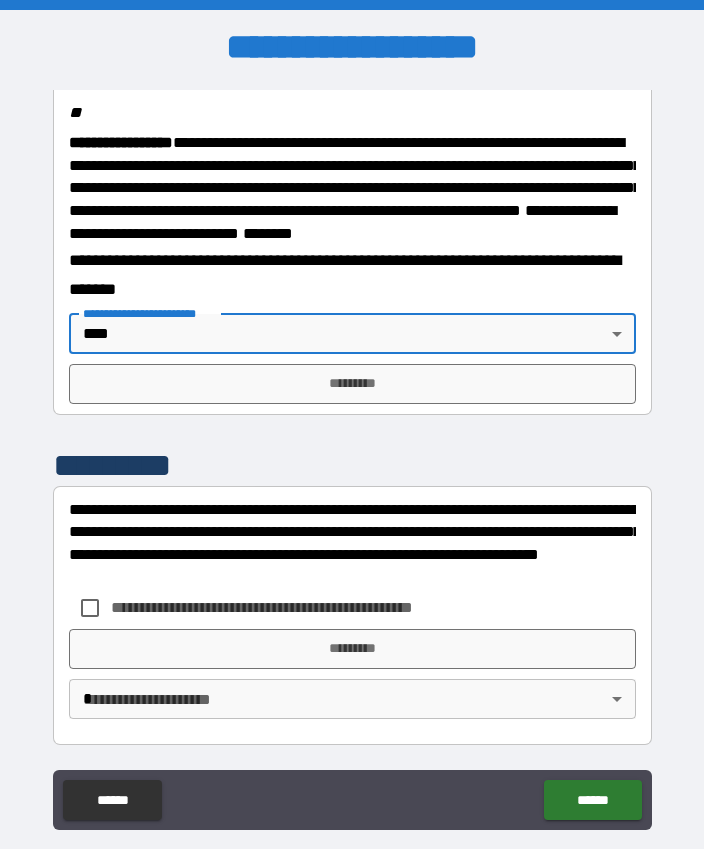 click on "*********" at bounding box center (352, 384) 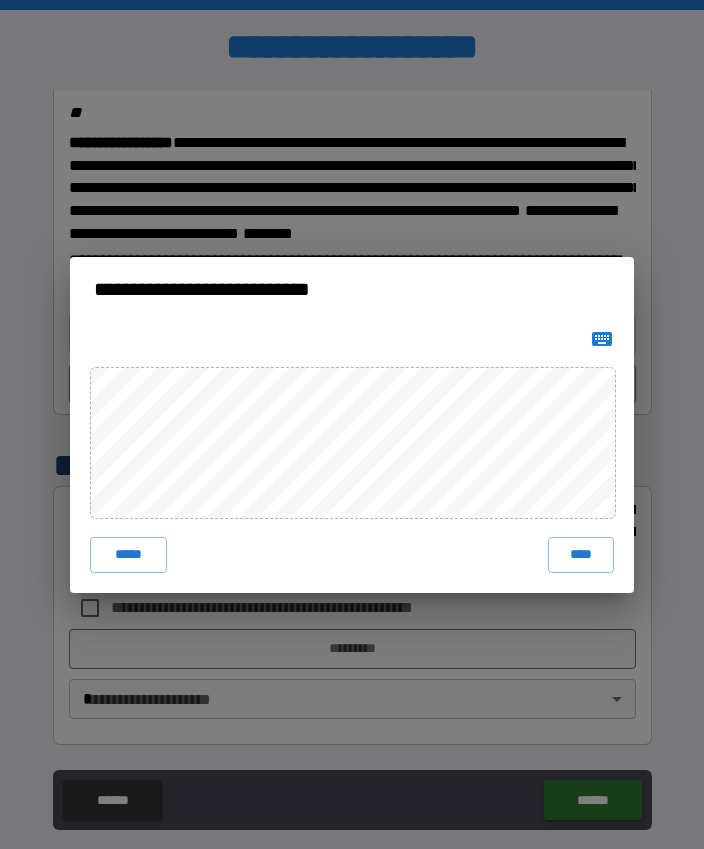 click on "****" at bounding box center [581, 555] 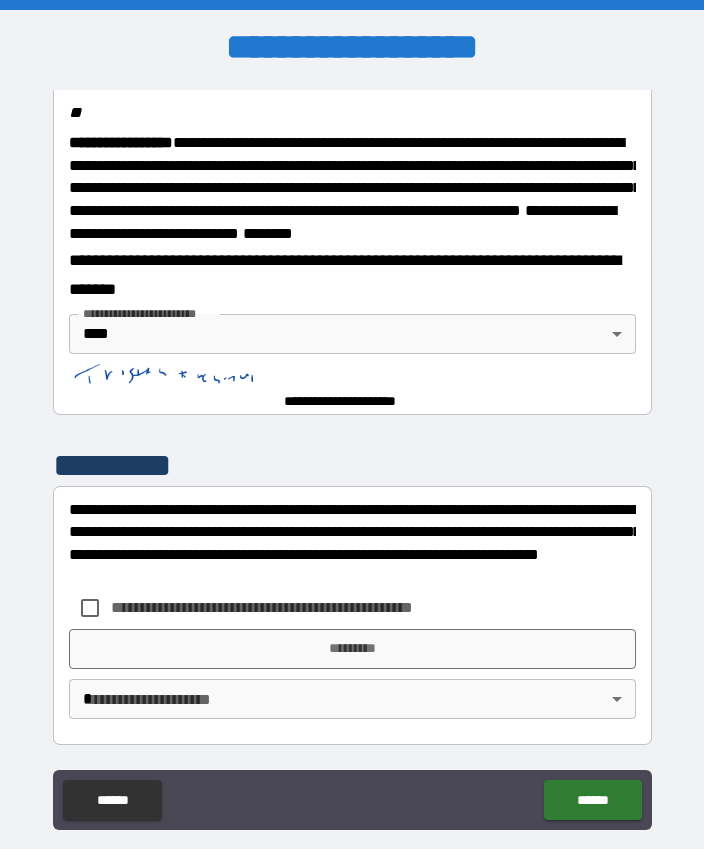 scroll, scrollTop: 2556, scrollLeft: 0, axis: vertical 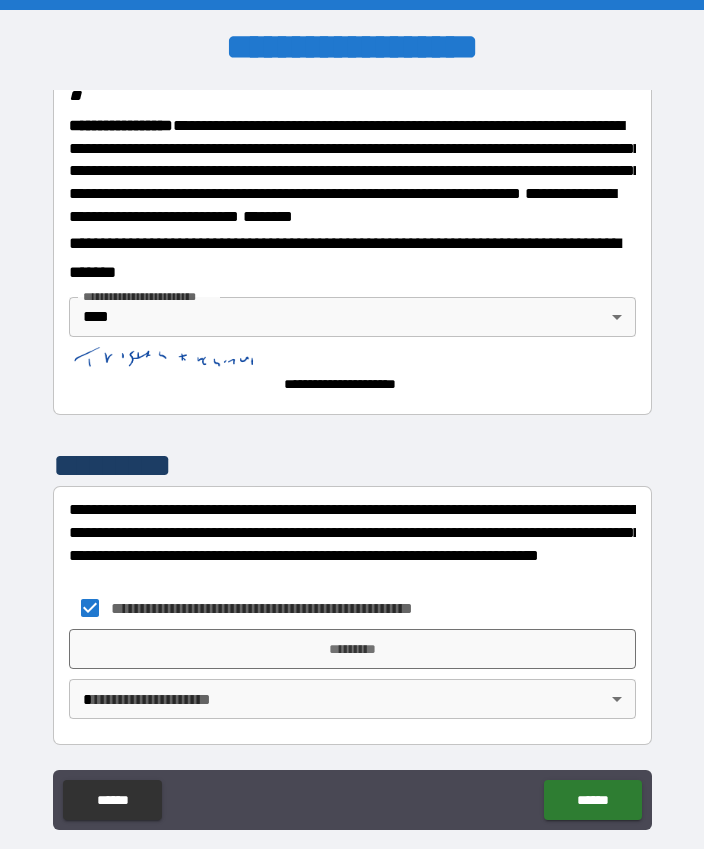 click on "*********" at bounding box center (352, 649) 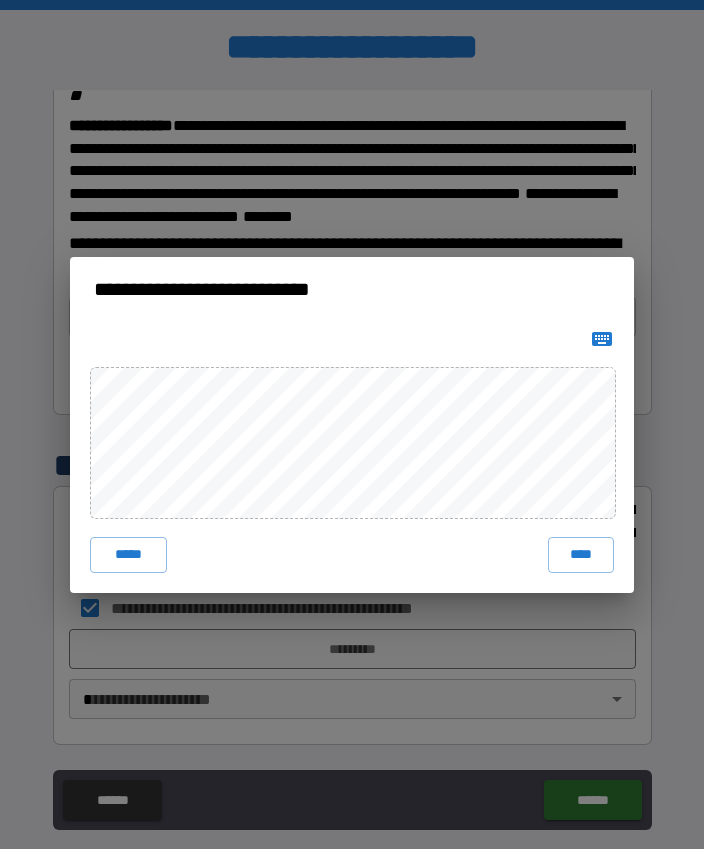 click on "****" at bounding box center [581, 555] 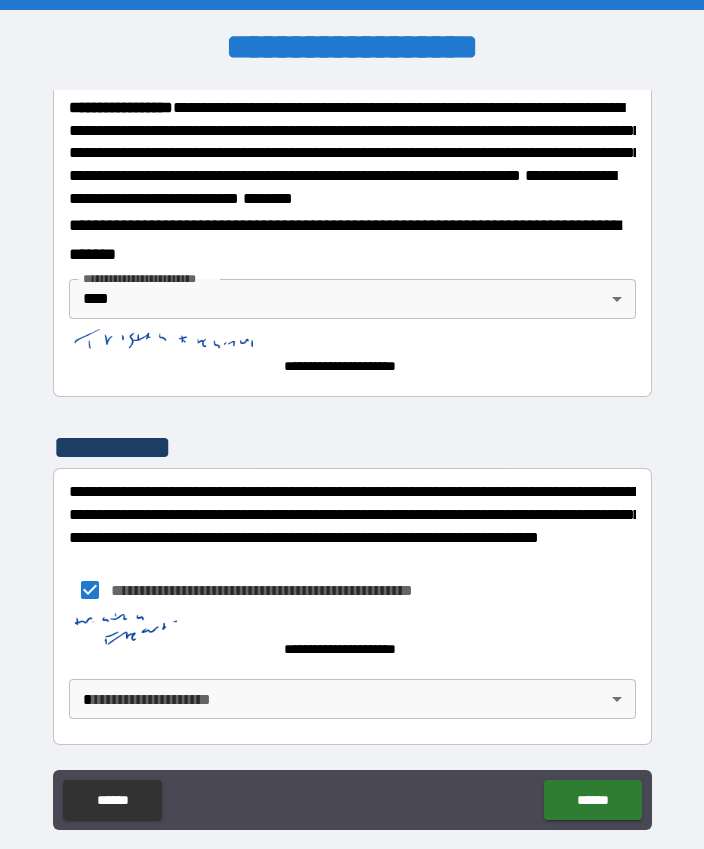 scroll, scrollTop: 2602, scrollLeft: 0, axis: vertical 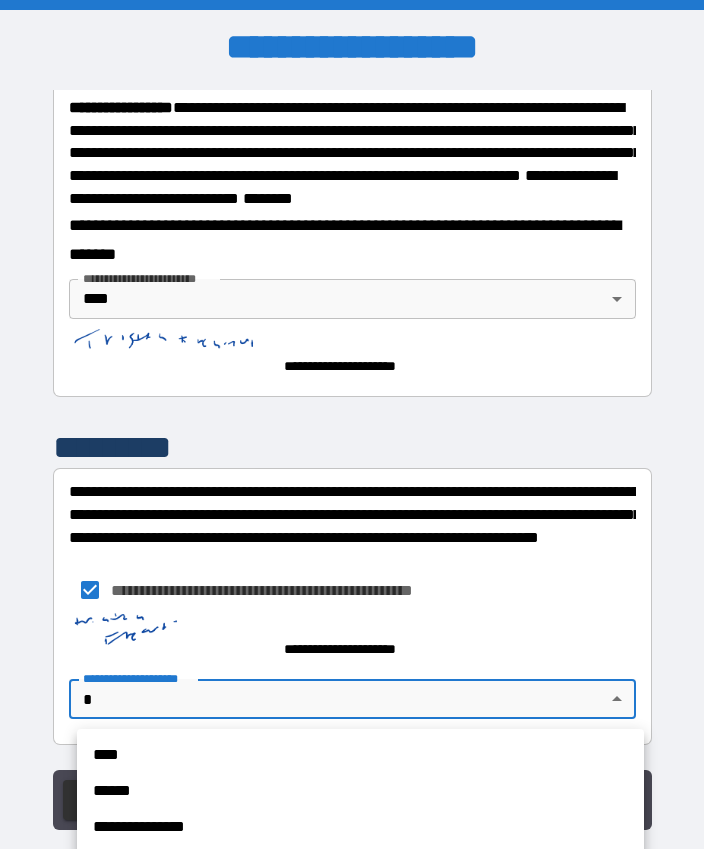 click on "****" at bounding box center [360, 755] 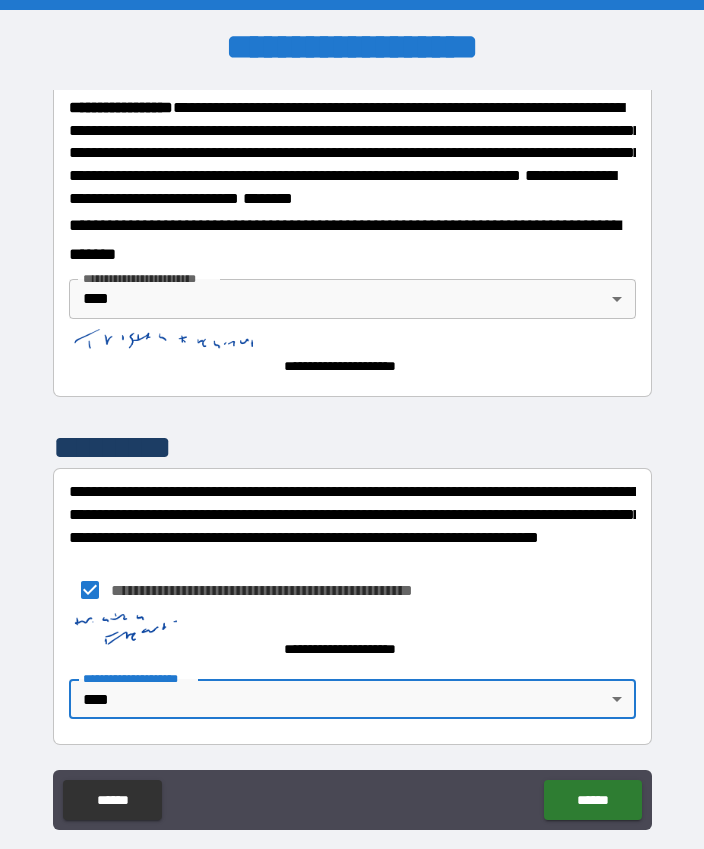 click on "******" at bounding box center [592, 800] 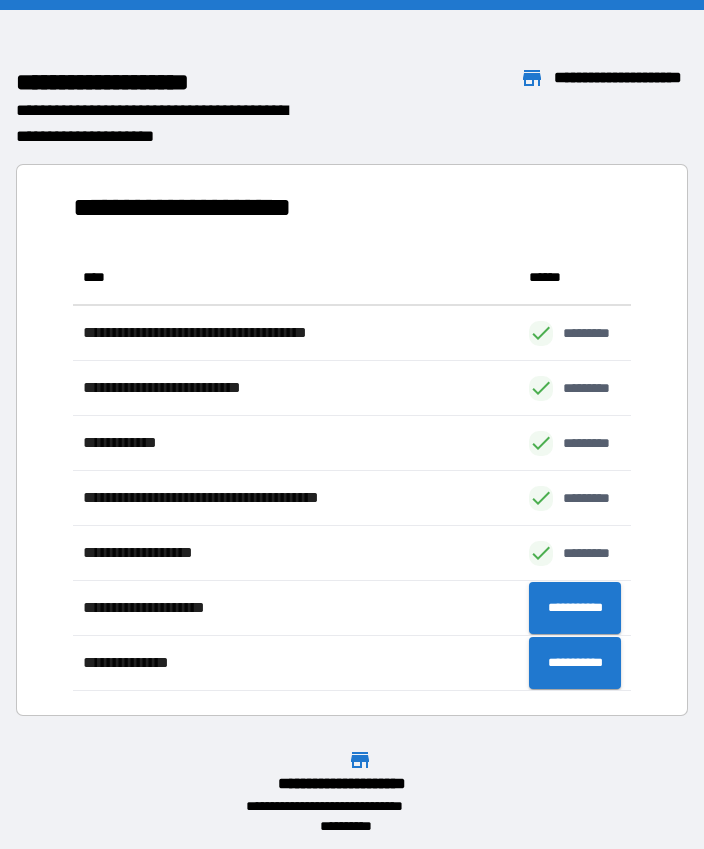 scroll, scrollTop: 1, scrollLeft: 1, axis: both 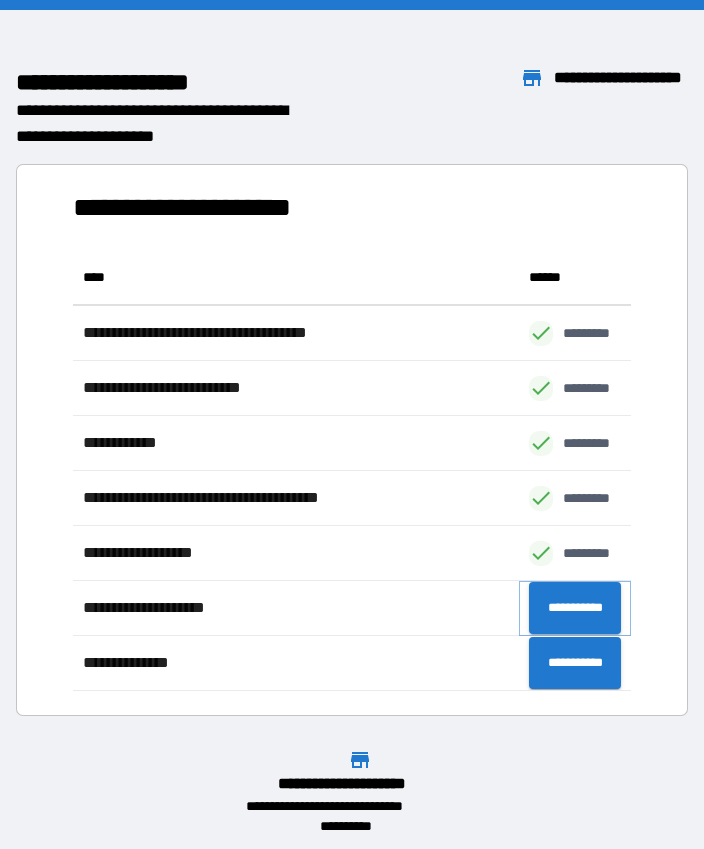 click on "**********" at bounding box center [575, 608] 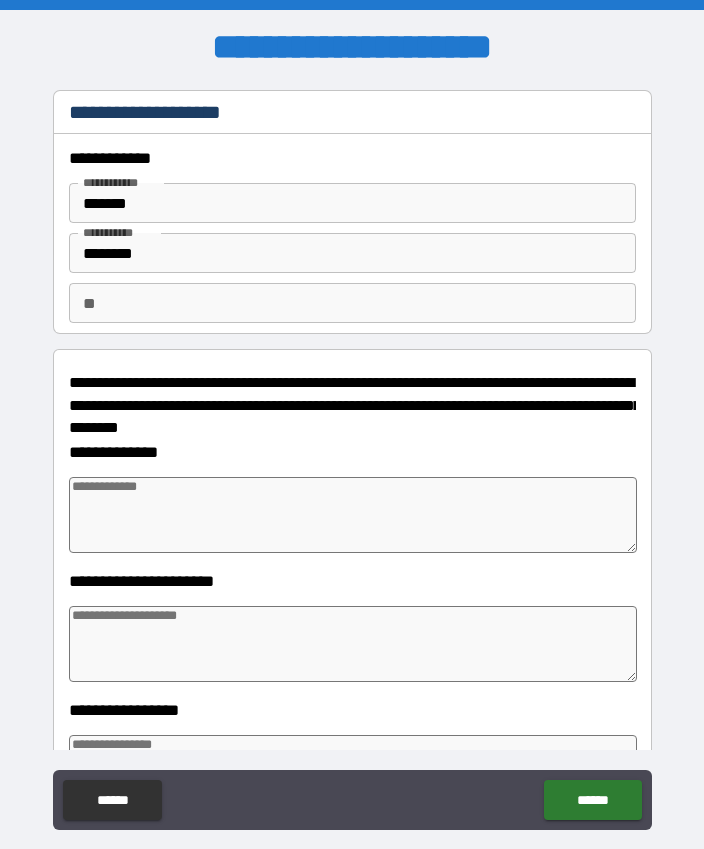 click at bounding box center (353, 515) 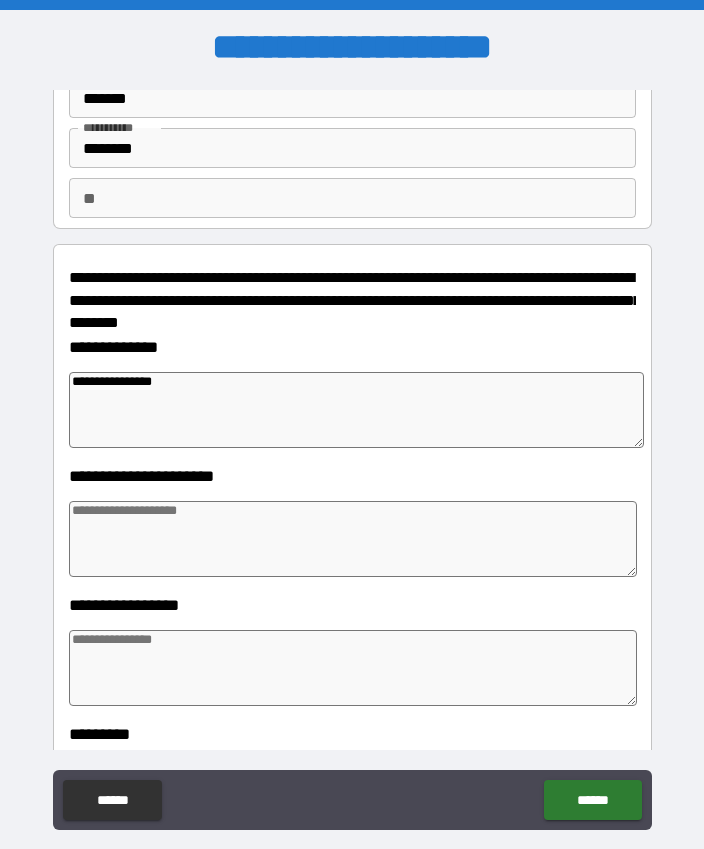 scroll, scrollTop: 121, scrollLeft: 0, axis: vertical 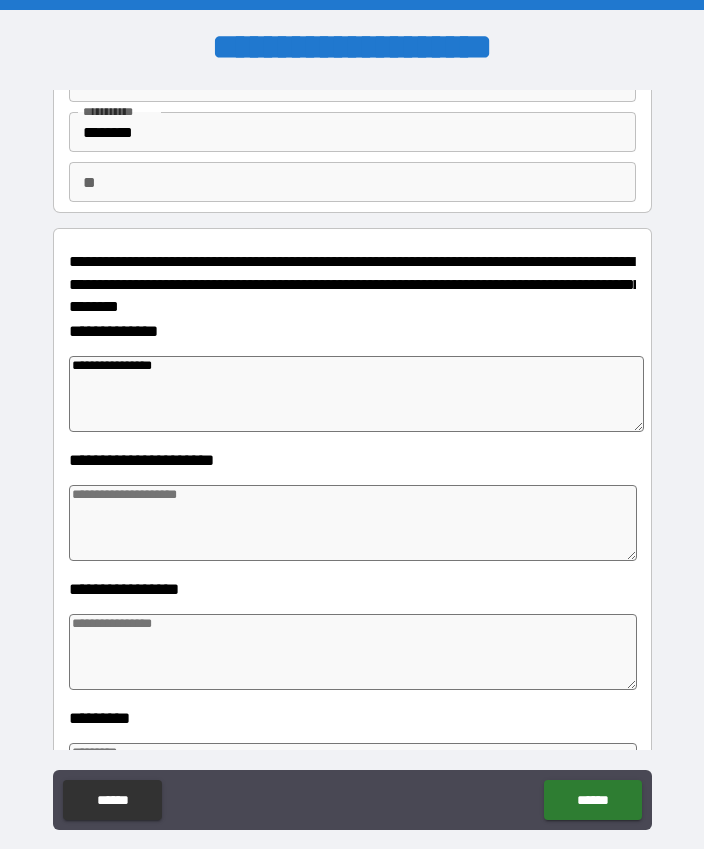 click at bounding box center (353, 523) 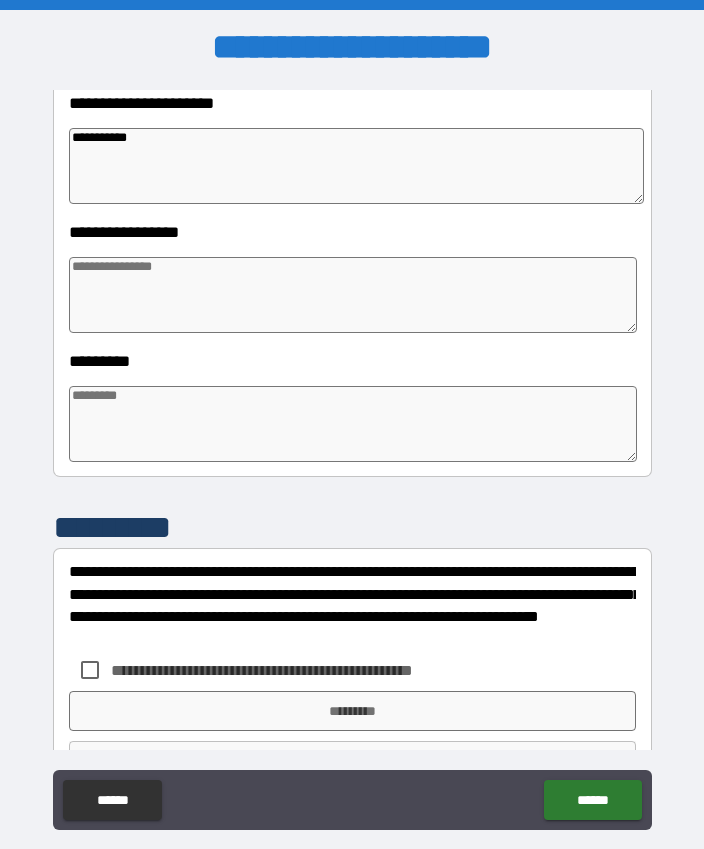 scroll, scrollTop: 483, scrollLeft: 0, axis: vertical 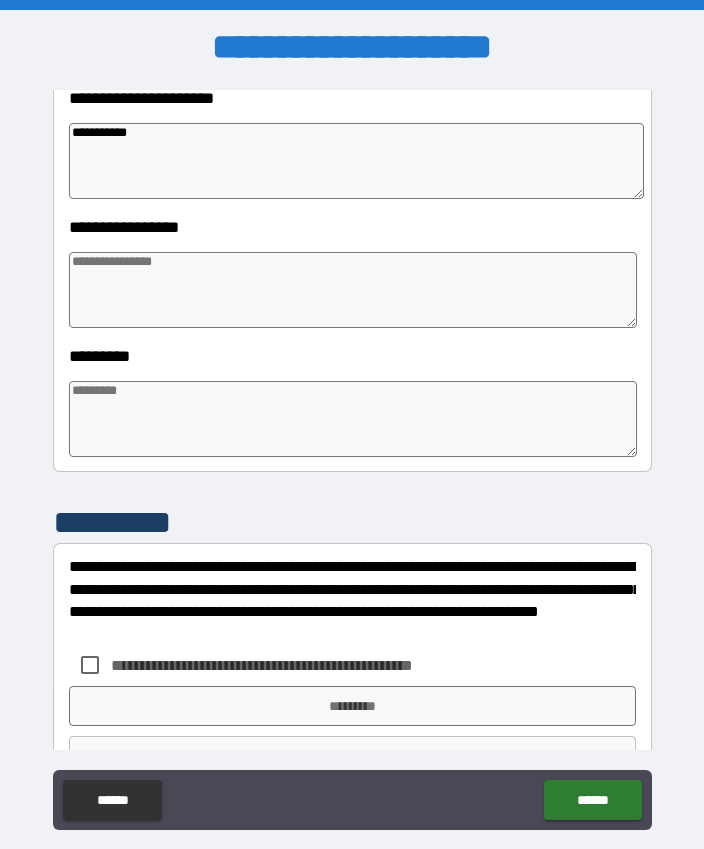click at bounding box center [353, 419] 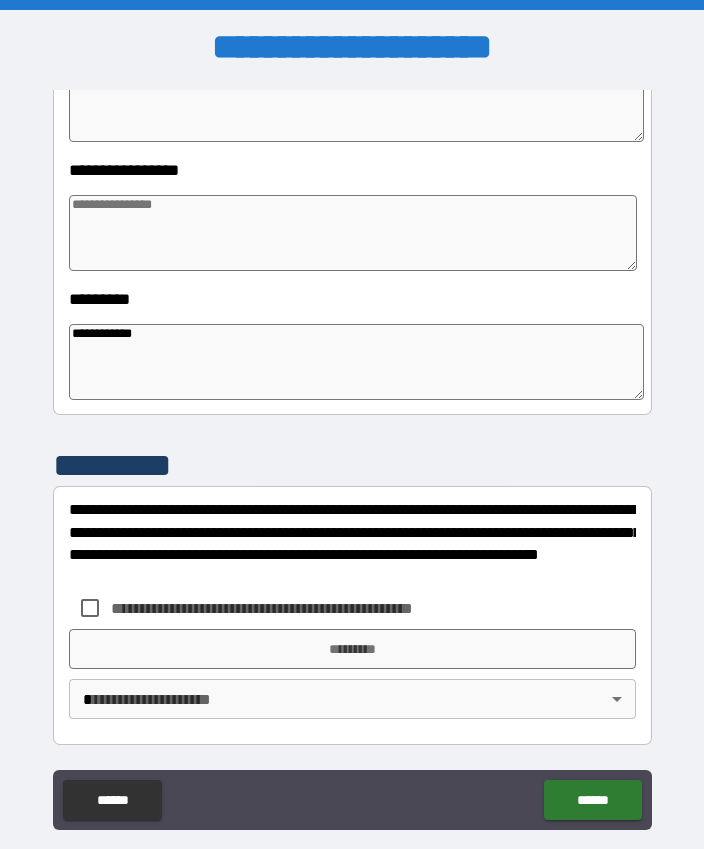scroll, scrollTop: 540, scrollLeft: 0, axis: vertical 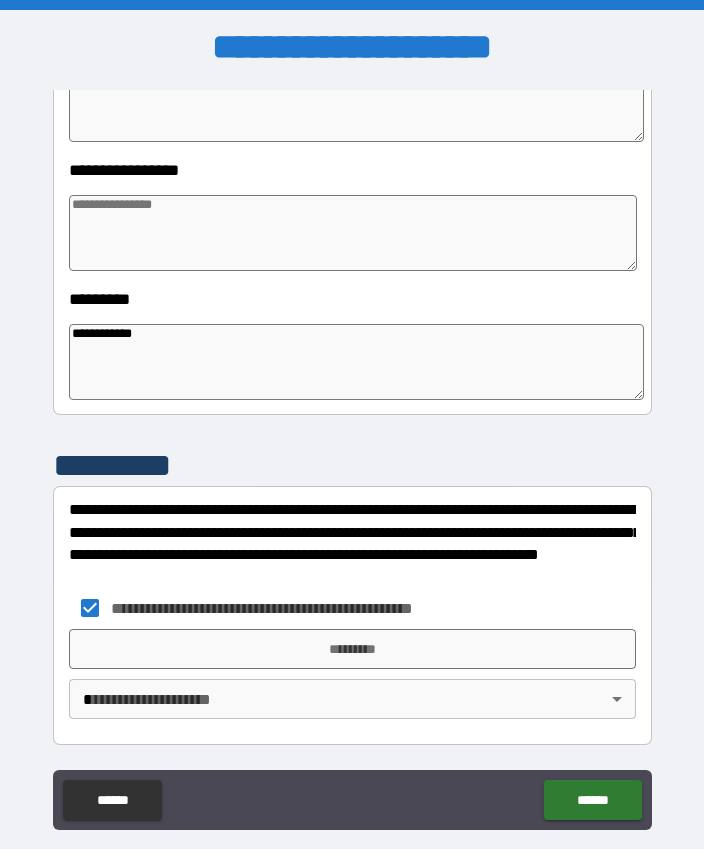 click on "*********" at bounding box center [352, 649] 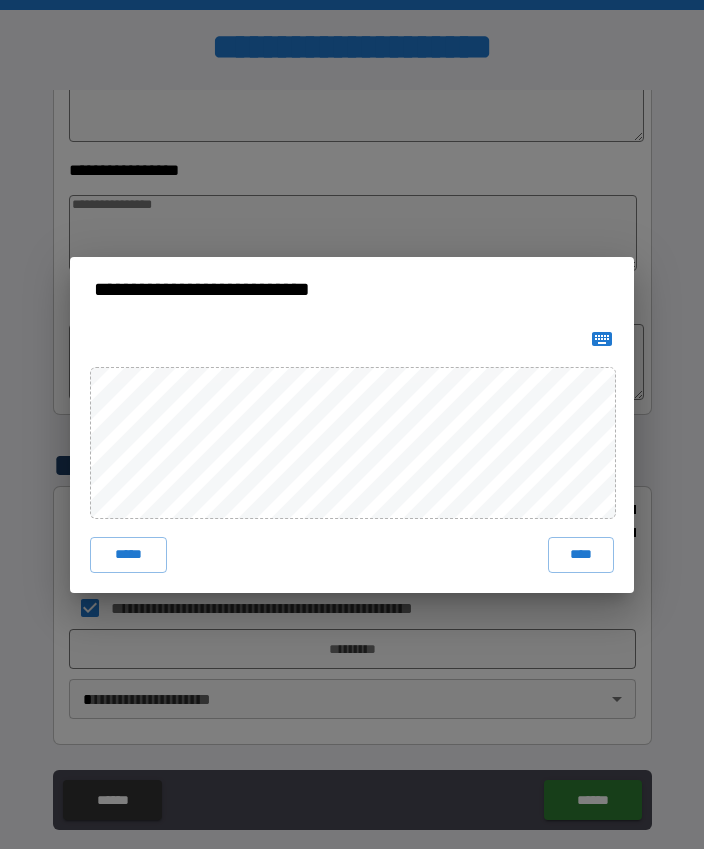 click on "****" at bounding box center [581, 555] 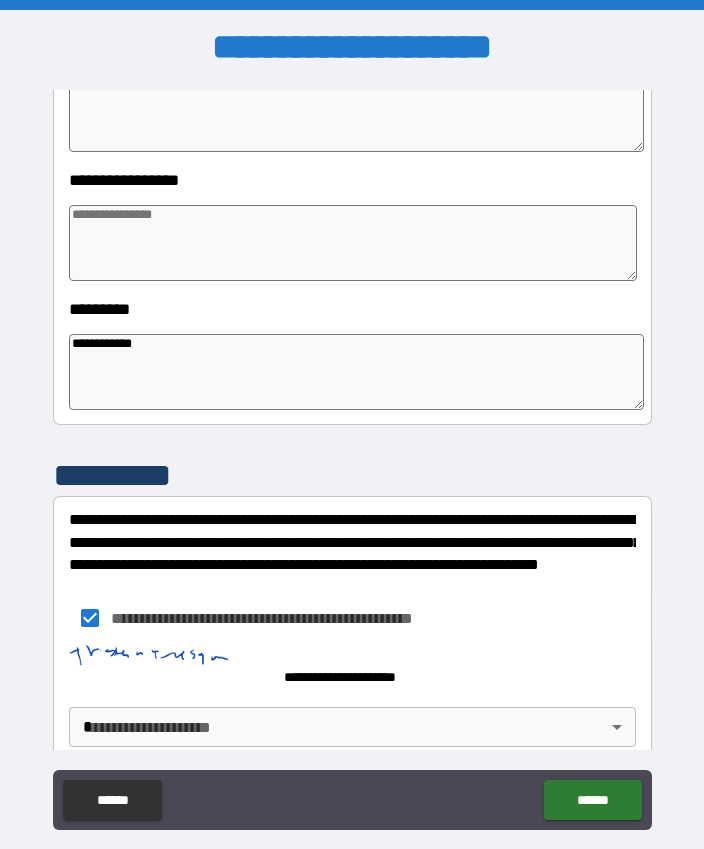 click on "**********" at bounding box center (352, 452) 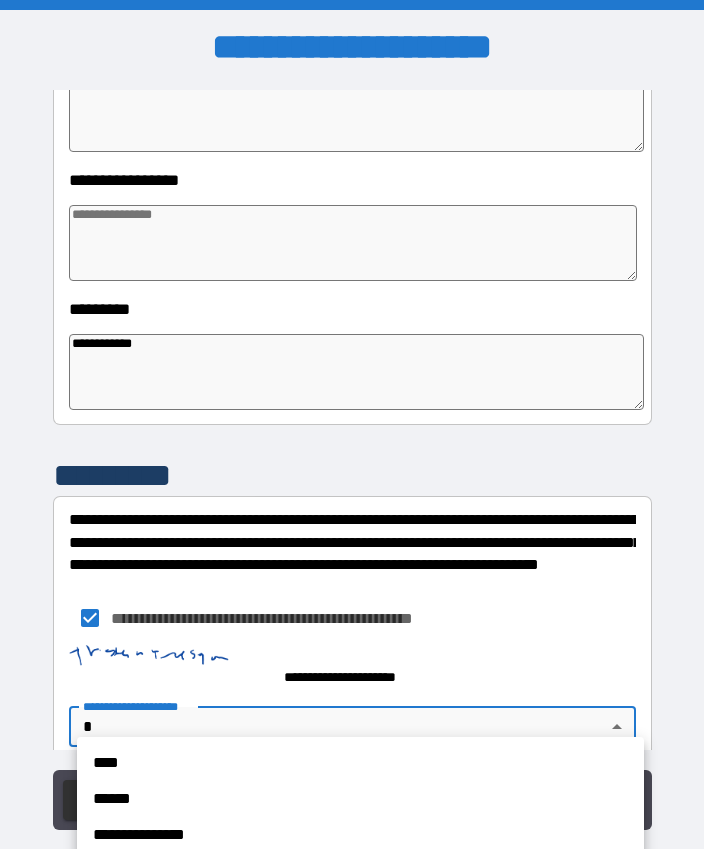 click on "****" at bounding box center (360, 763) 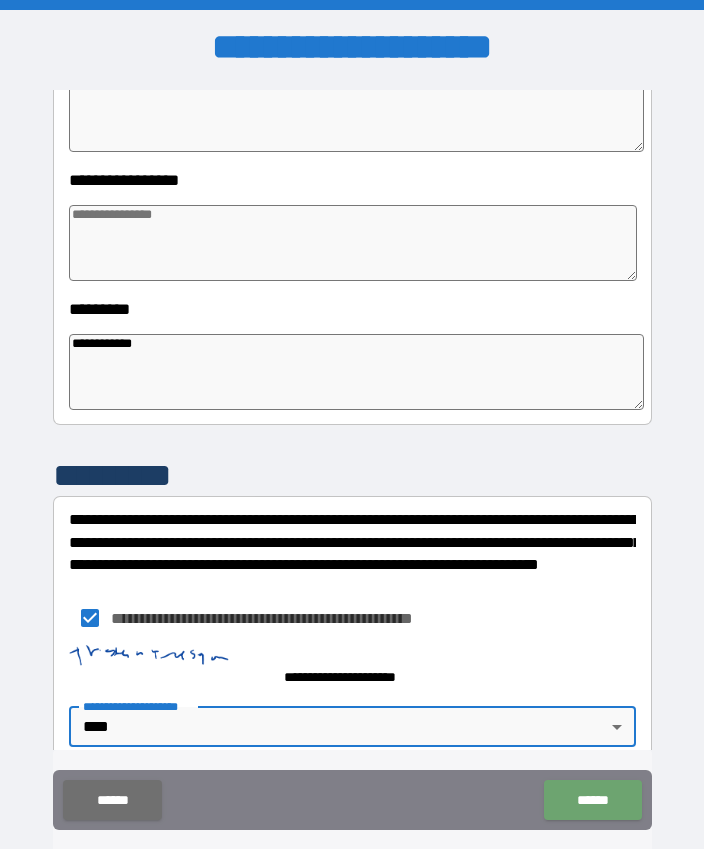 click on "******" at bounding box center [592, 800] 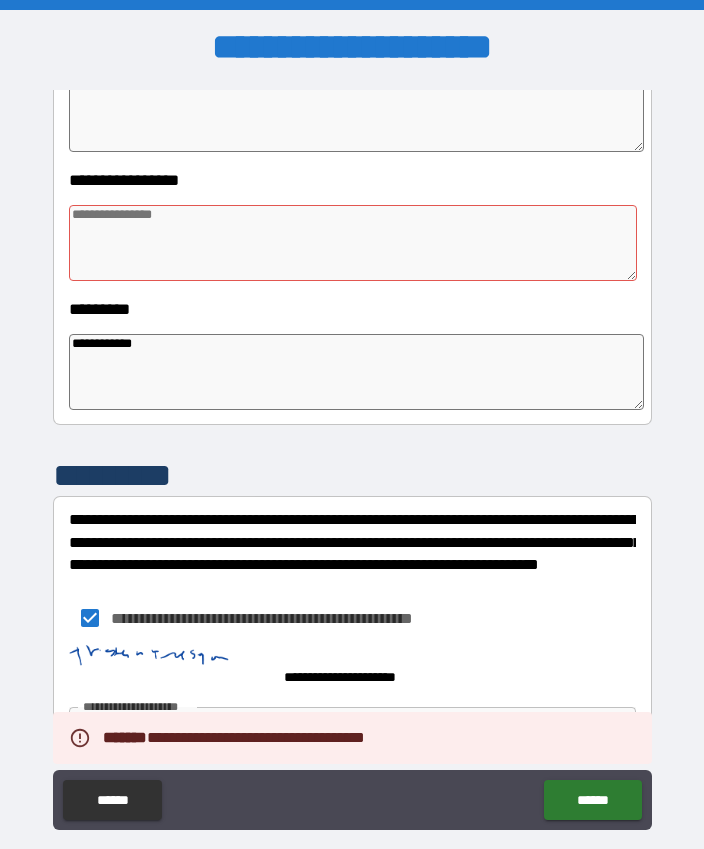 click on "******" at bounding box center (592, 800) 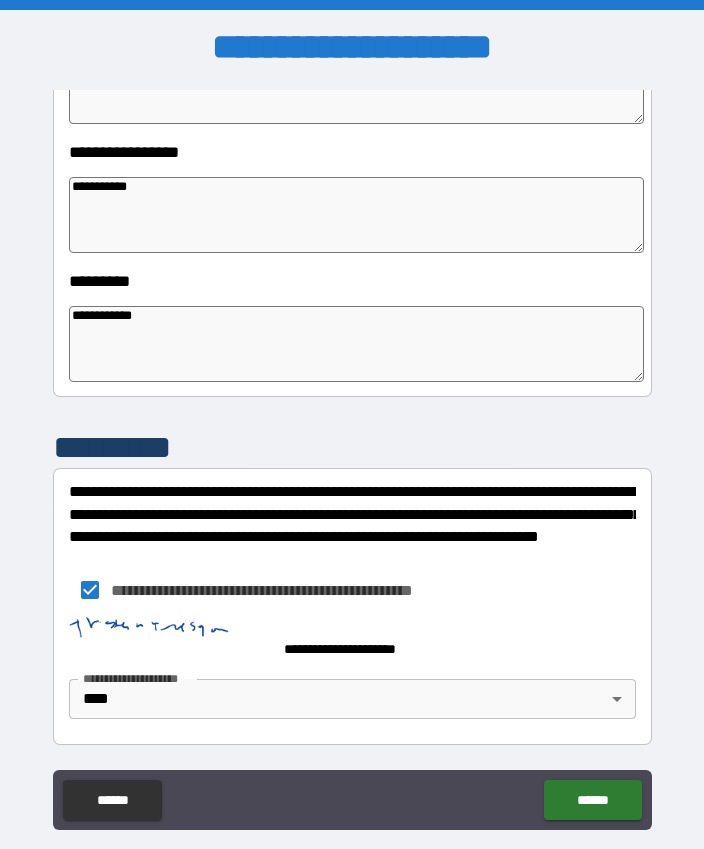 scroll, scrollTop: 558, scrollLeft: 0, axis: vertical 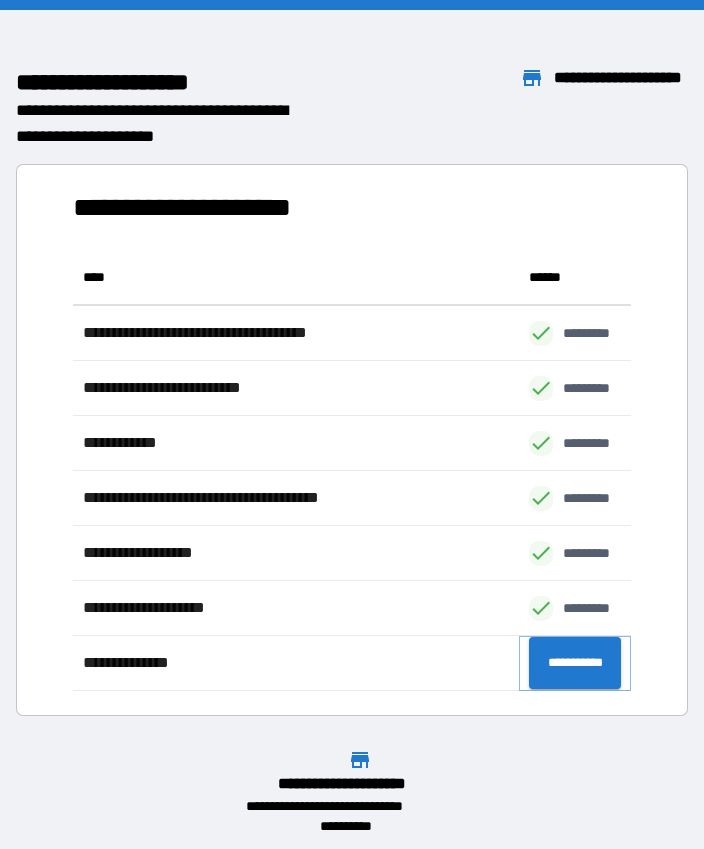 click on "**********" at bounding box center (575, 663) 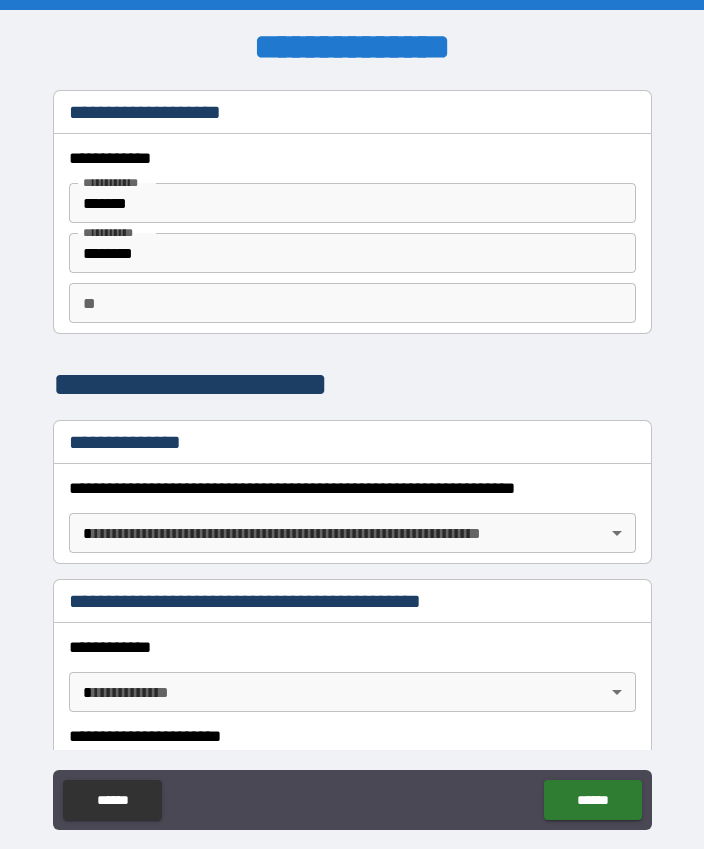 click on "**********" at bounding box center (352, 452) 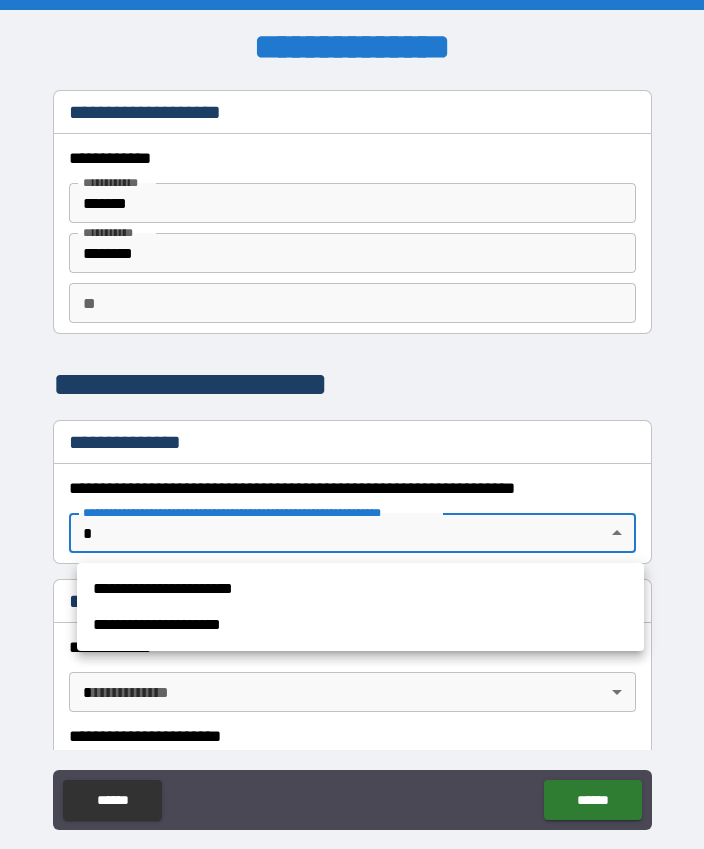 click on "**********" at bounding box center [360, 589] 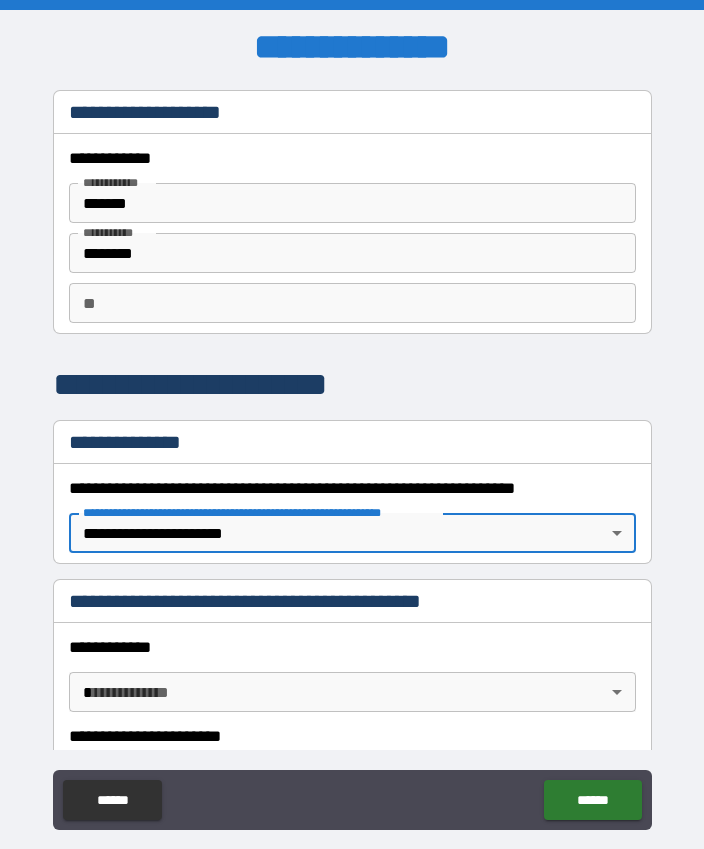 click on "**********" at bounding box center [352, 452] 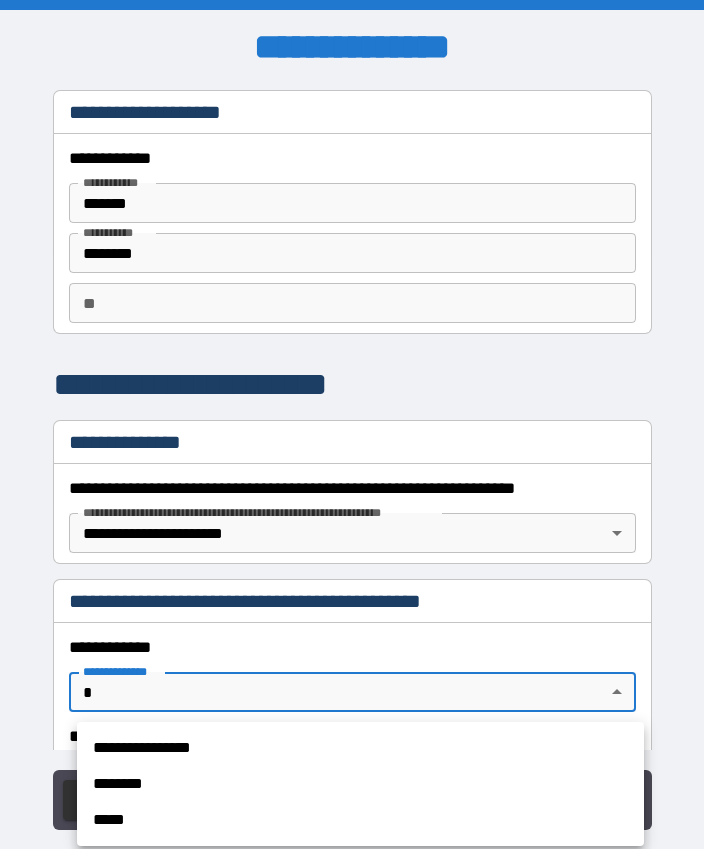 click on "**********" at bounding box center (360, 748) 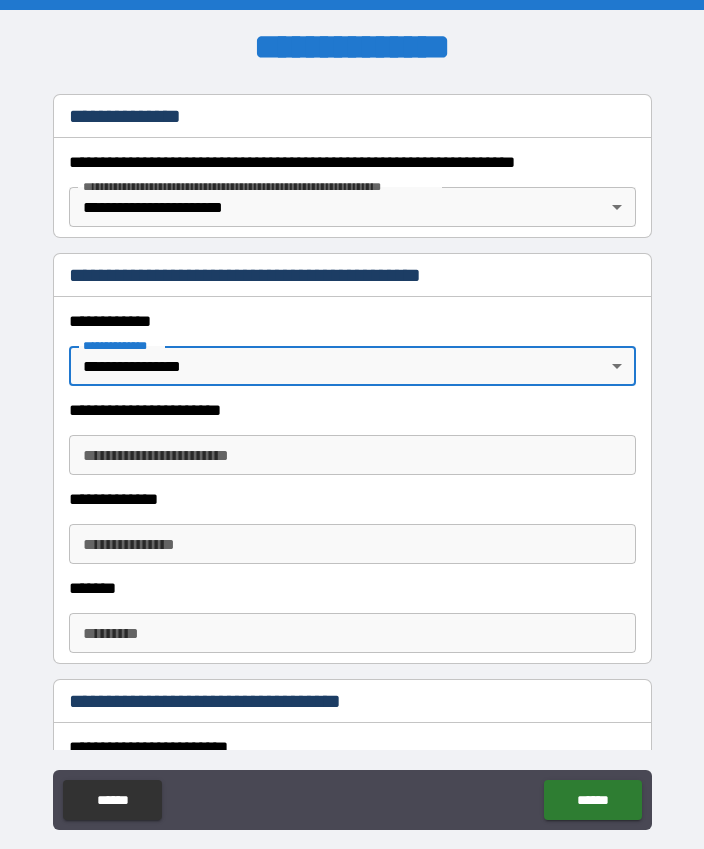scroll, scrollTop: 330, scrollLeft: 0, axis: vertical 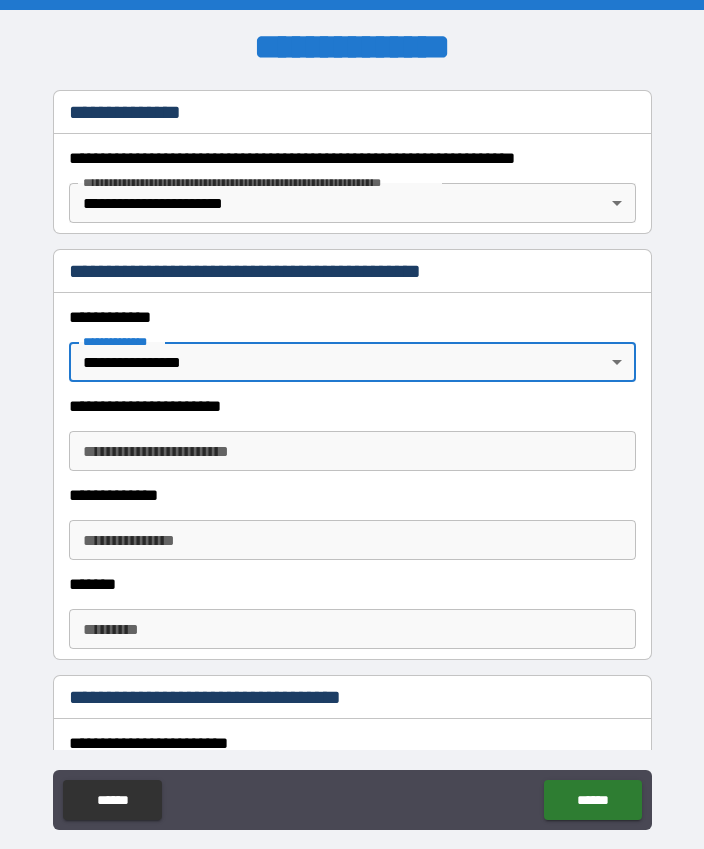 click on "**********" at bounding box center [352, 451] 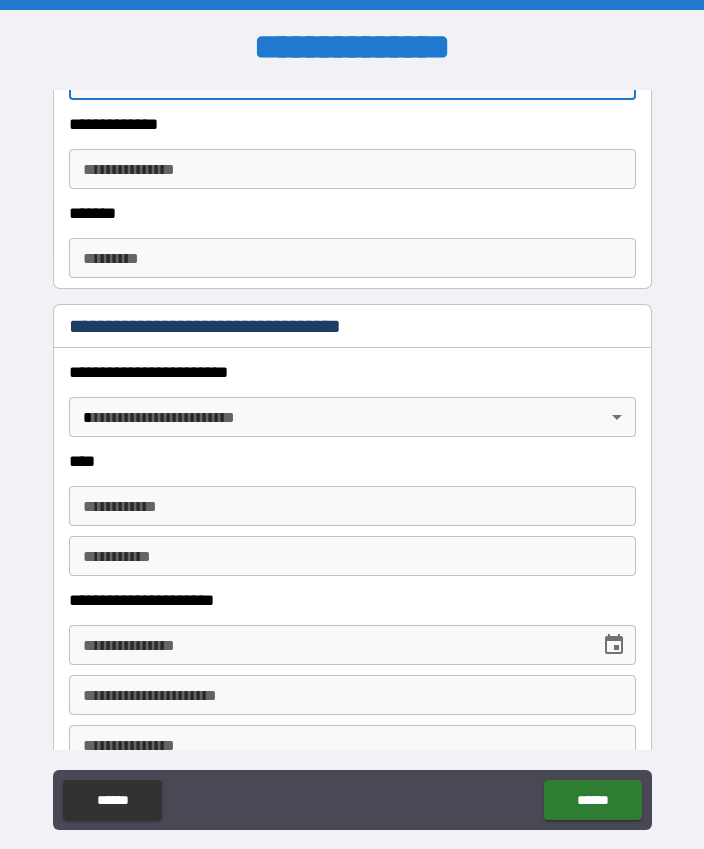scroll, scrollTop: 702, scrollLeft: 0, axis: vertical 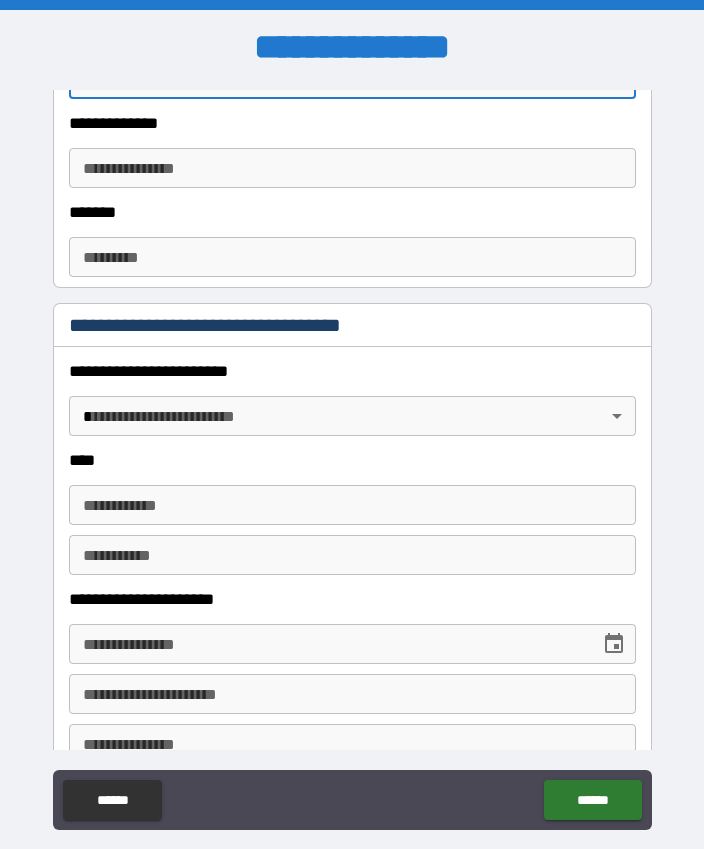 click on "**********" at bounding box center (352, 452) 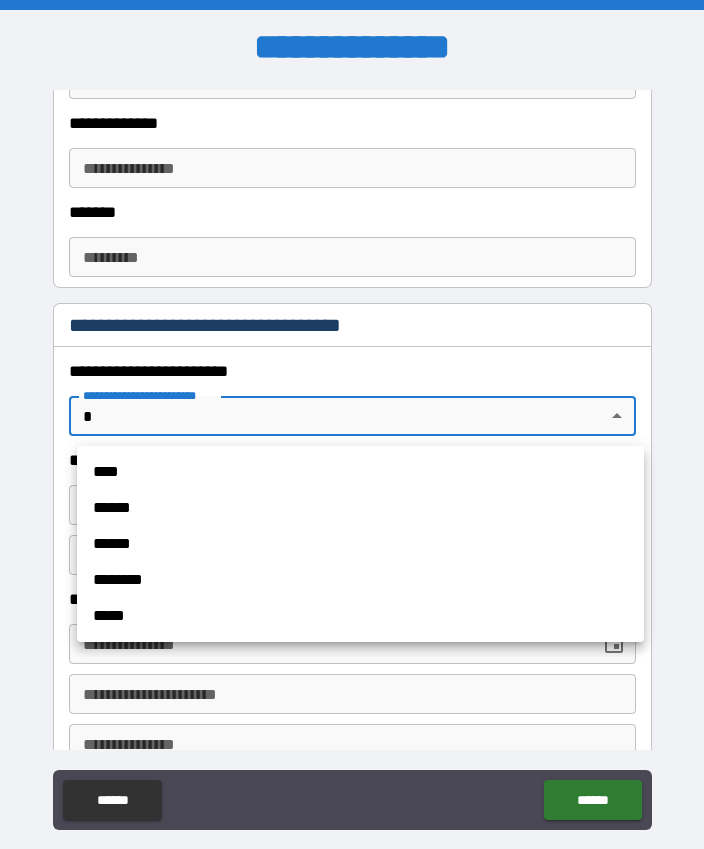 click on "****" at bounding box center [360, 472] 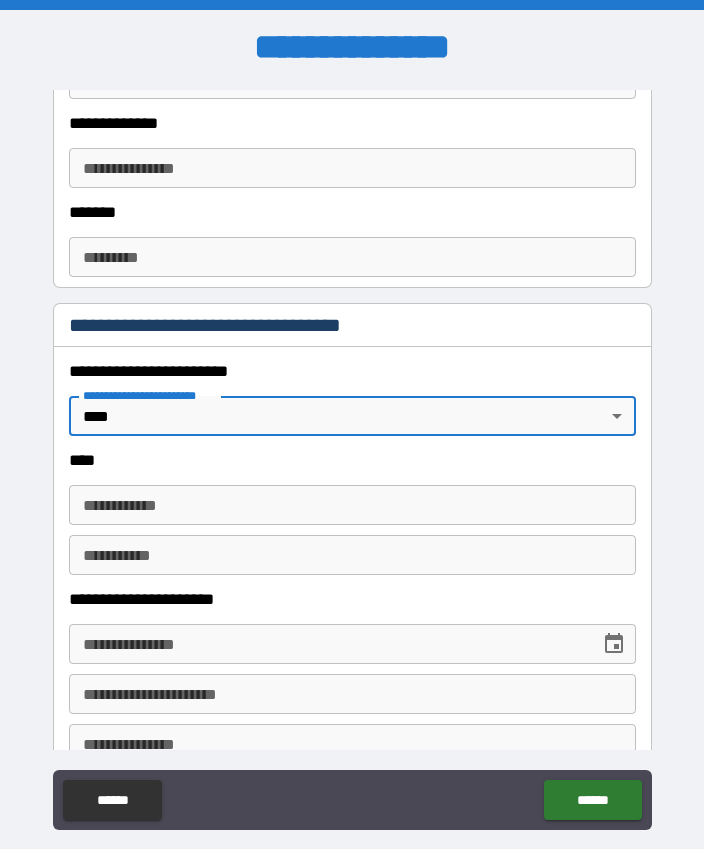 click on "**********" at bounding box center (352, 505) 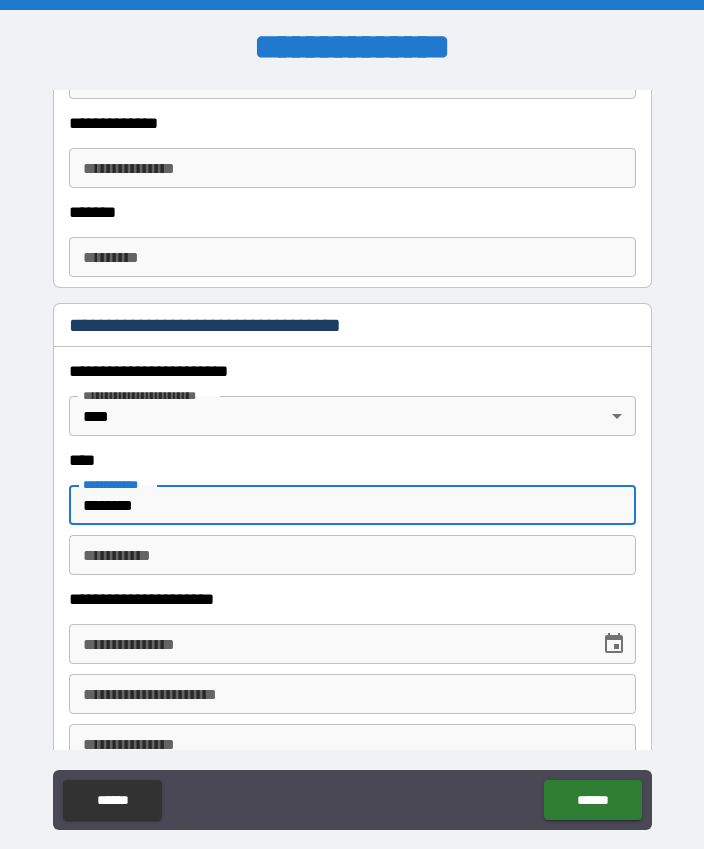 click on "*********   * *********   *" at bounding box center [352, 555] 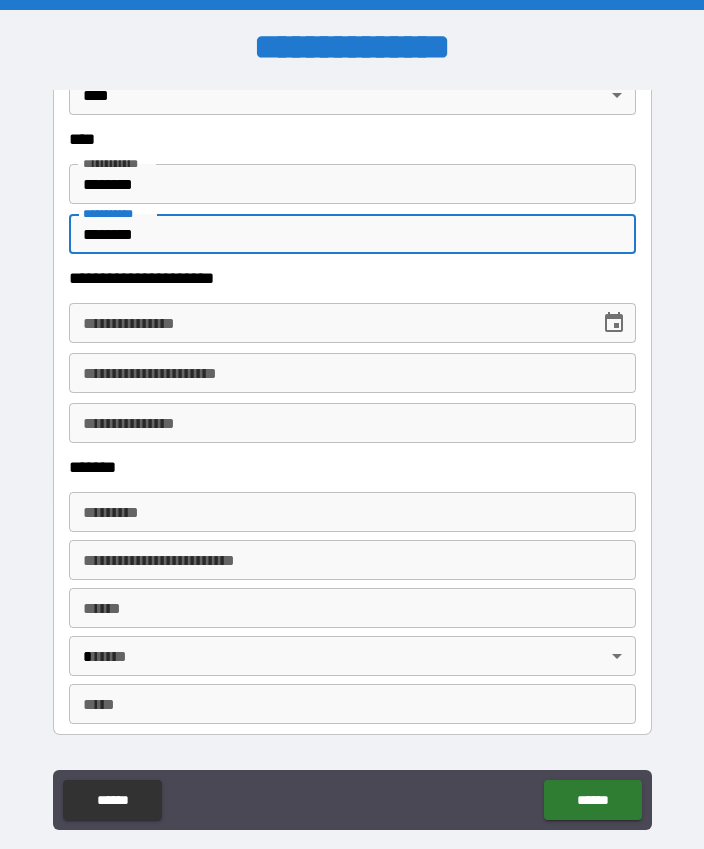scroll, scrollTop: 1026, scrollLeft: 0, axis: vertical 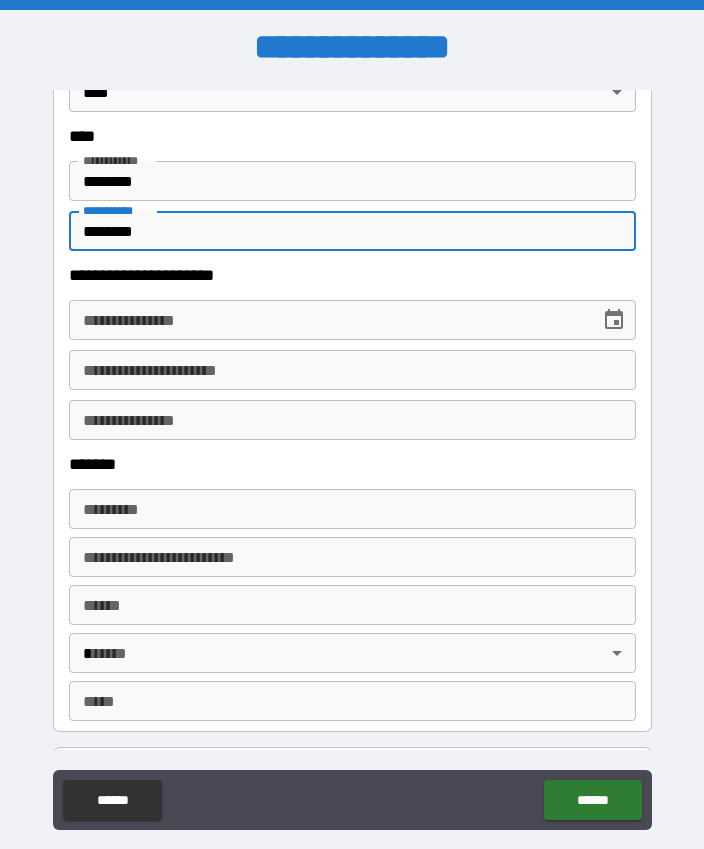 click on "**********" at bounding box center [327, 320] 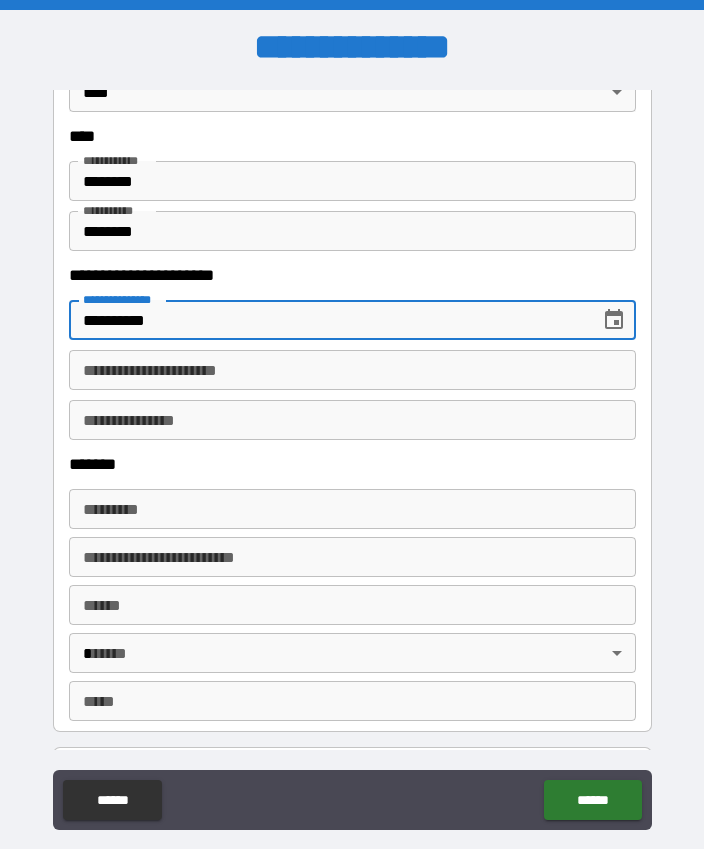 click on "**********" at bounding box center [352, 370] 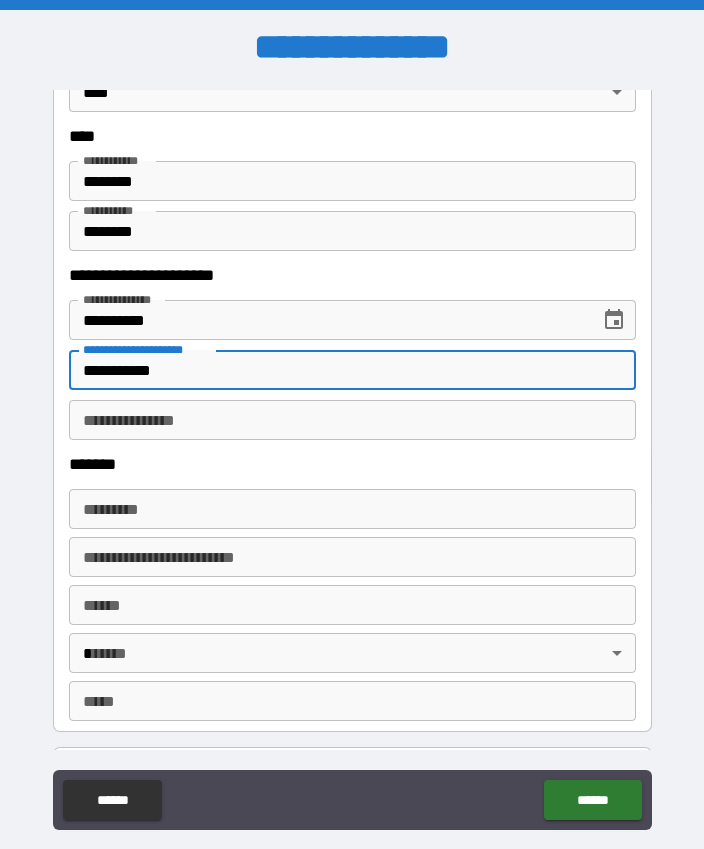 click on "*******   *" at bounding box center [352, 509] 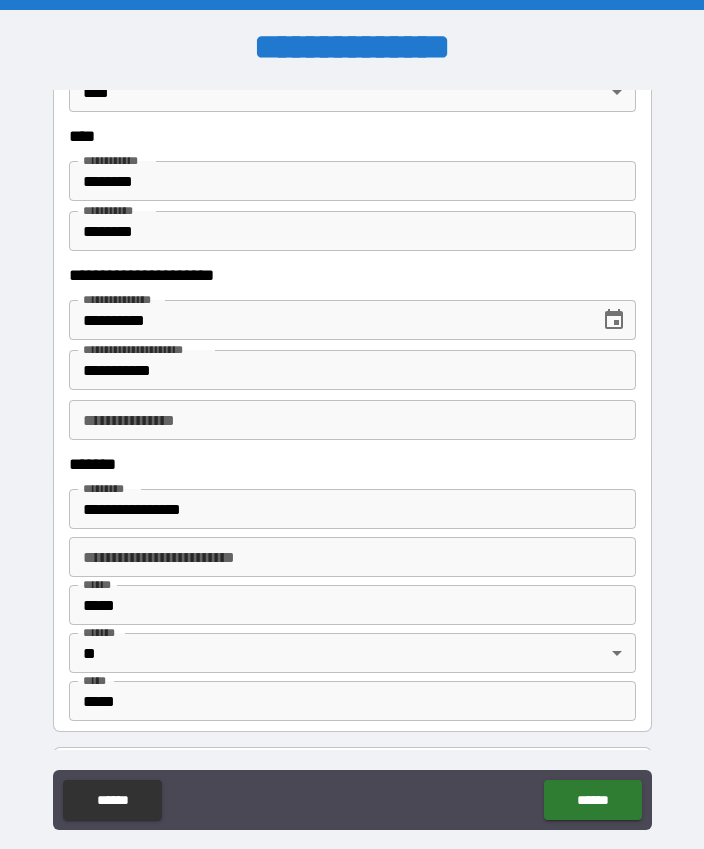 click on "******" at bounding box center (592, 800) 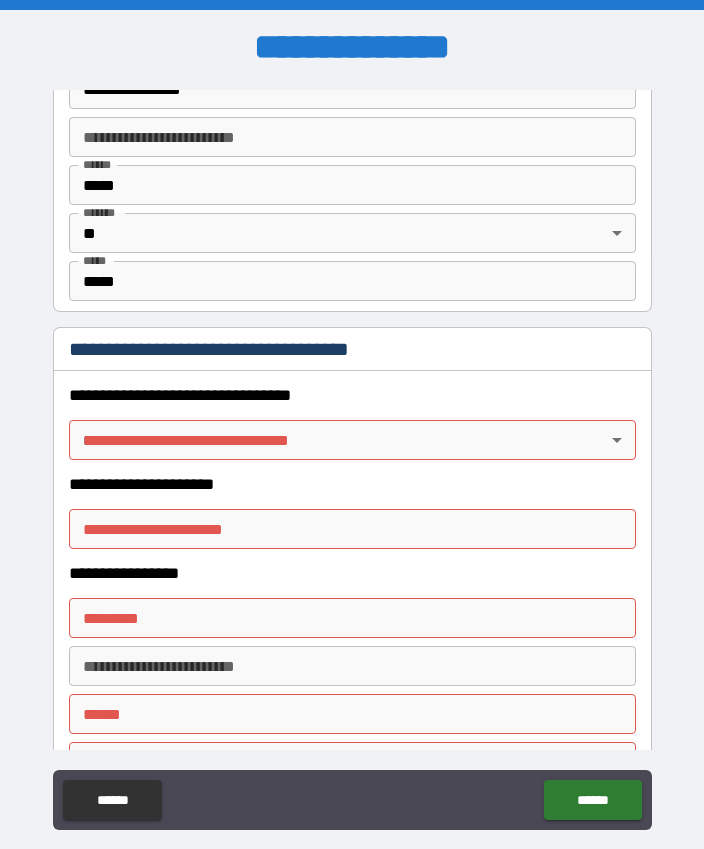 scroll, scrollTop: 1446, scrollLeft: 0, axis: vertical 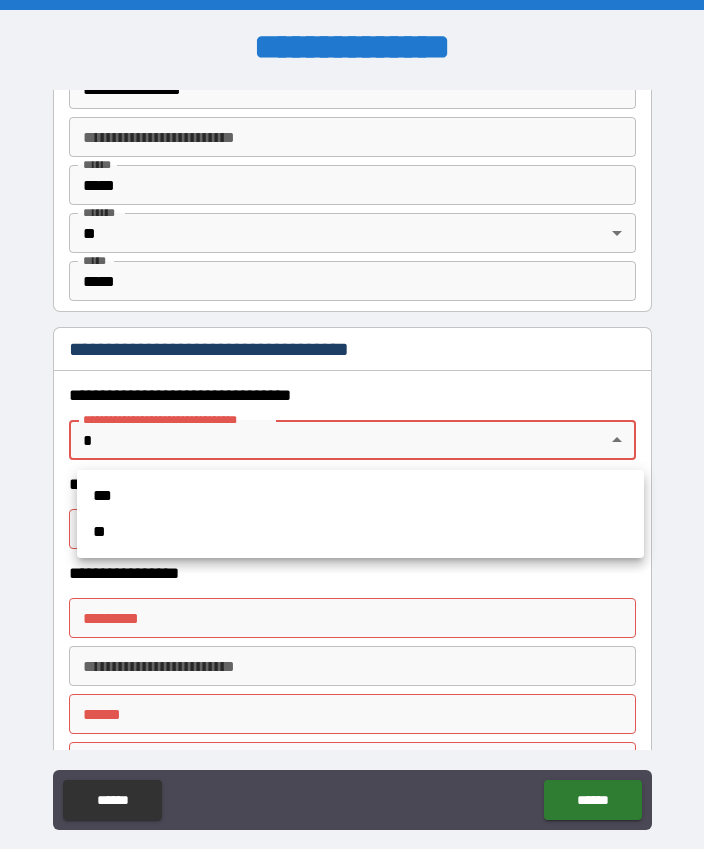 click on "**" at bounding box center [360, 532] 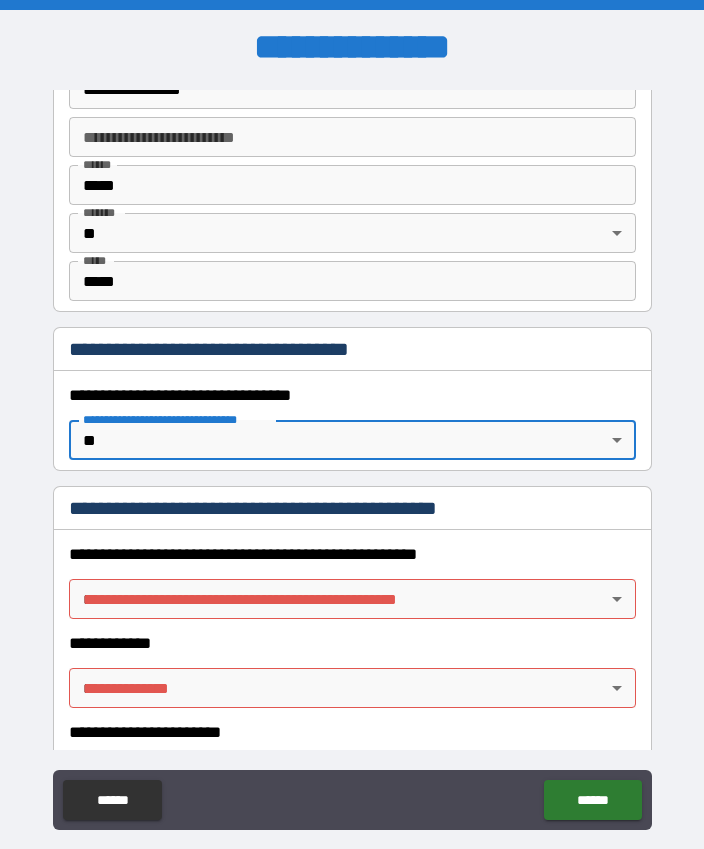 click on "**********" at bounding box center [352, 452] 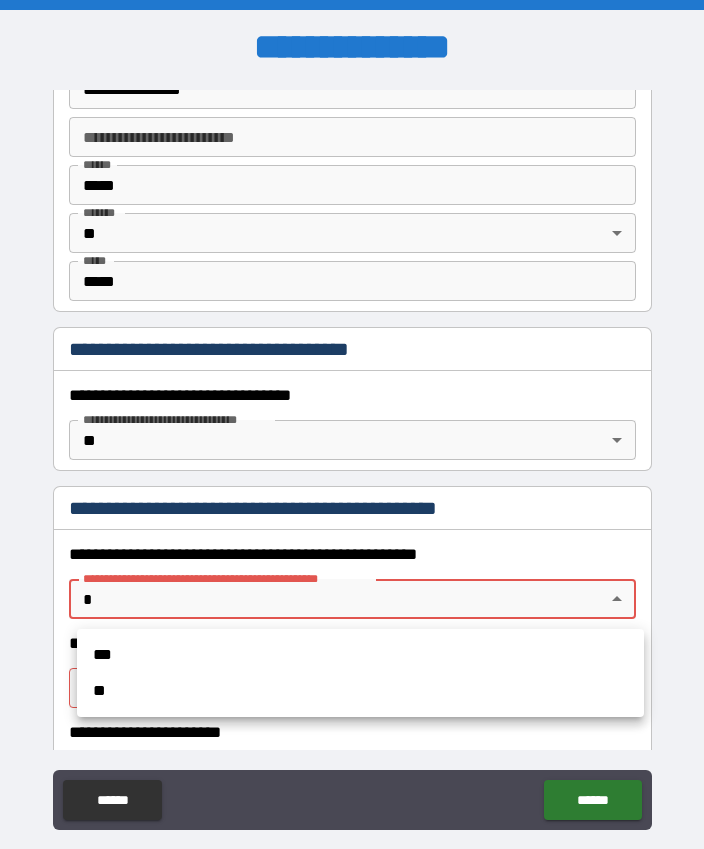 click on "***" at bounding box center [360, 655] 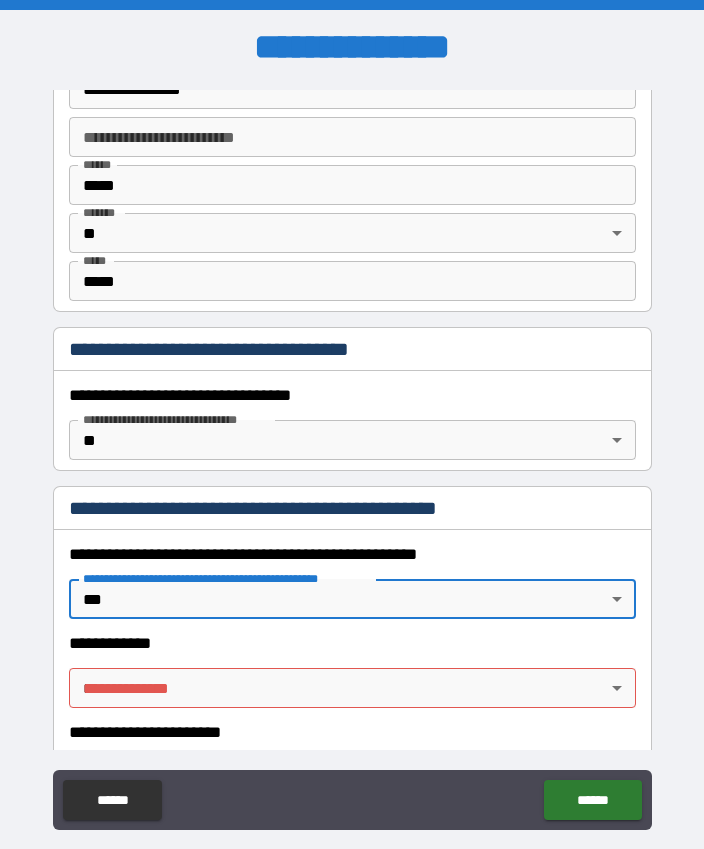 click on "**********" at bounding box center [352, 452] 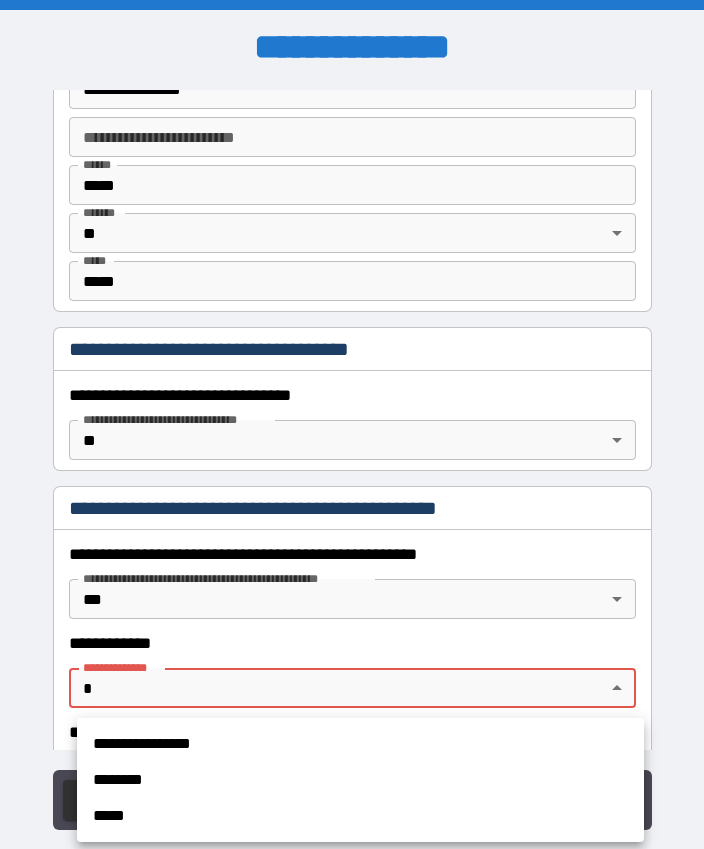 click on "********" at bounding box center [360, 780] 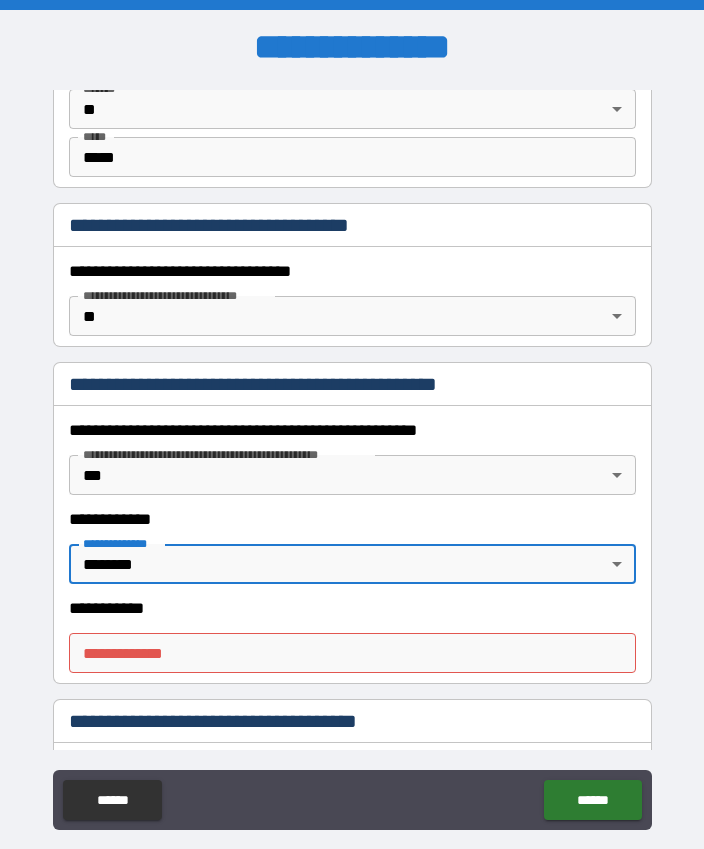 scroll, scrollTop: 1589, scrollLeft: 0, axis: vertical 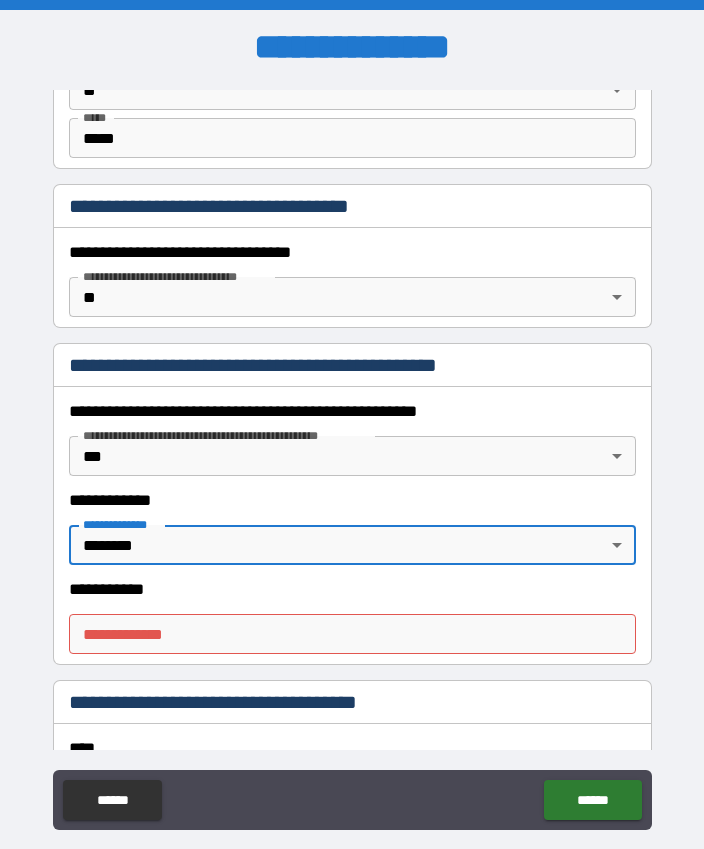click on "**********" at bounding box center [352, 634] 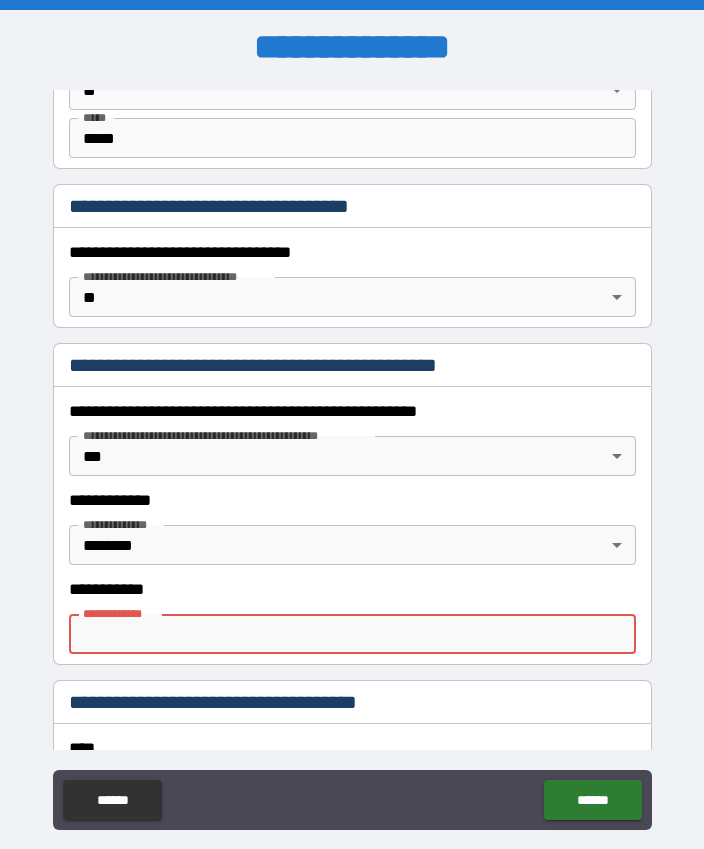 scroll, scrollTop: 55, scrollLeft: 0, axis: vertical 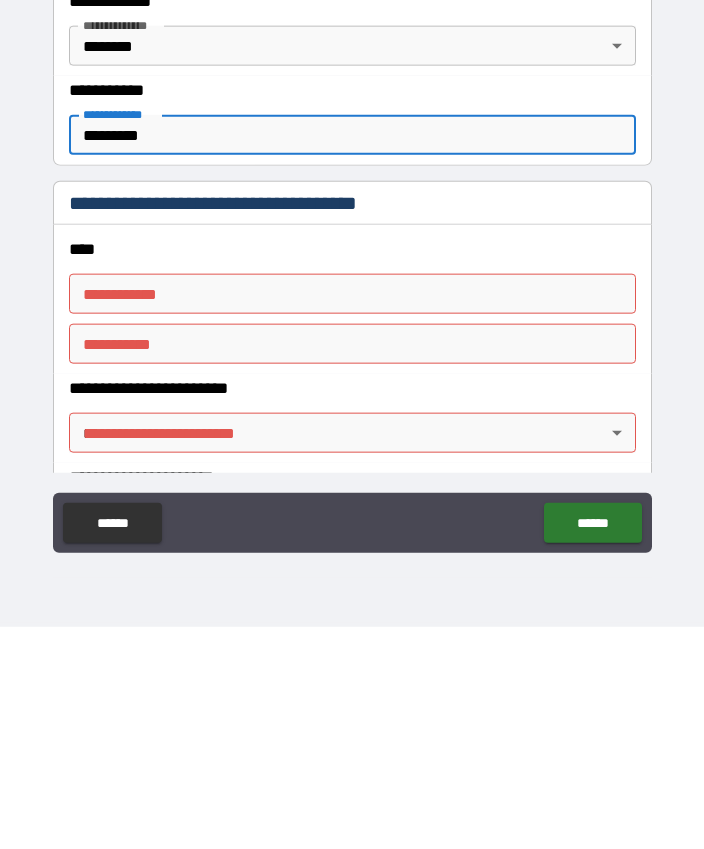 click on "**********" at bounding box center [352, 516] 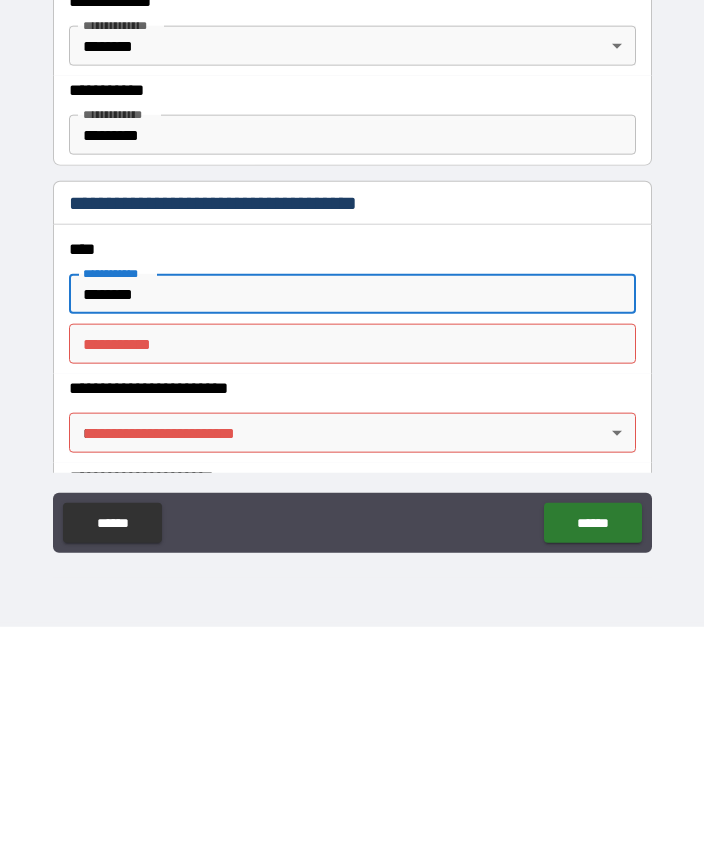 click on "*********   * *********   *" at bounding box center [352, 566] 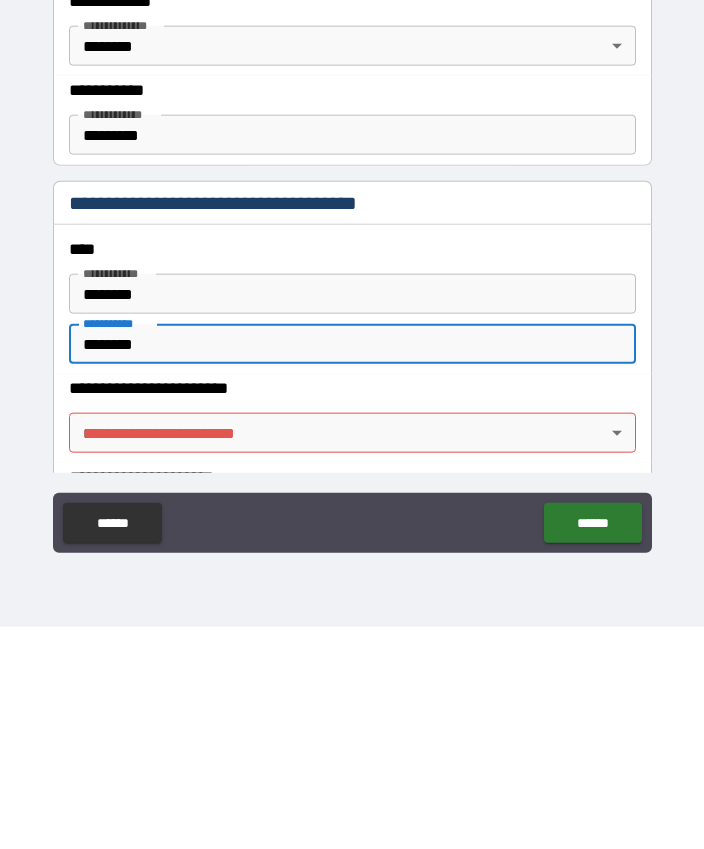 click on "**********" at bounding box center [352, 397] 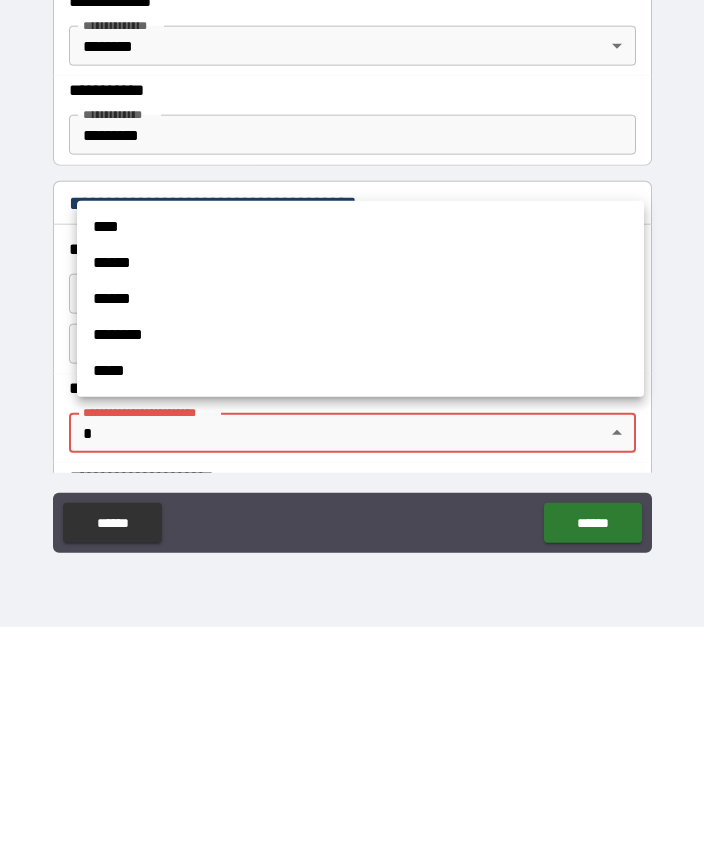 scroll, scrollTop: 0, scrollLeft: 0, axis: both 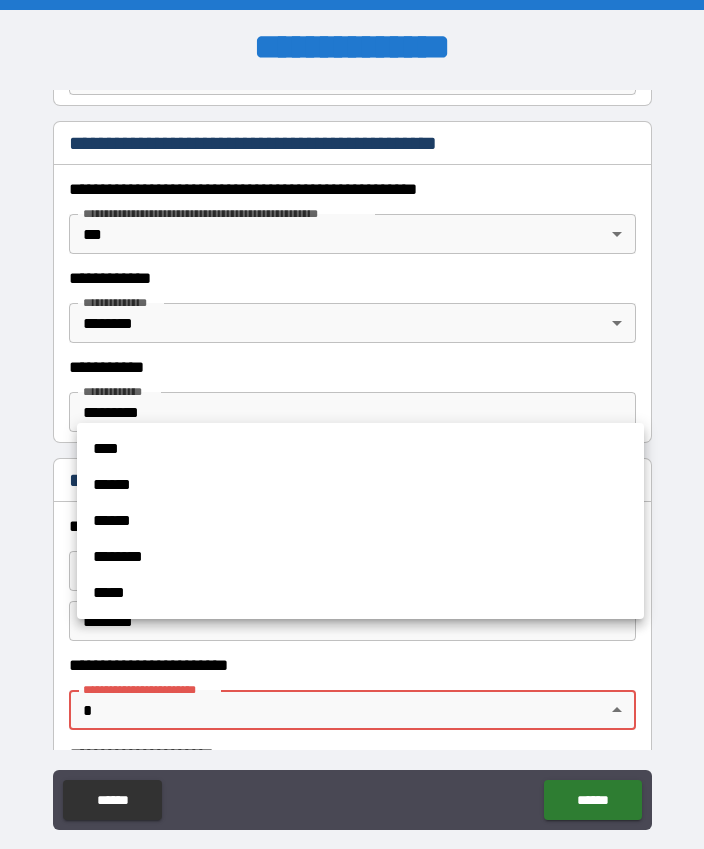 click on "****" at bounding box center (360, 449) 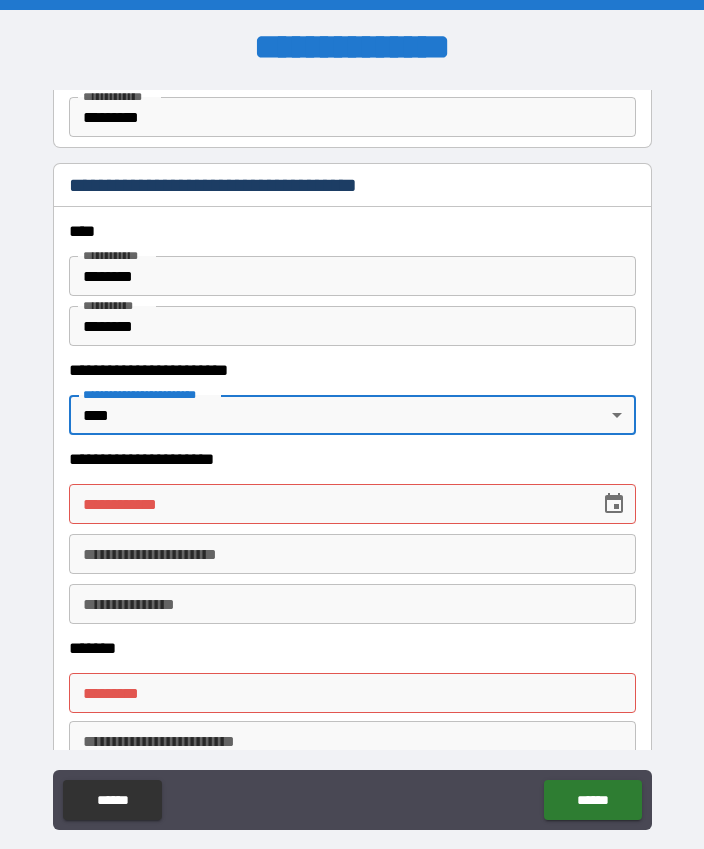 scroll, scrollTop: 2107, scrollLeft: 0, axis: vertical 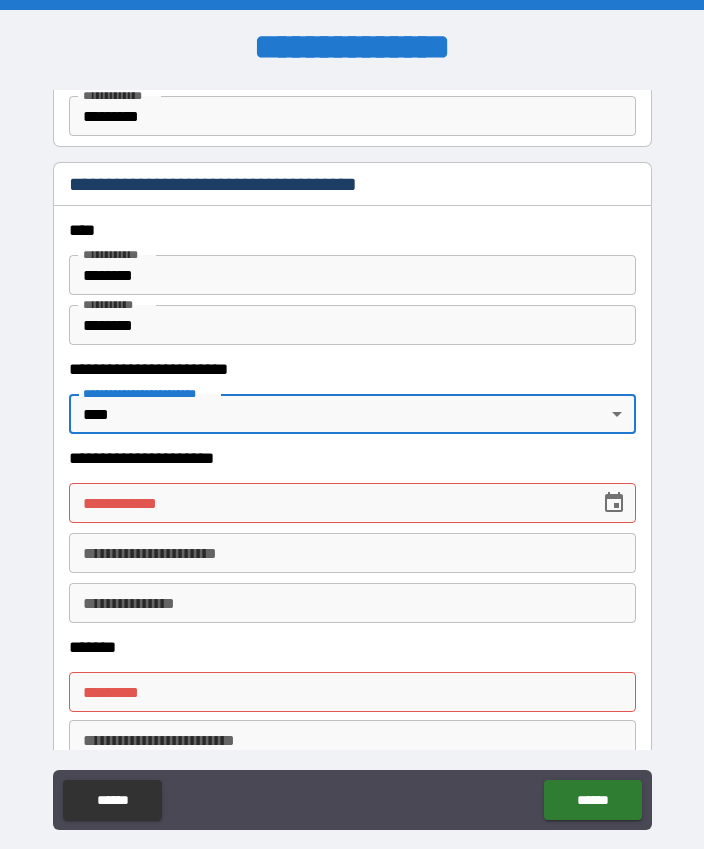 click on "**********" at bounding box center (352, 503) 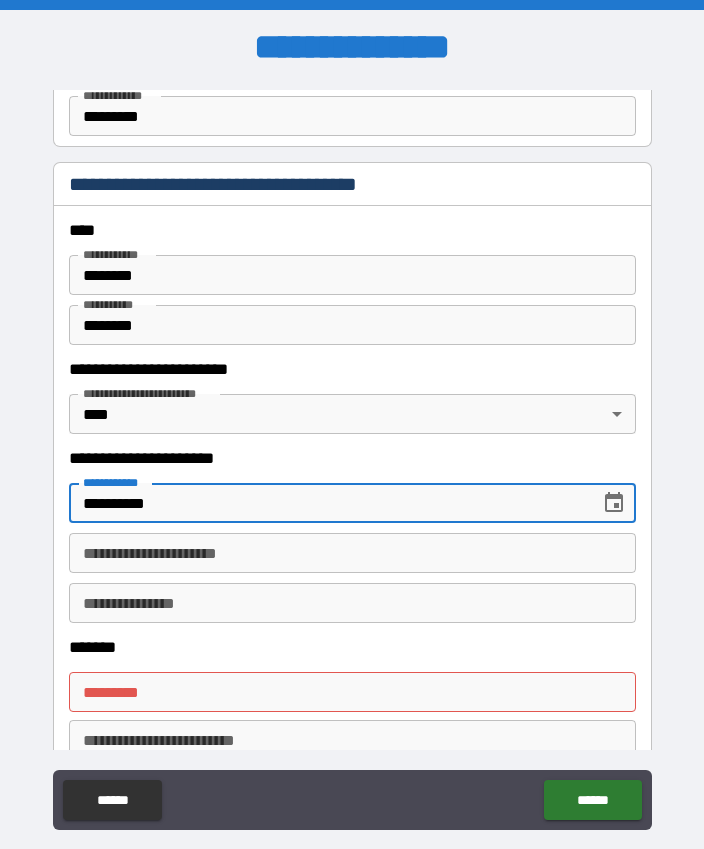 click on "**********" at bounding box center (352, 553) 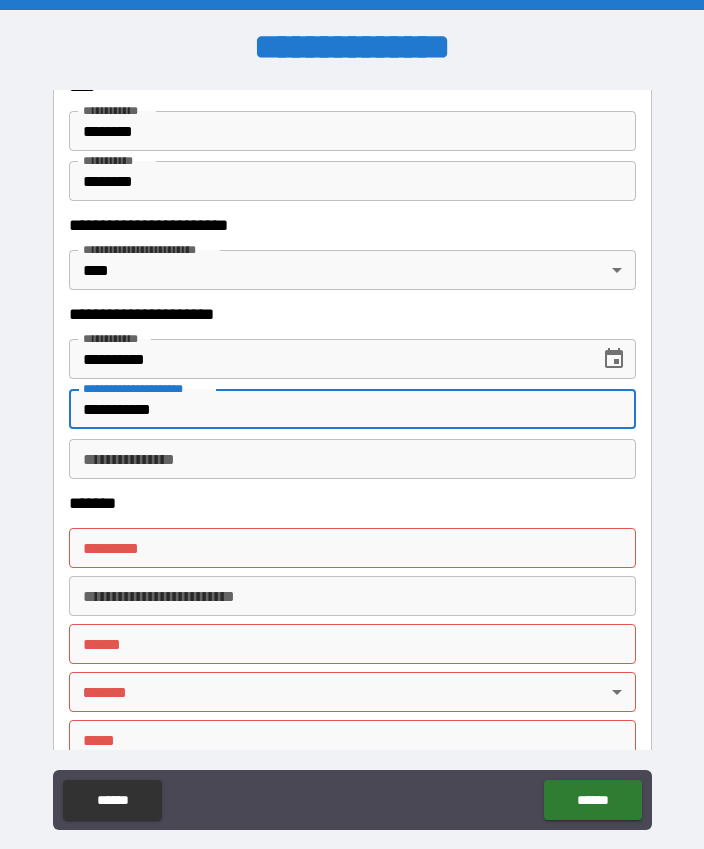 scroll, scrollTop: 2252, scrollLeft: 0, axis: vertical 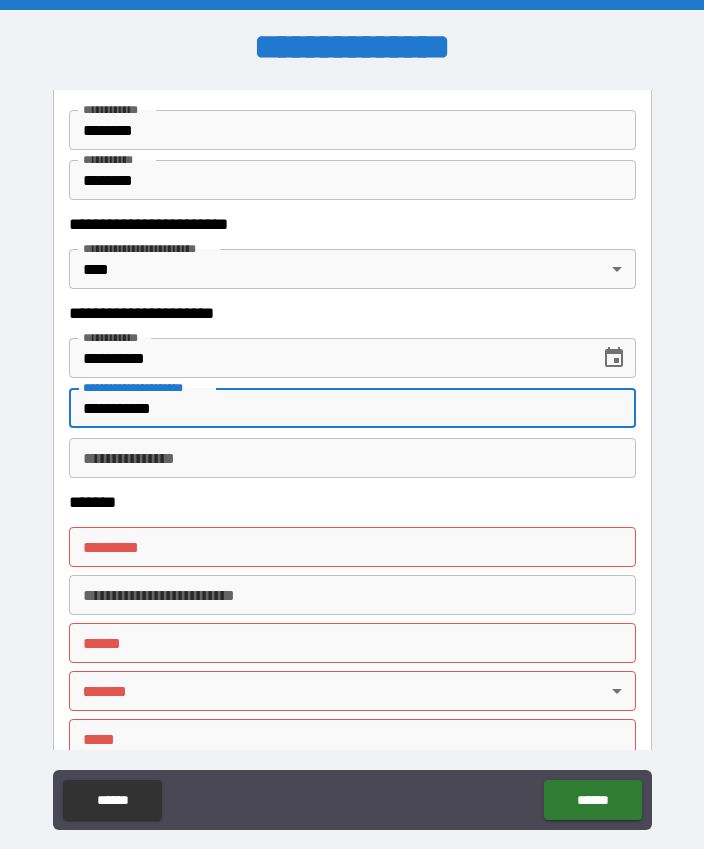click on "*******   *" at bounding box center (352, 547) 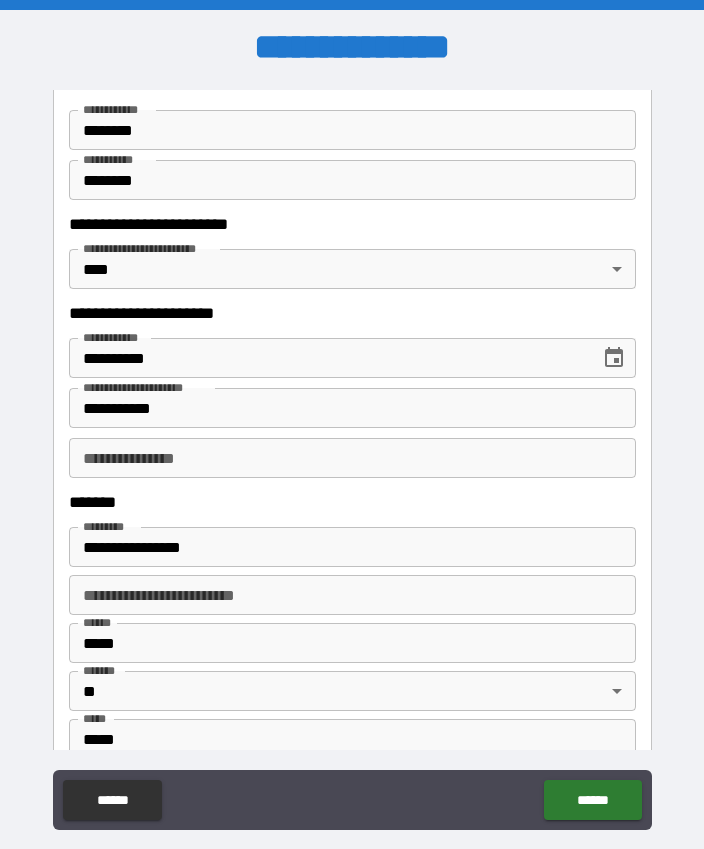click on "*****" at bounding box center (352, 739) 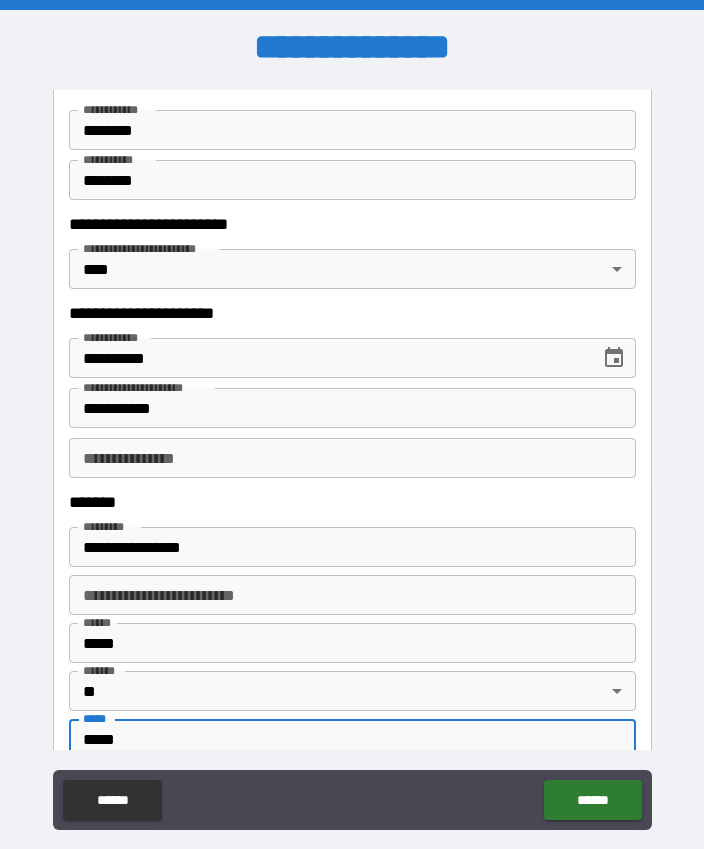 scroll, scrollTop: 55, scrollLeft: 0, axis: vertical 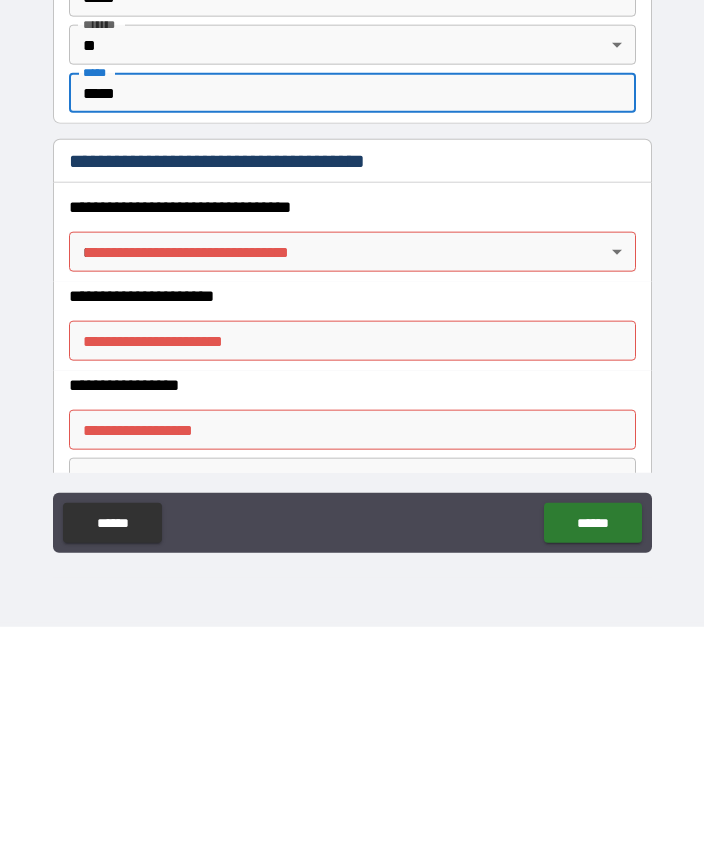 click on "**********" at bounding box center (352, 397) 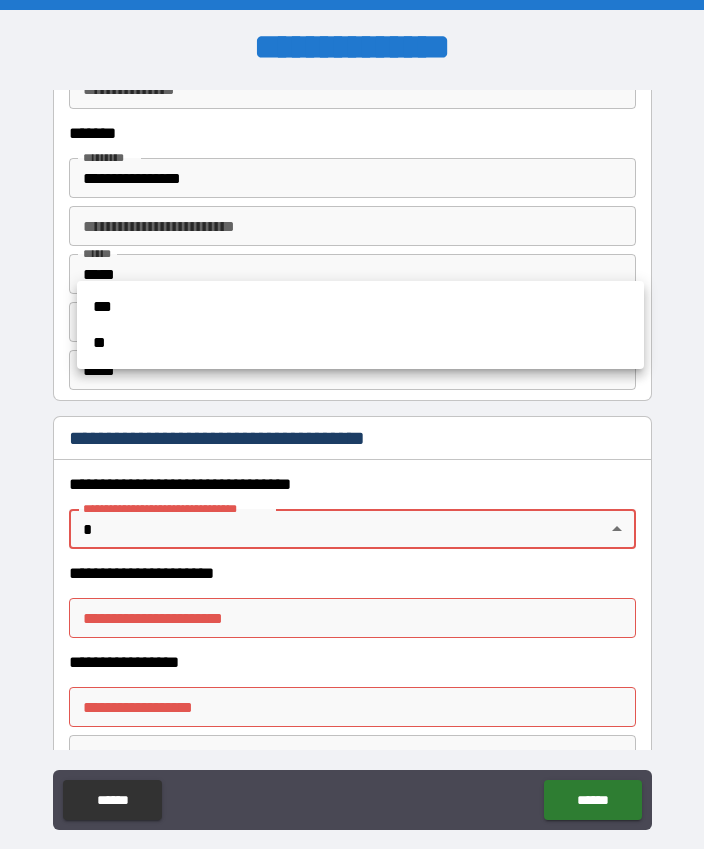 click on "**" at bounding box center (360, 343) 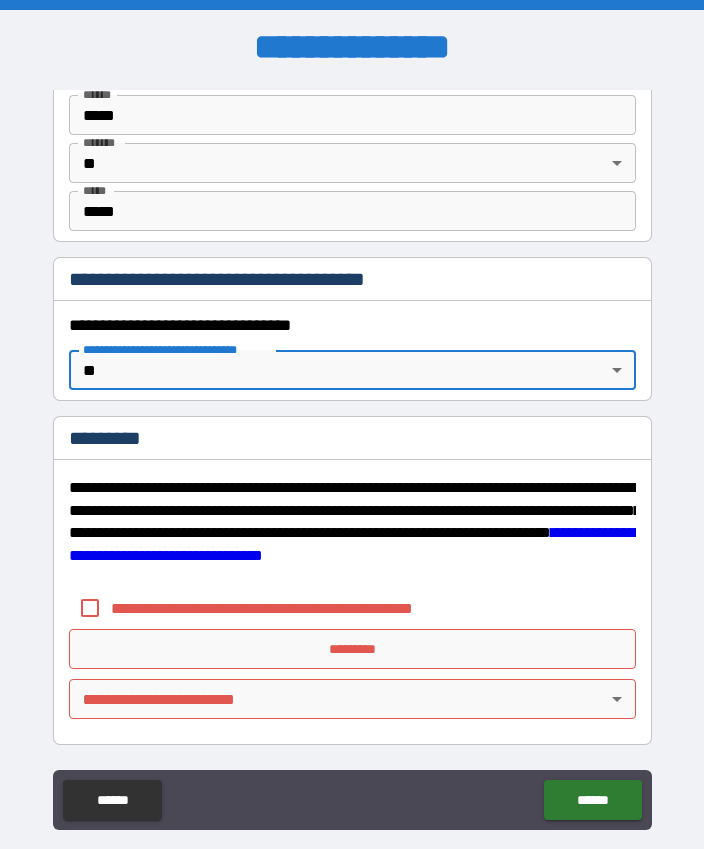 scroll, scrollTop: 2780, scrollLeft: 0, axis: vertical 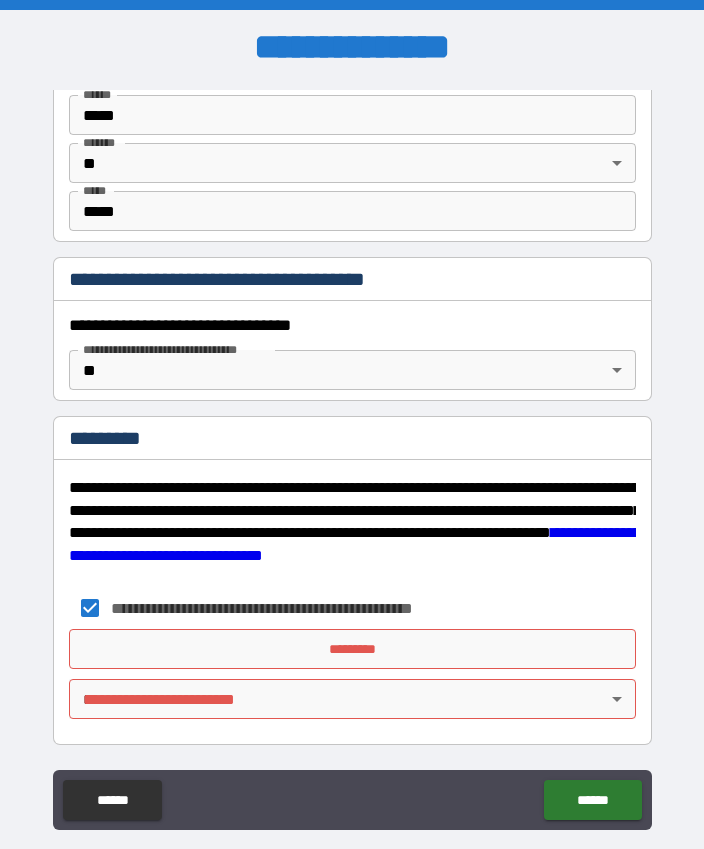 click on "*********" at bounding box center [352, 649] 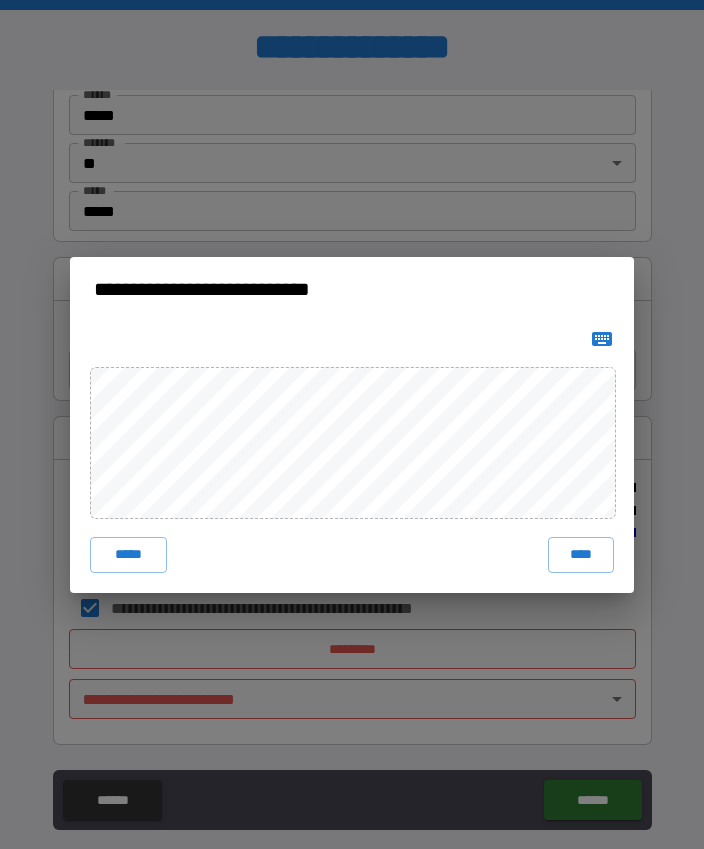 click on "**********" at bounding box center (352, 424) 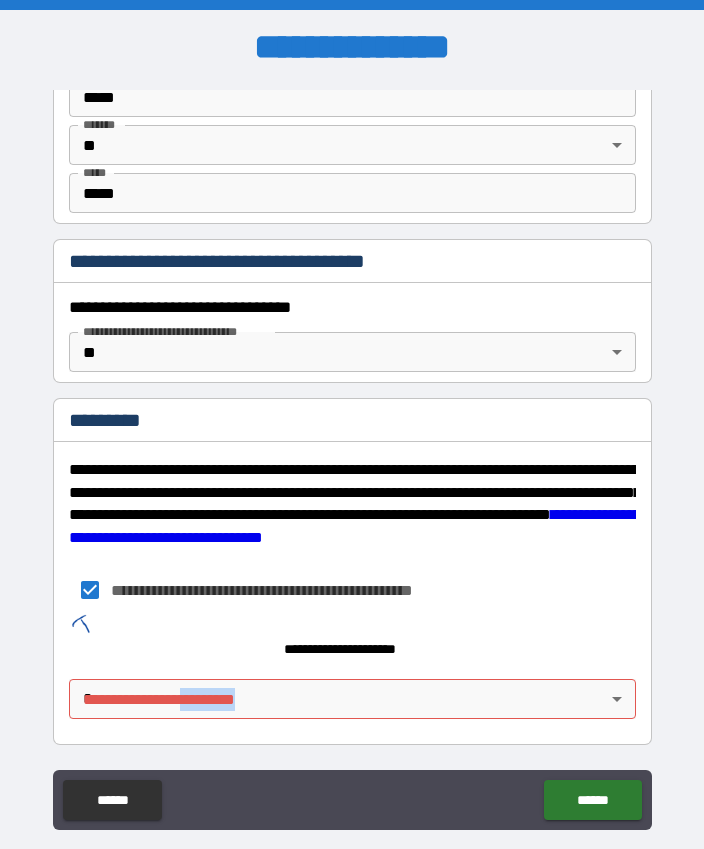 scroll, scrollTop: 2798, scrollLeft: 0, axis: vertical 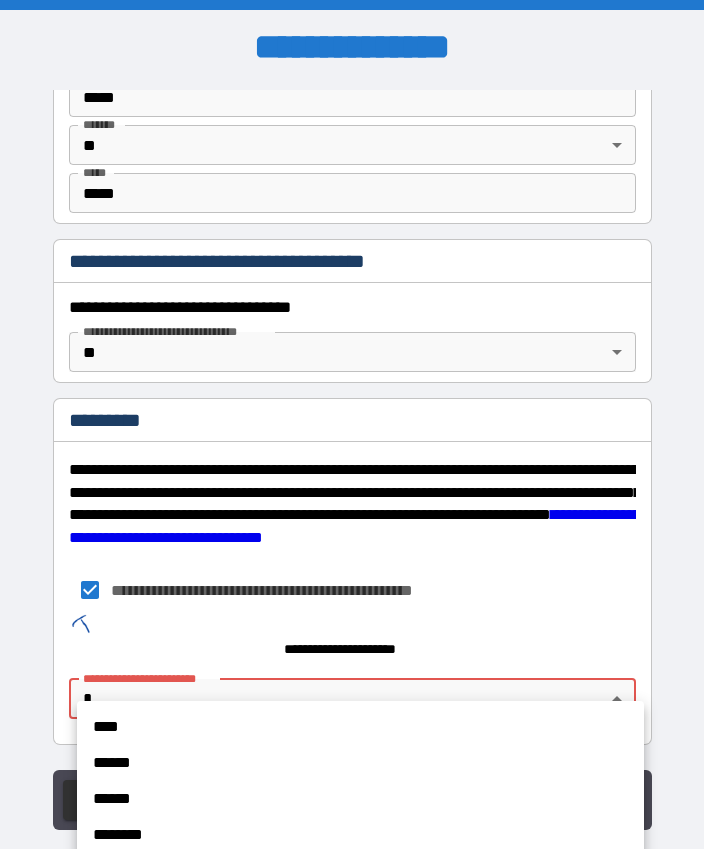 click on "****" at bounding box center (360, 727) 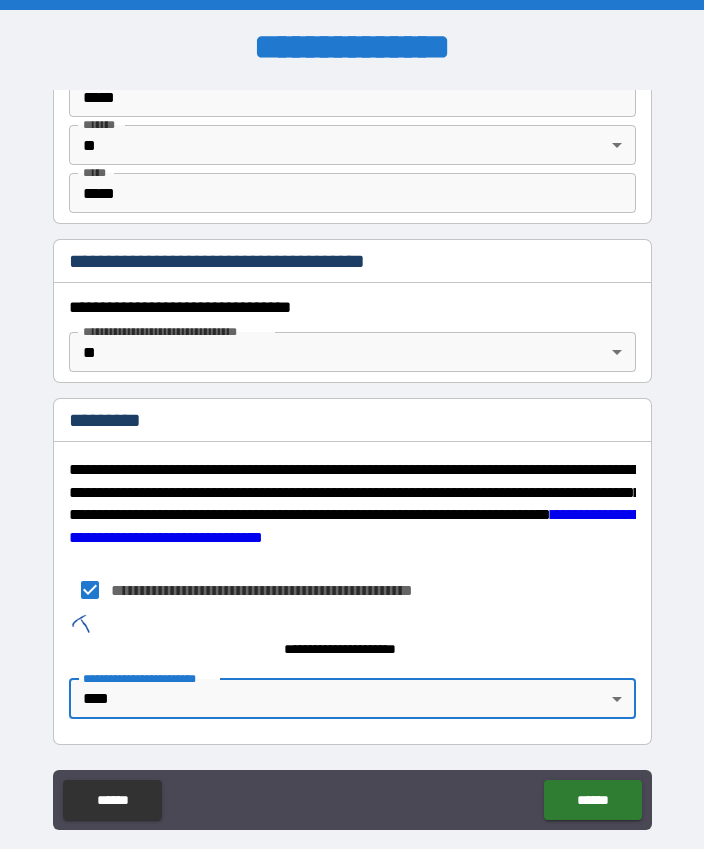scroll, scrollTop: 2798, scrollLeft: 0, axis: vertical 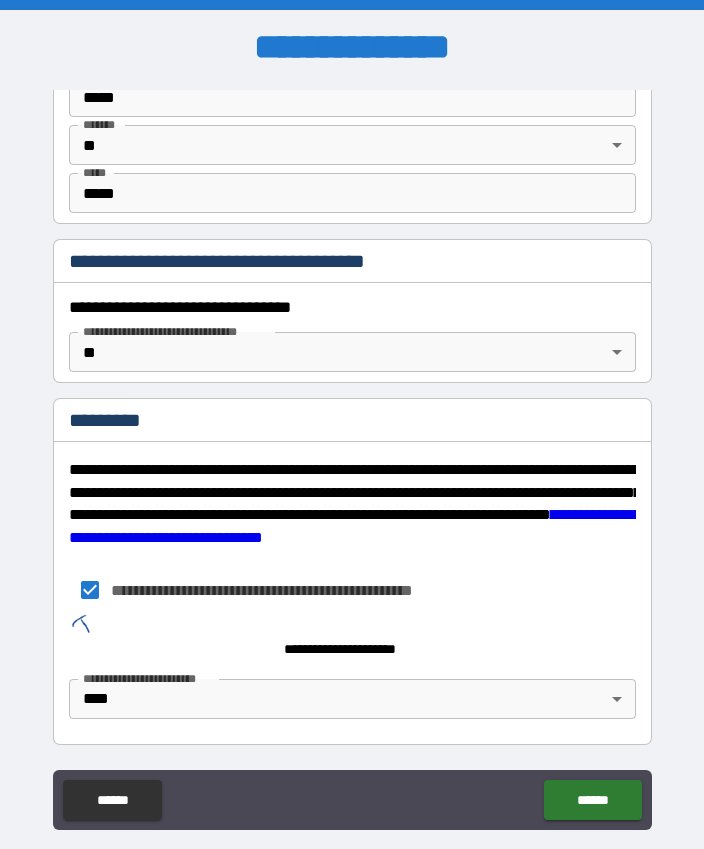 click on "******" at bounding box center [592, 800] 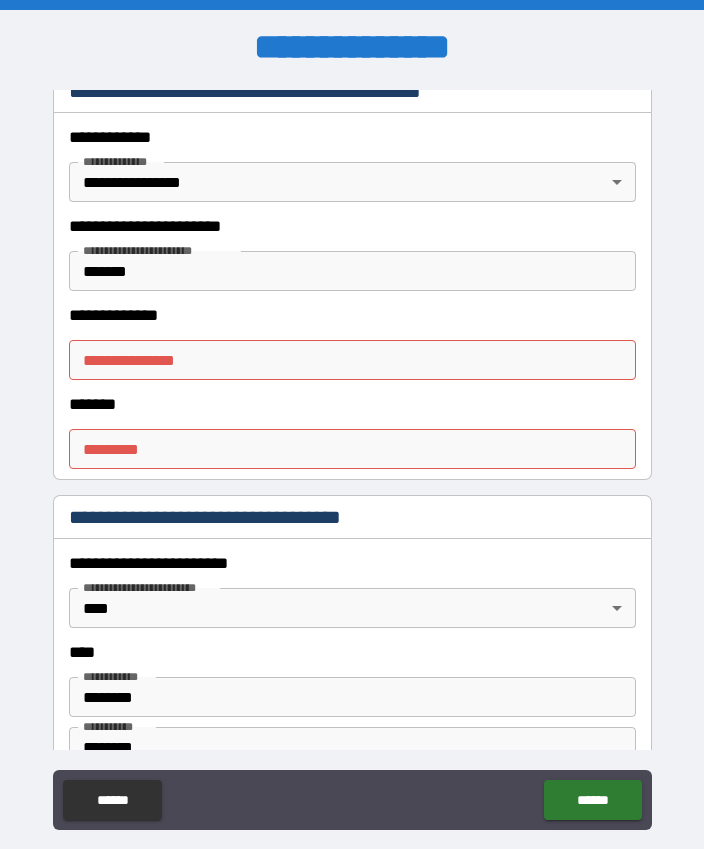 scroll, scrollTop: 519, scrollLeft: 0, axis: vertical 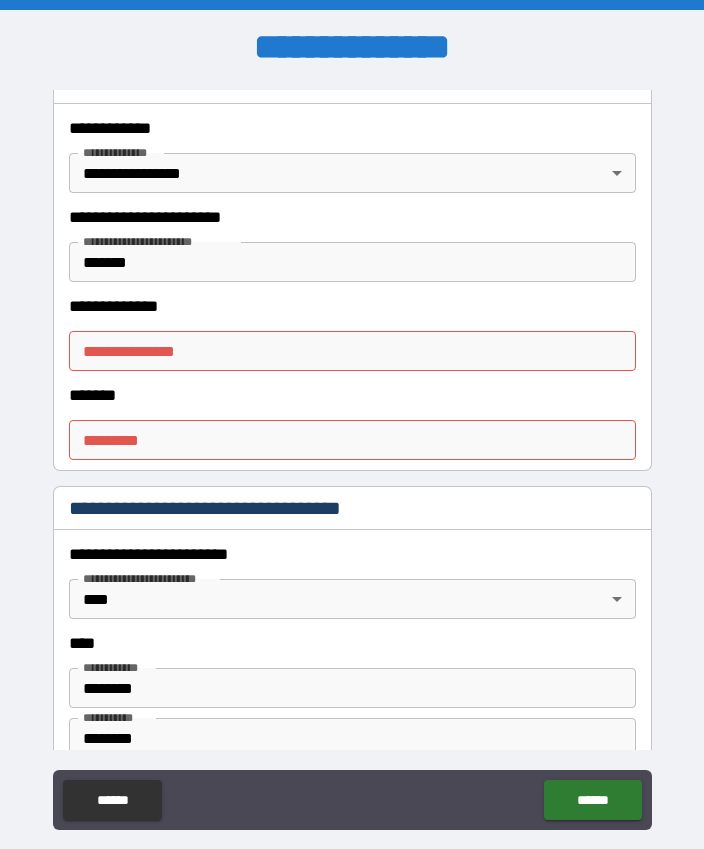 click on "**********" at bounding box center [352, 351] 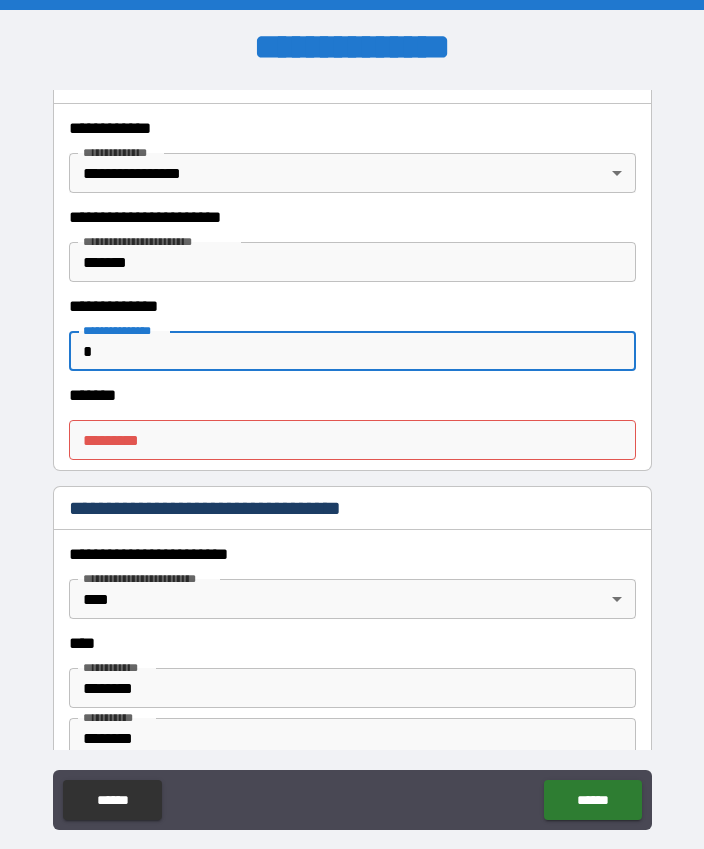 click on "*******   * *******   *" at bounding box center (352, 440) 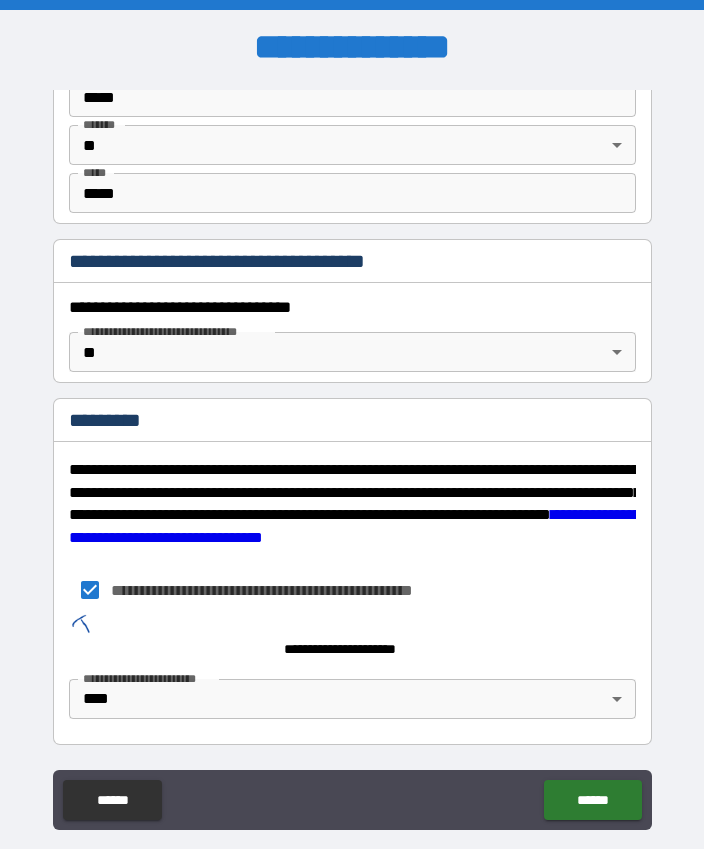 scroll, scrollTop: 2798, scrollLeft: 0, axis: vertical 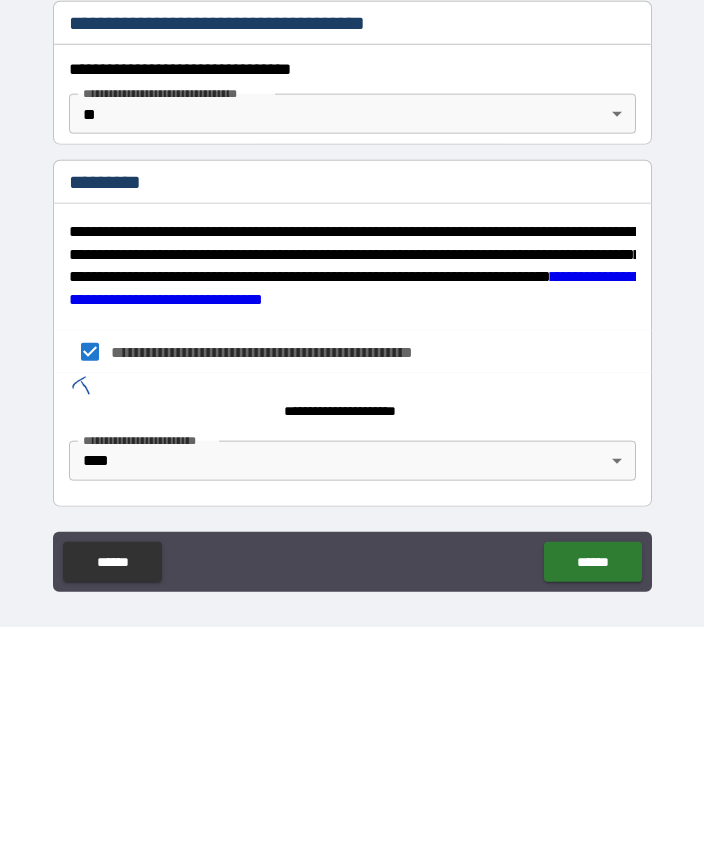 click on "******" at bounding box center (592, 784) 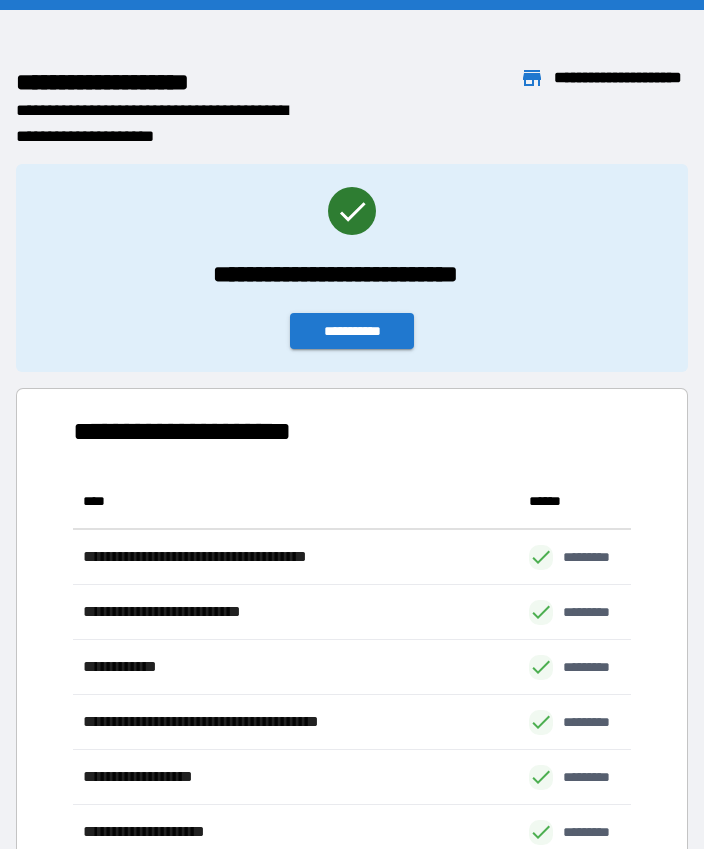 scroll, scrollTop: 1, scrollLeft: 1, axis: both 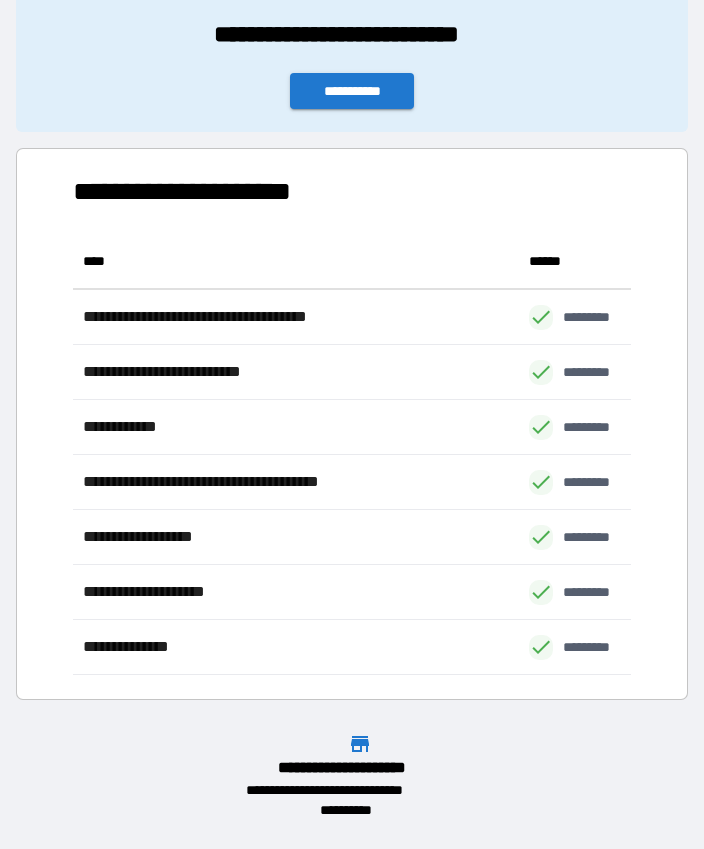 click on "**********" at bounding box center (352, 91) 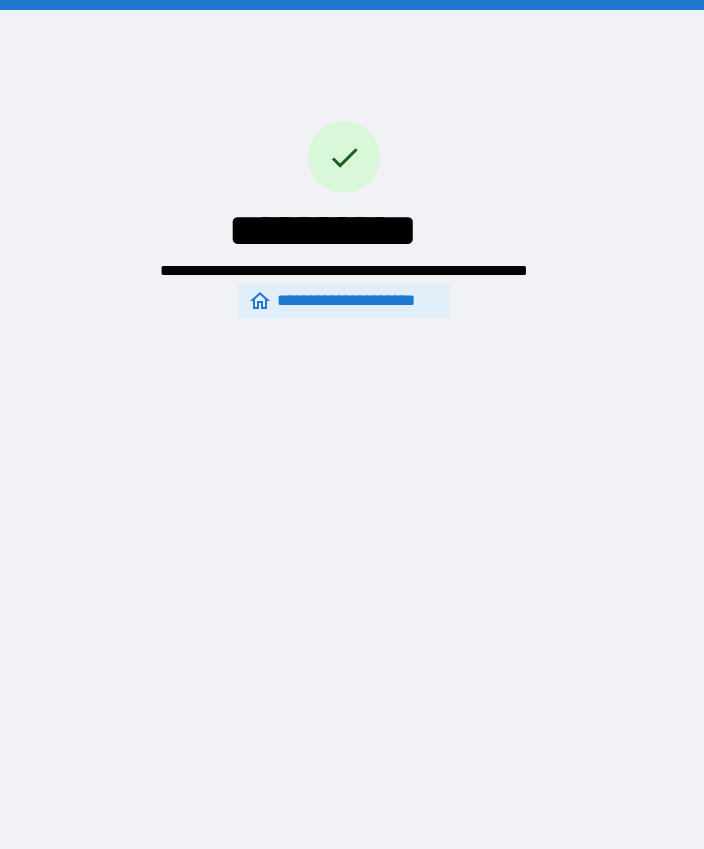 scroll, scrollTop: 0, scrollLeft: 0, axis: both 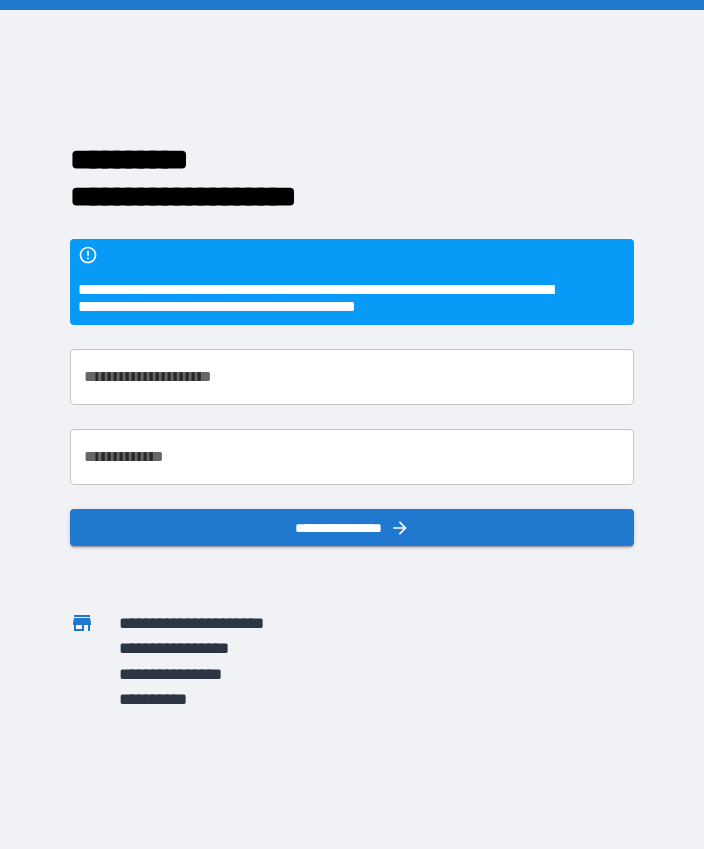 click on "**********" at bounding box center (352, 424) 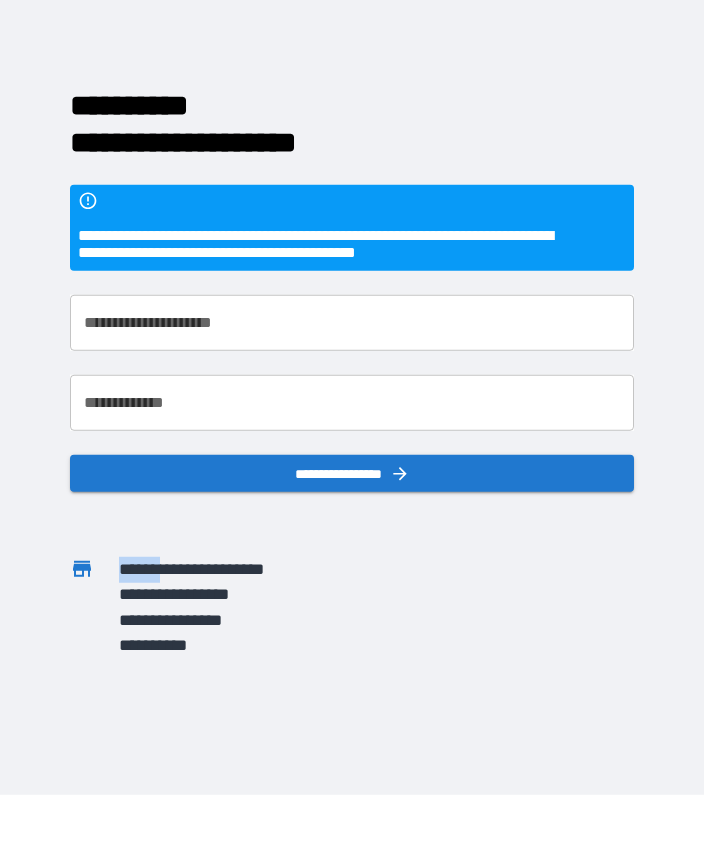scroll, scrollTop: 55, scrollLeft: 0, axis: vertical 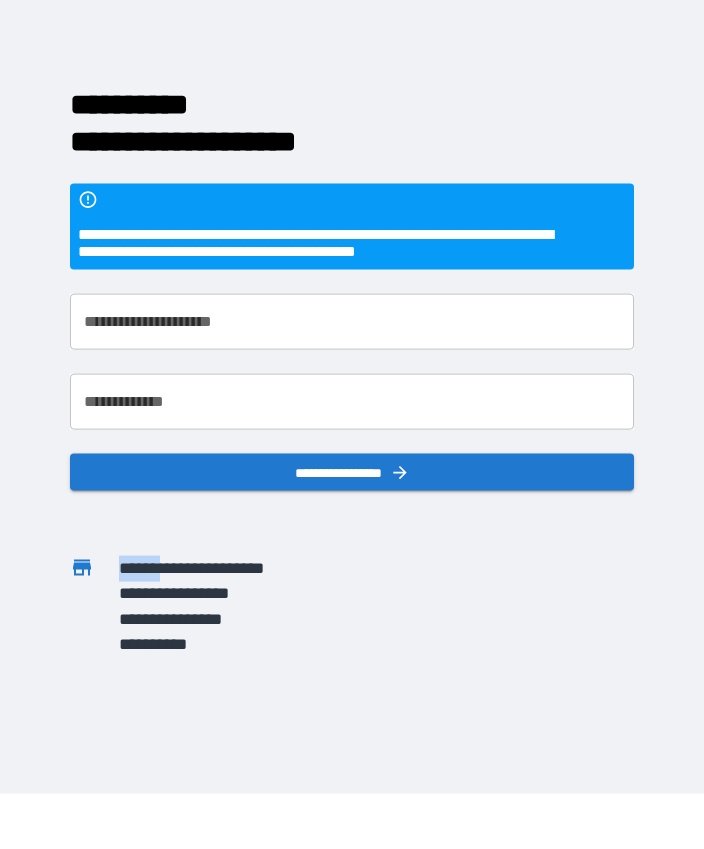 click on "**********" at bounding box center (339, 63) 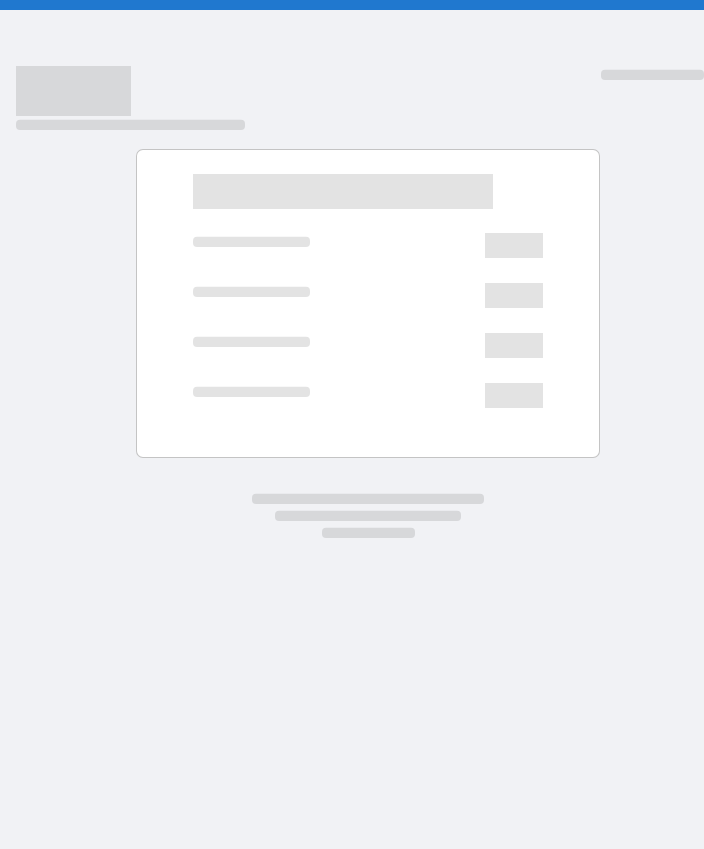 scroll, scrollTop: 0, scrollLeft: 0, axis: both 